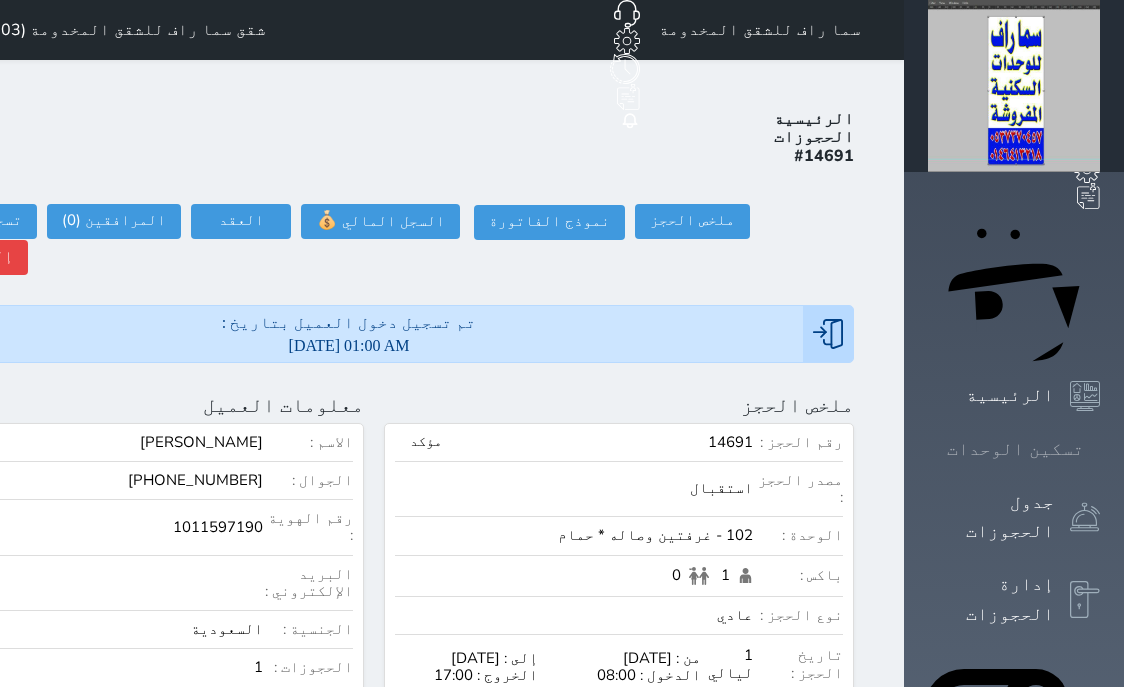 click 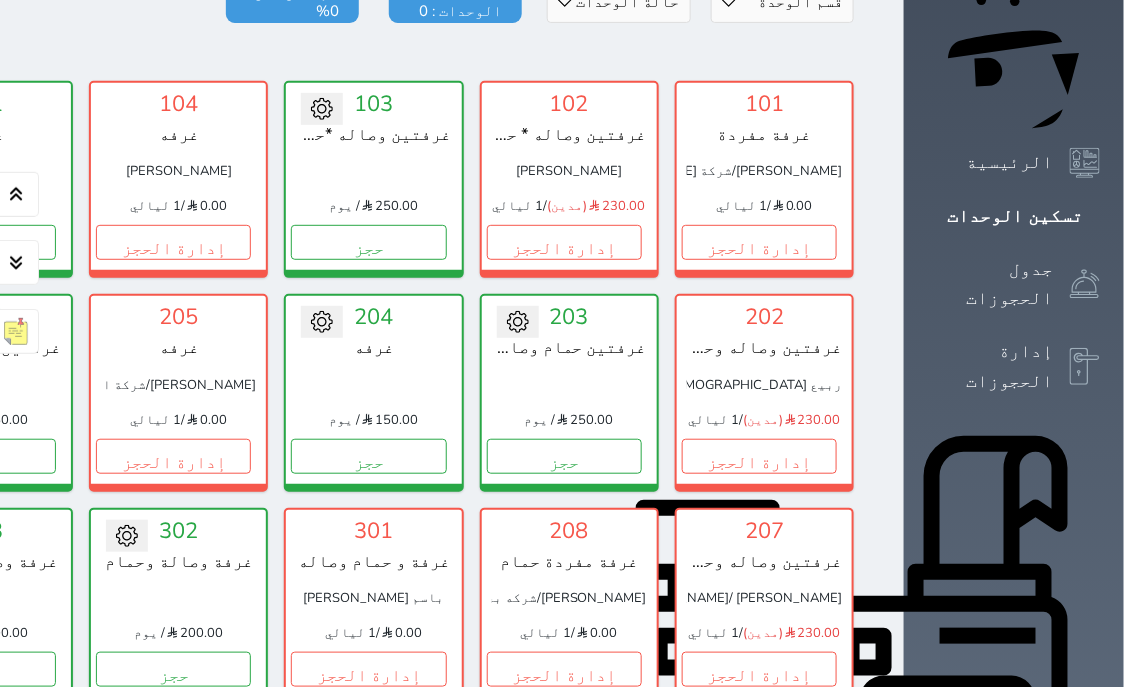 scroll, scrollTop: 332, scrollLeft: 0, axis: vertical 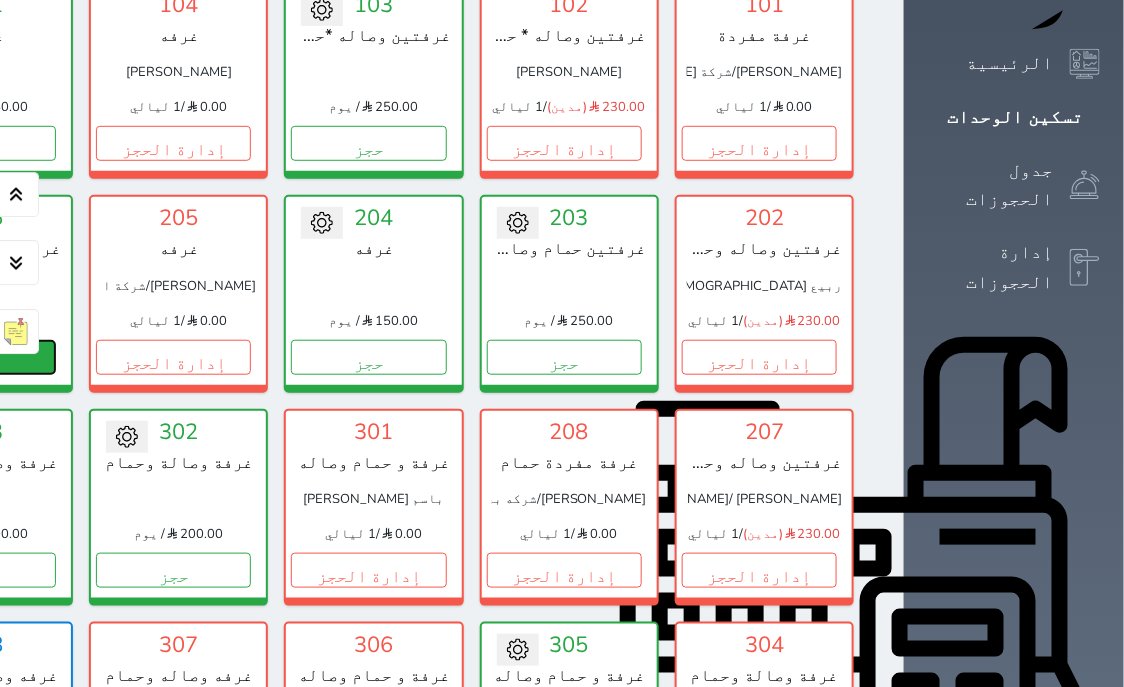 click on "حجز" at bounding box center [-22, 357] 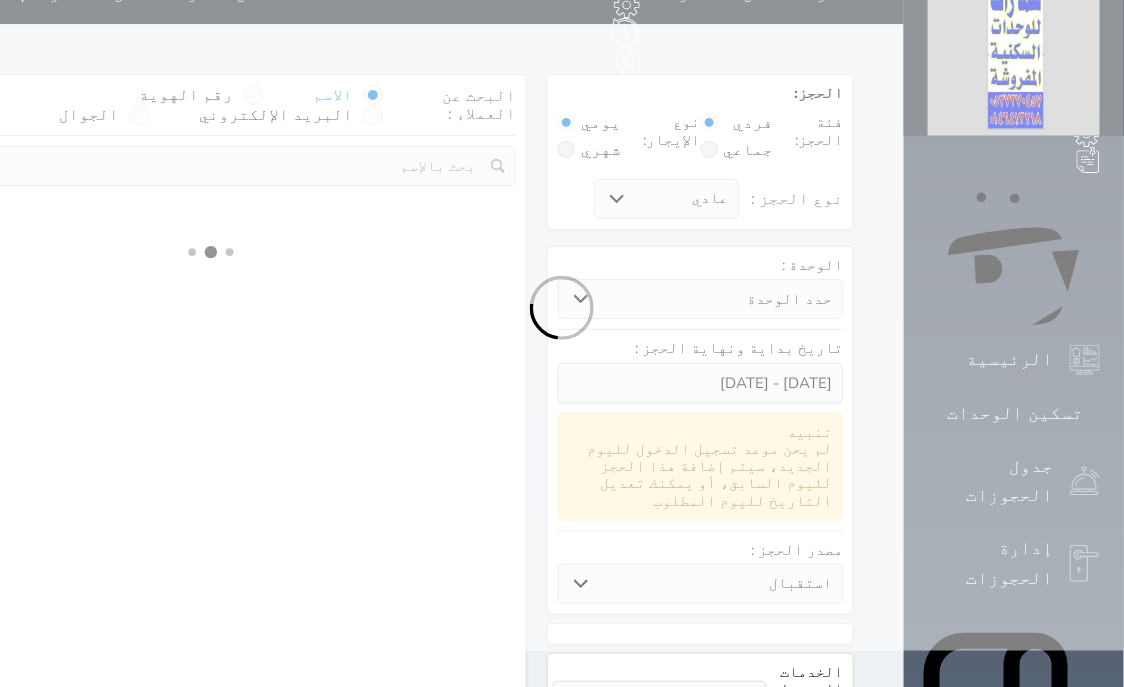 scroll, scrollTop: 0, scrollLeft: 0, axis: both 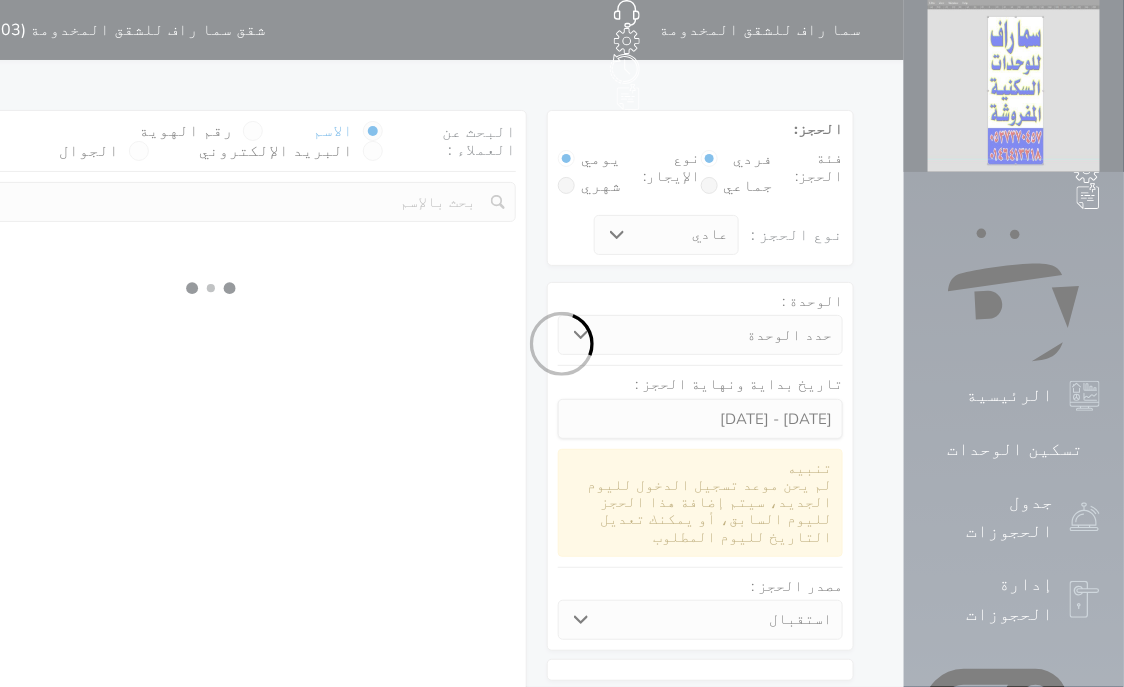 select 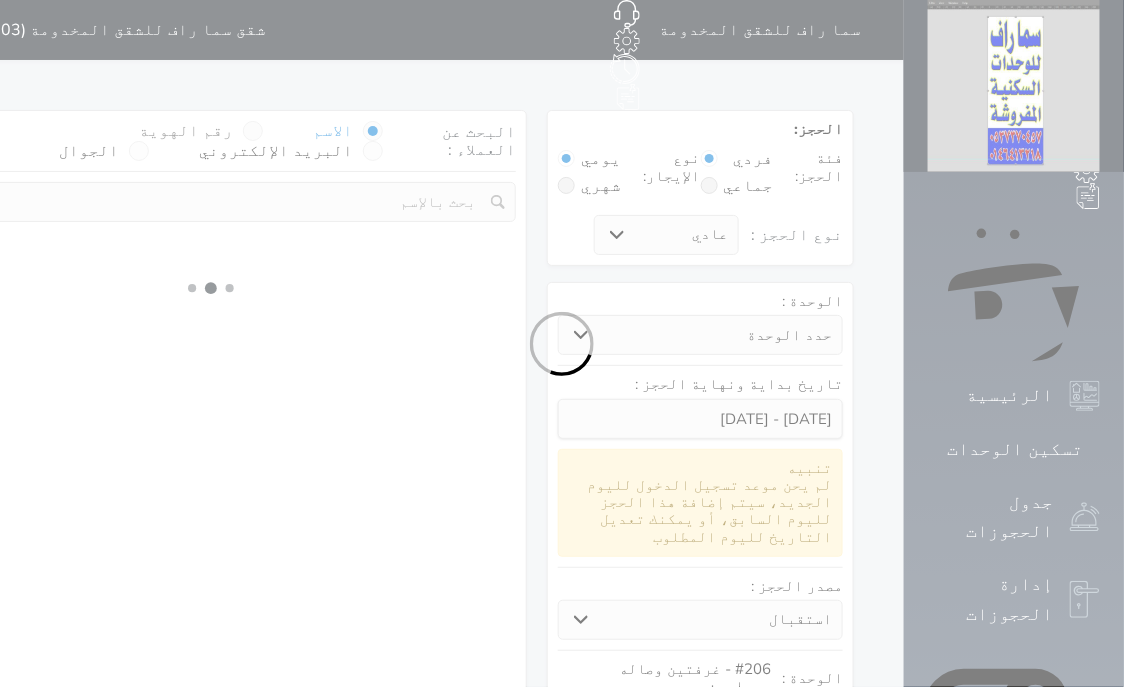 select on "1" 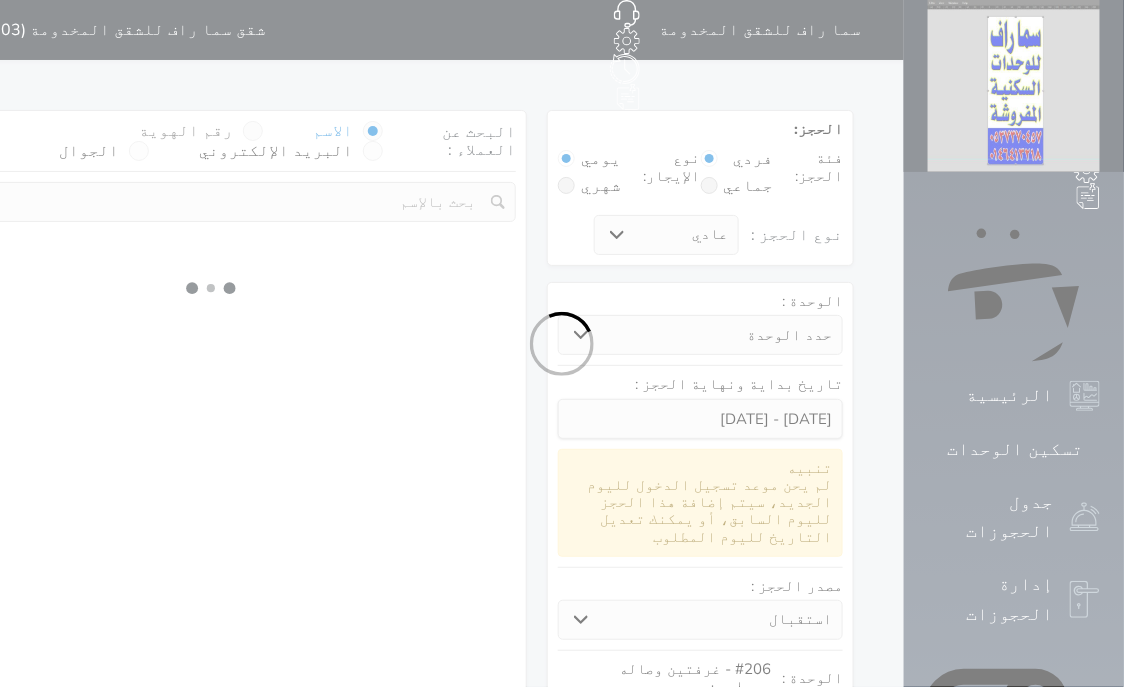 select on "113" 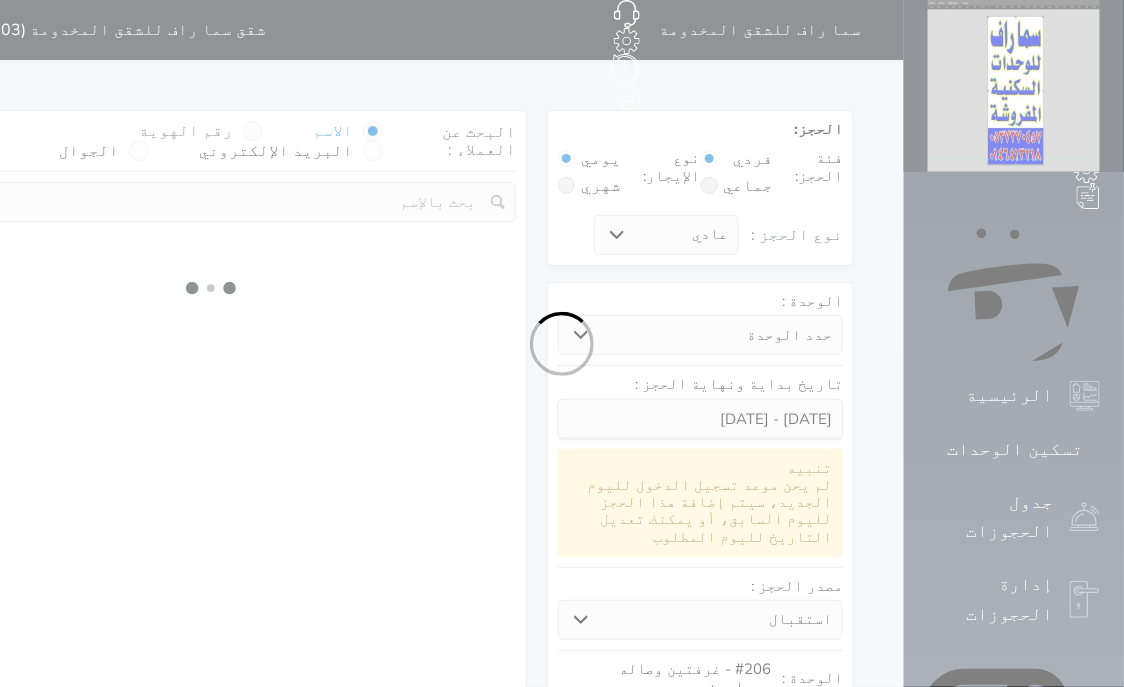 select on "1" 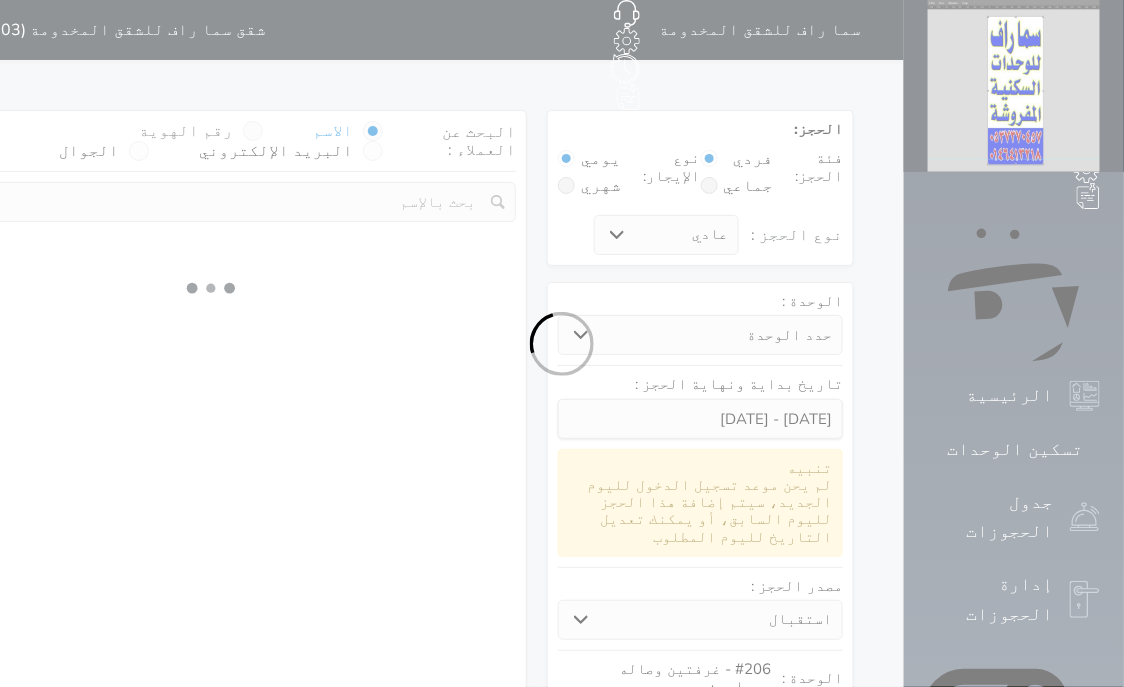 select 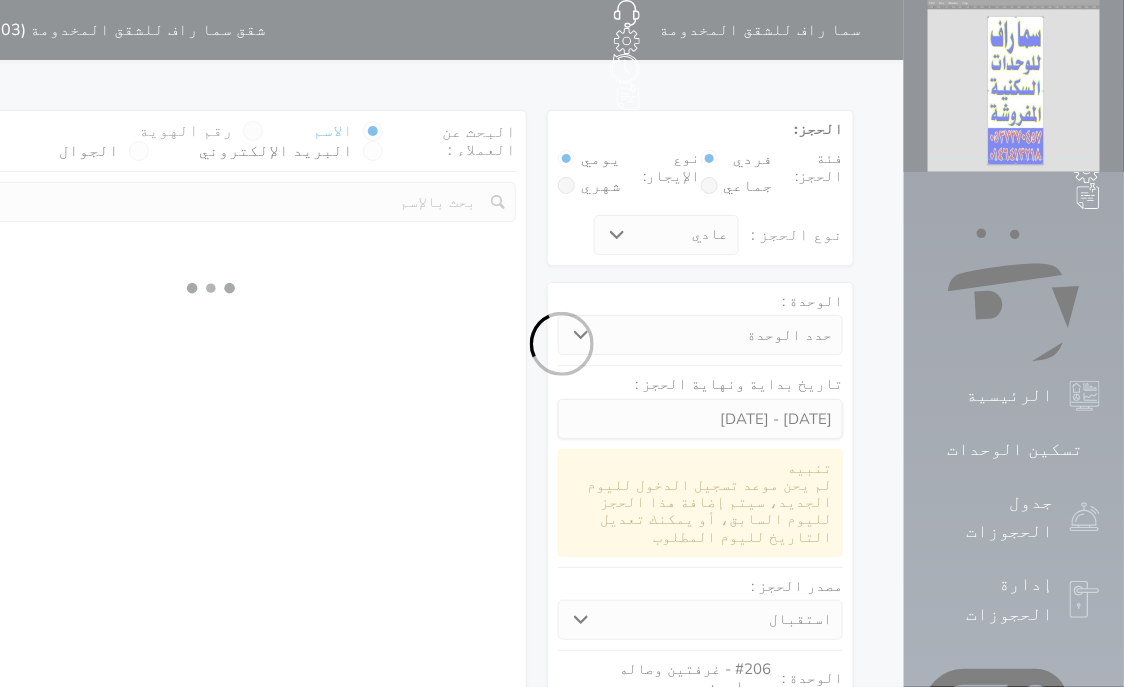select on "7" 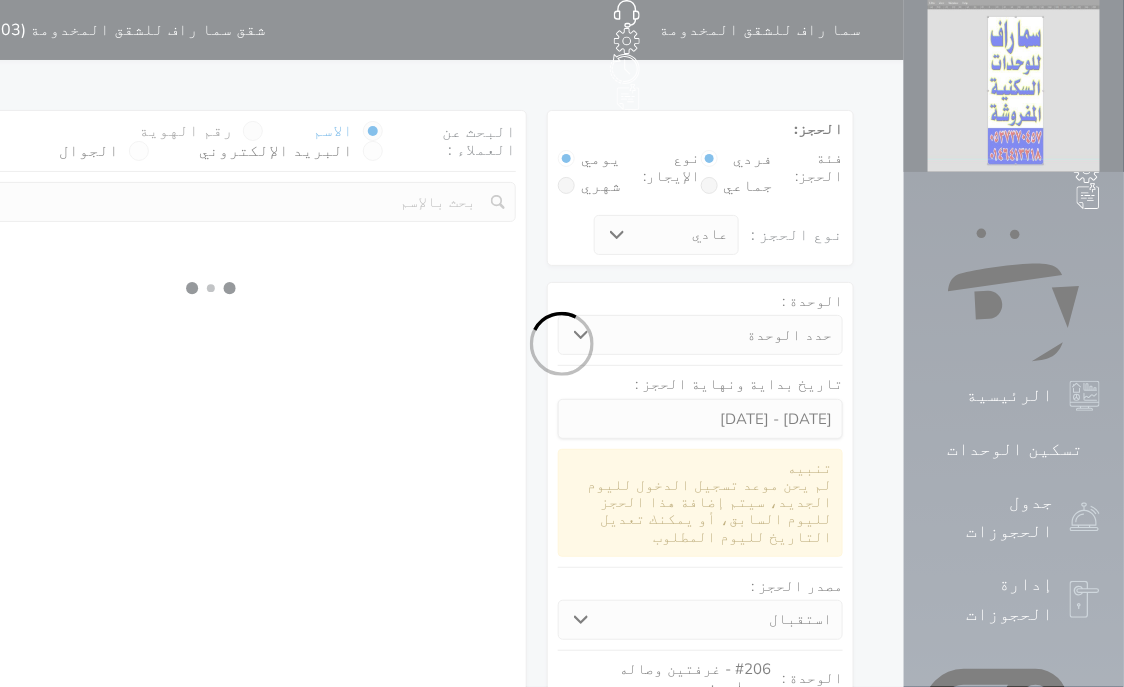 select 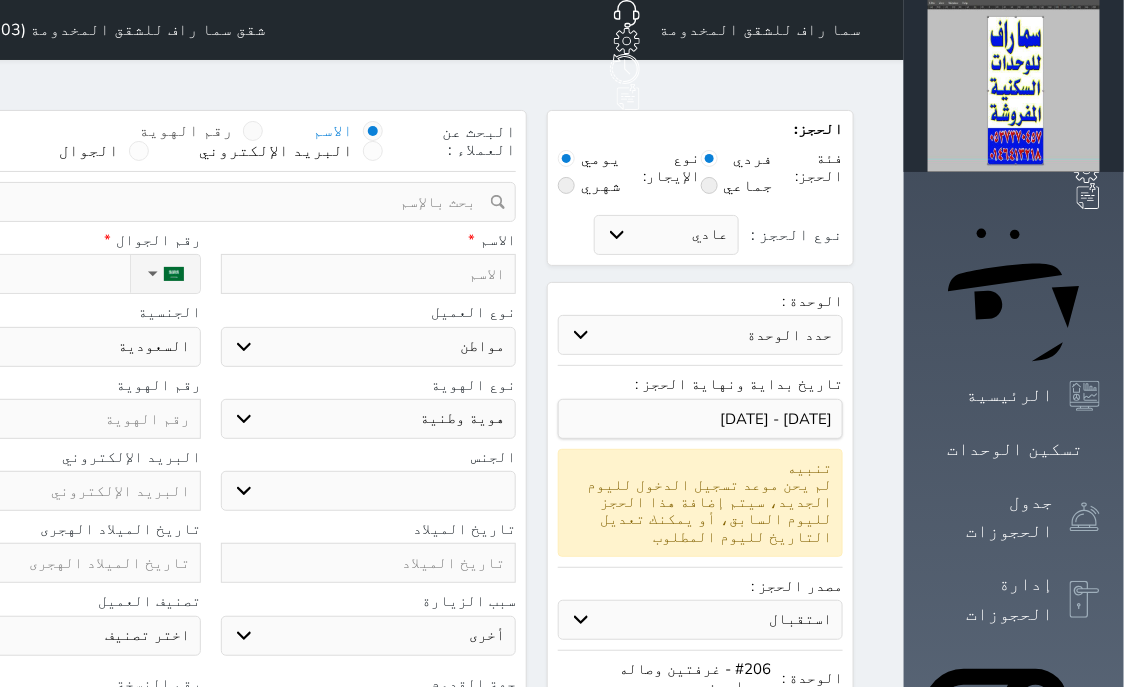 select 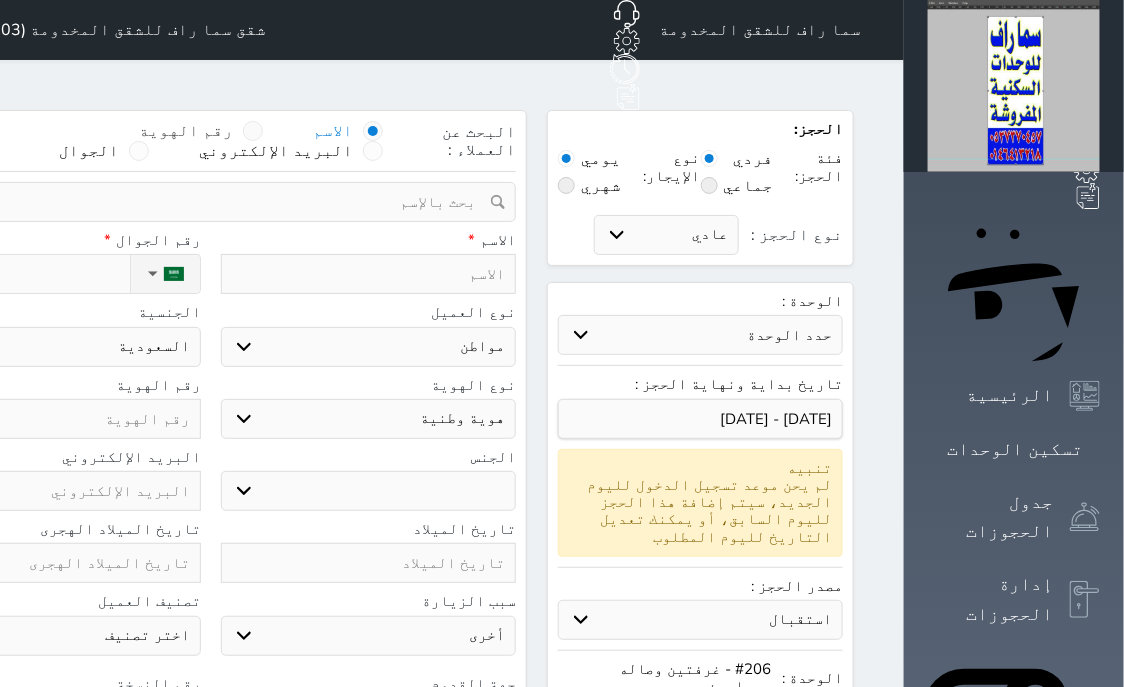 select 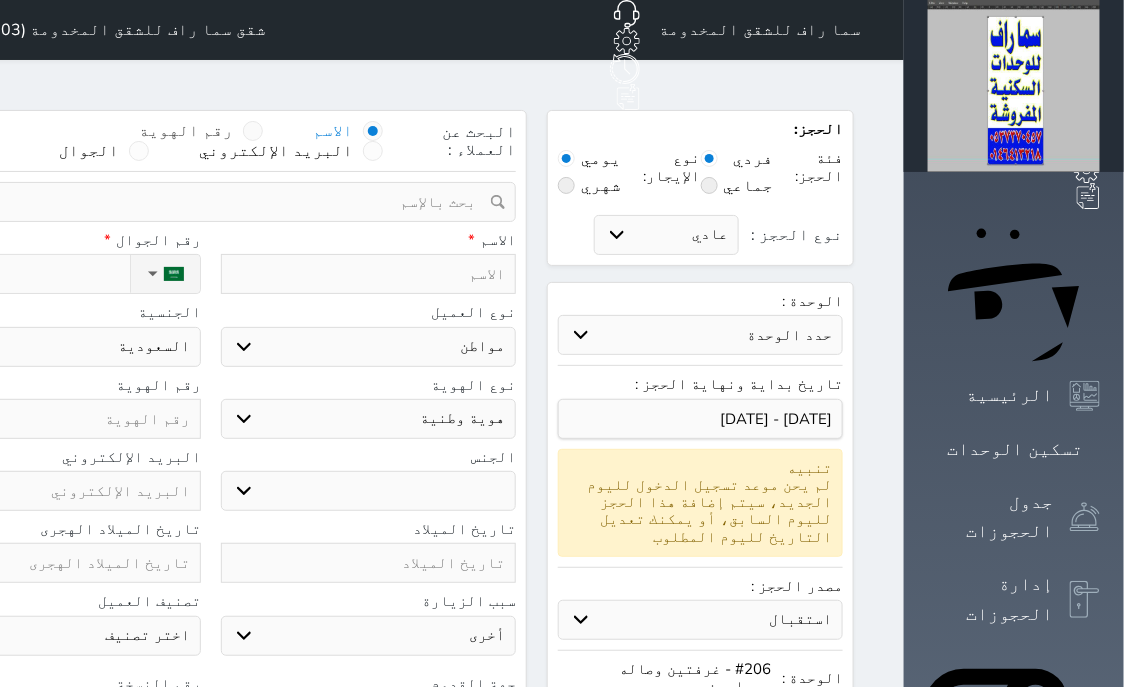 select 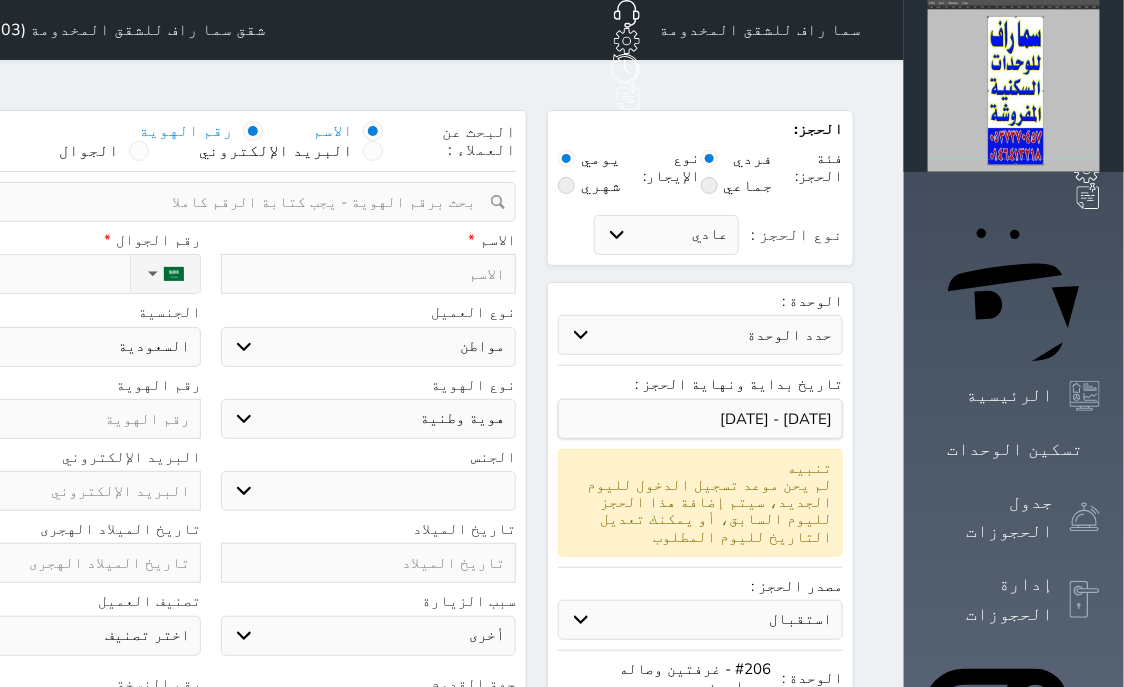 select 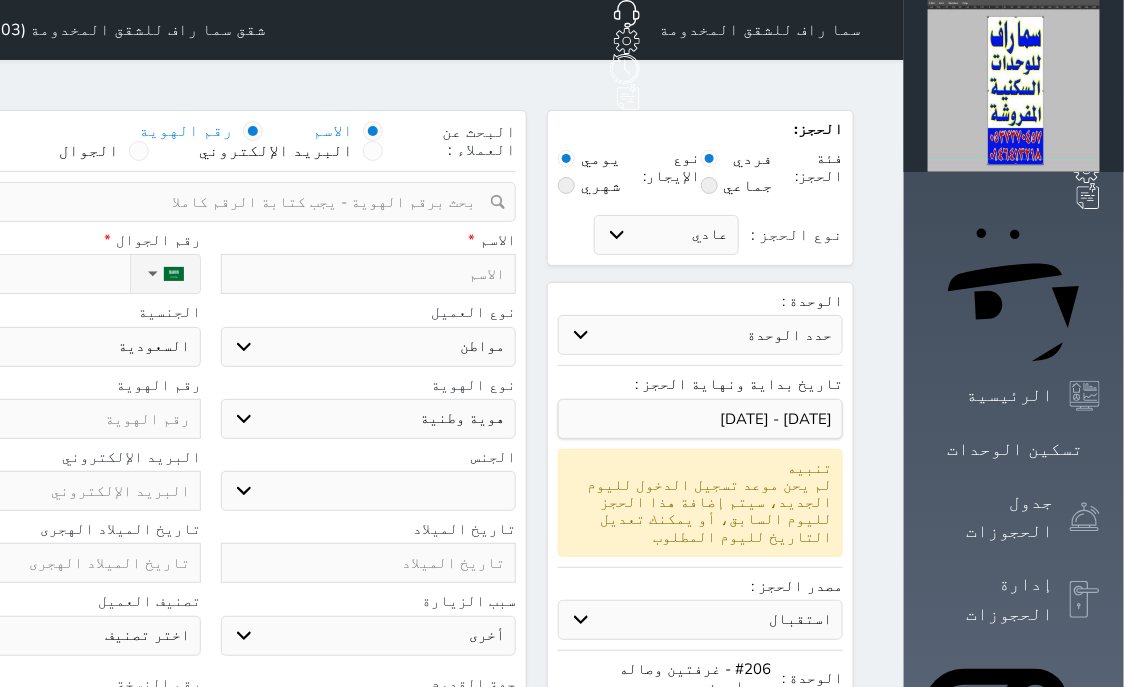 select 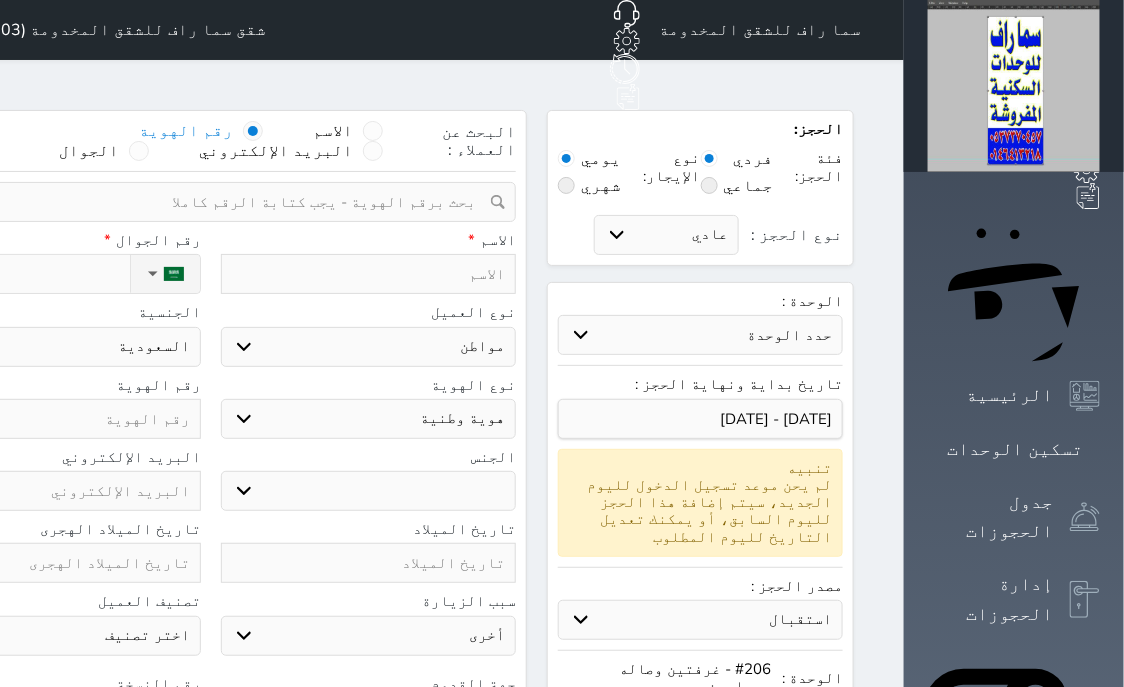 select 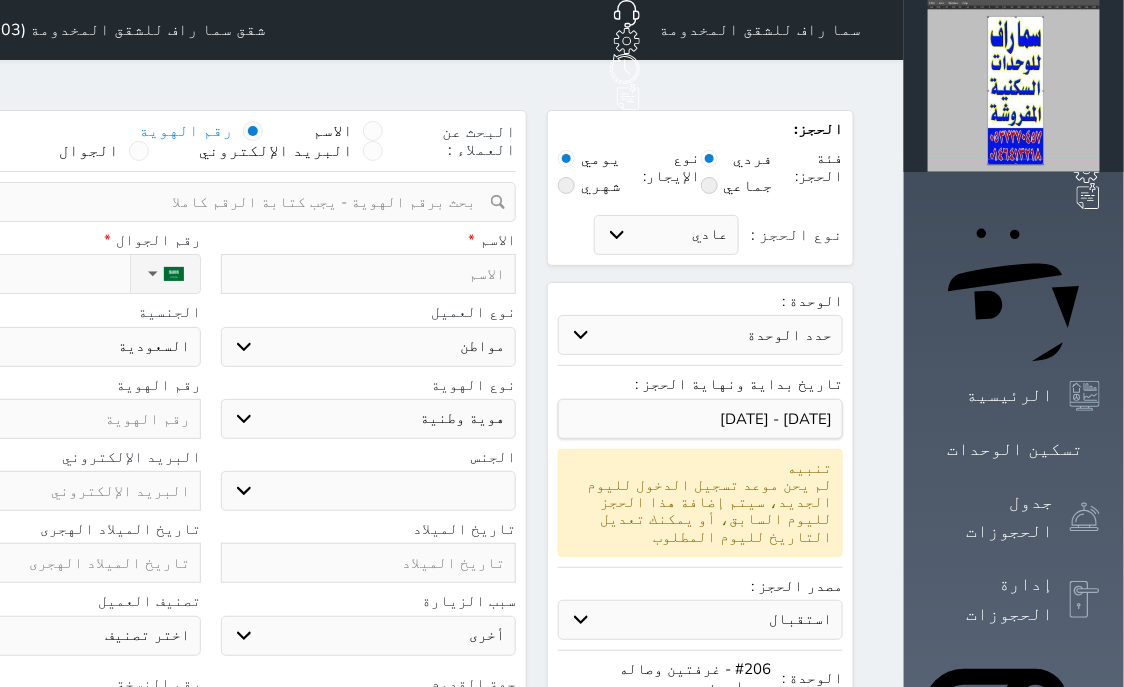 select 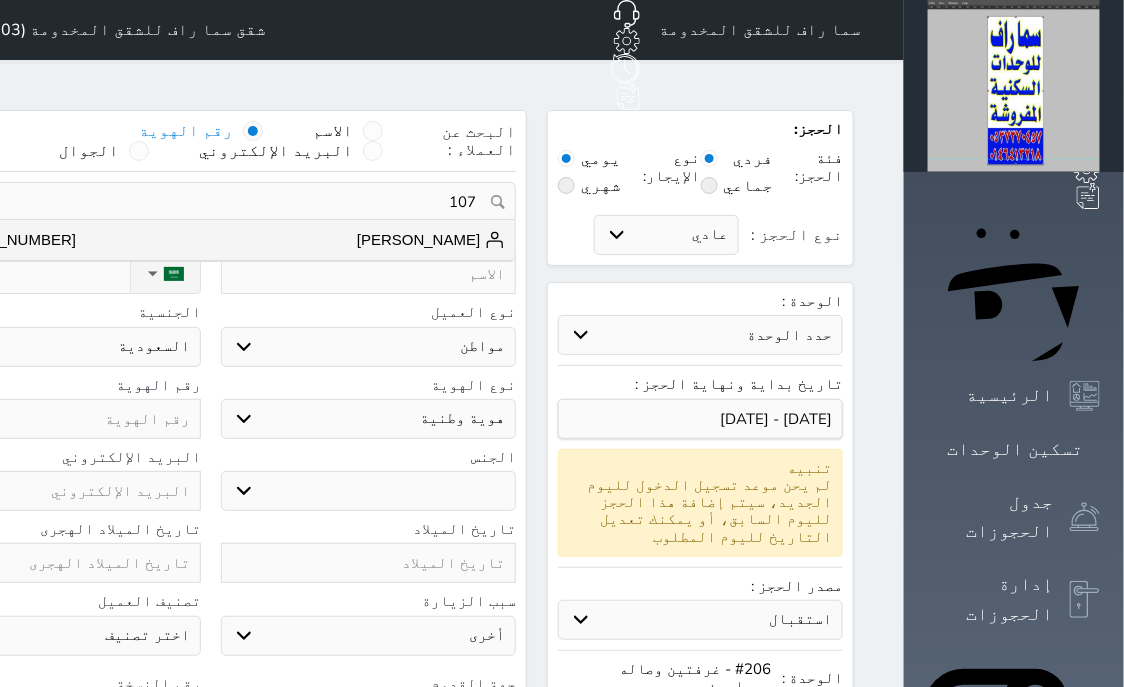 type on "1079" 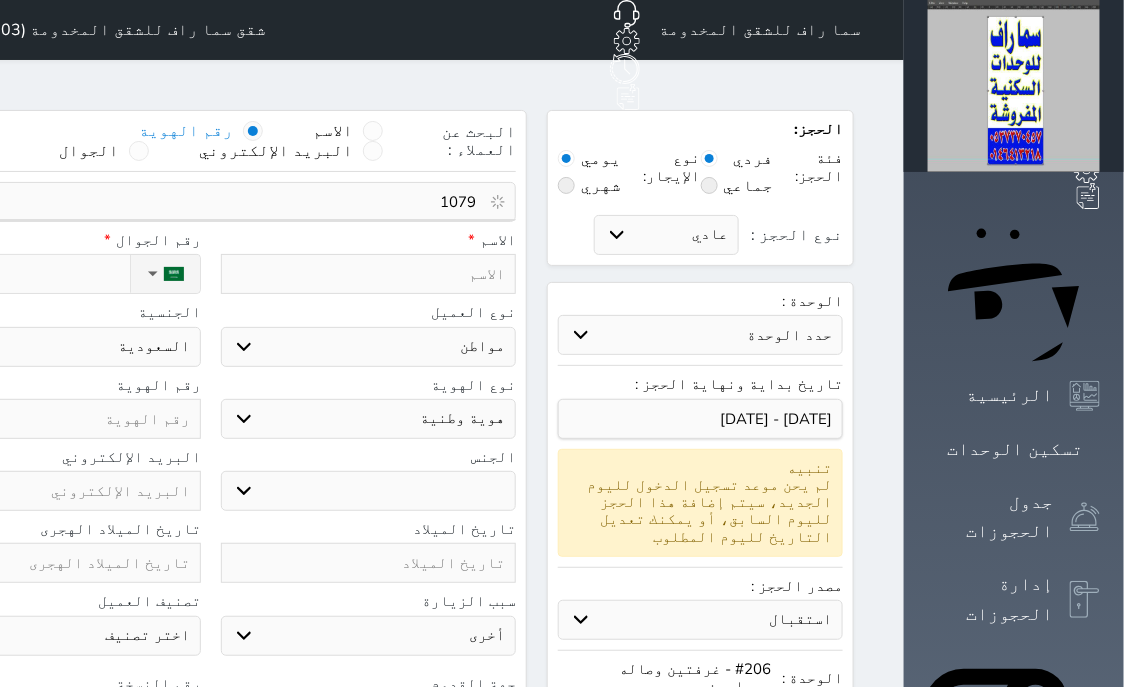 select 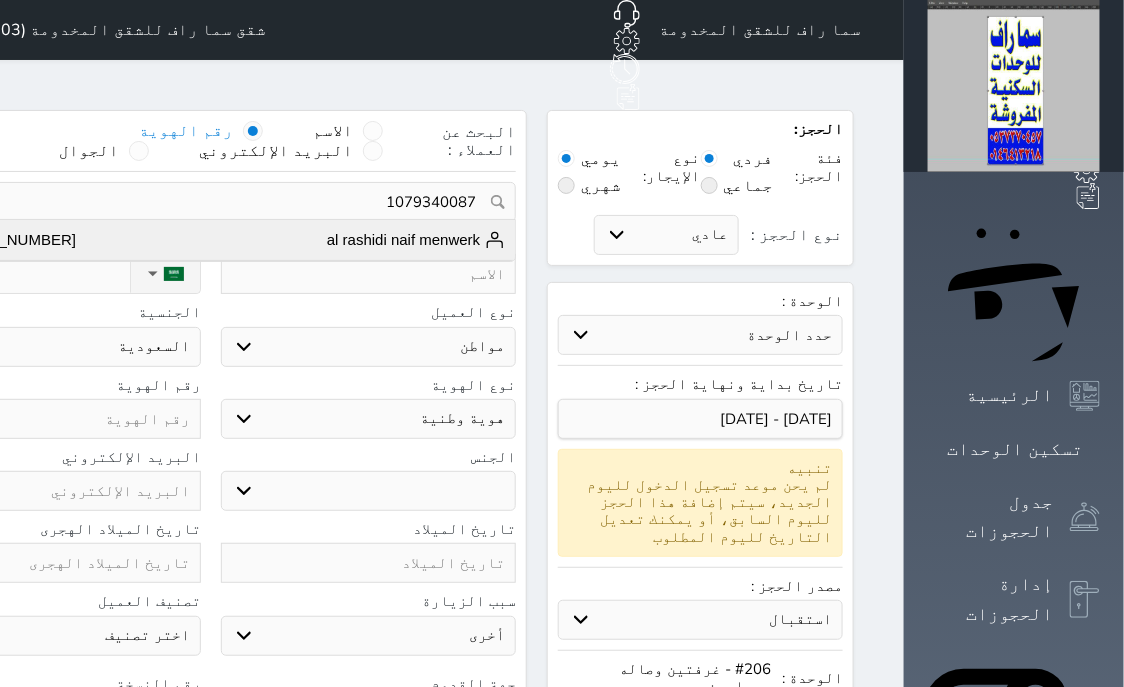 click on "al rashidi  naif  menwerk" at bounding box center [416, 240] 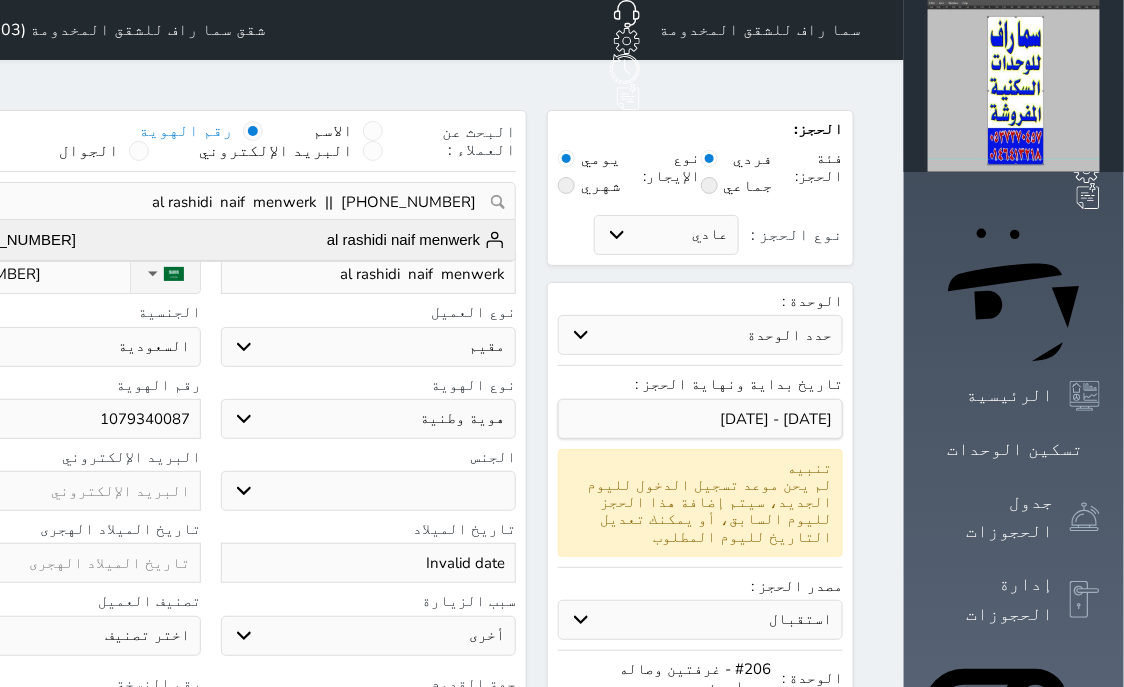 select on "9" 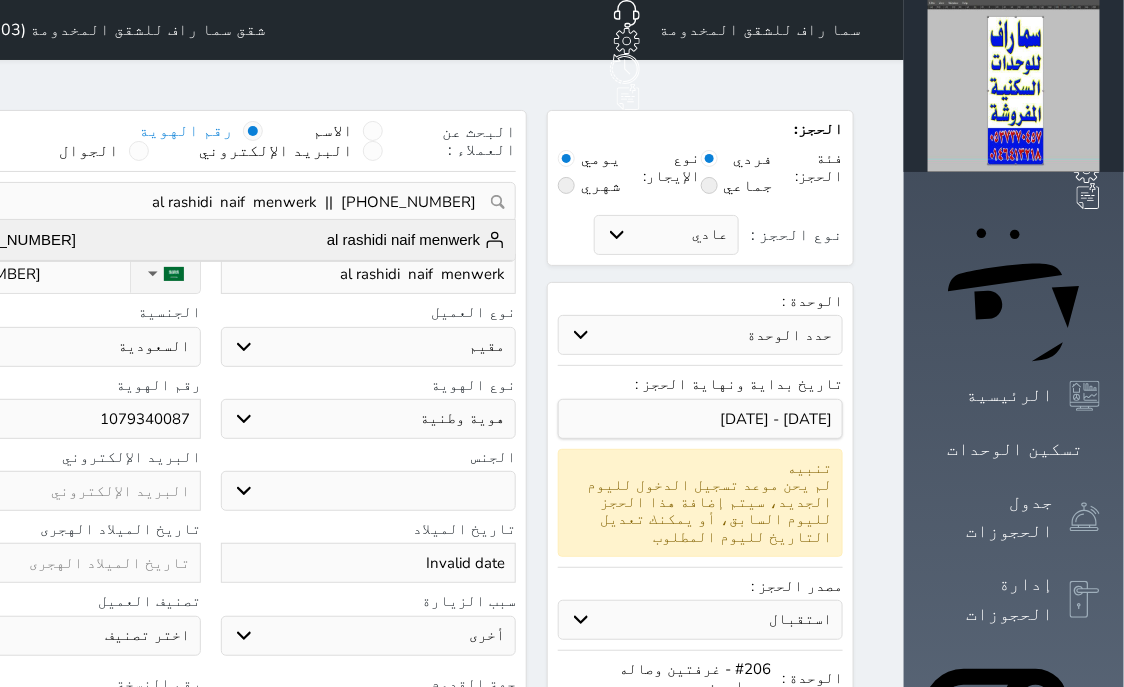 type on "1" 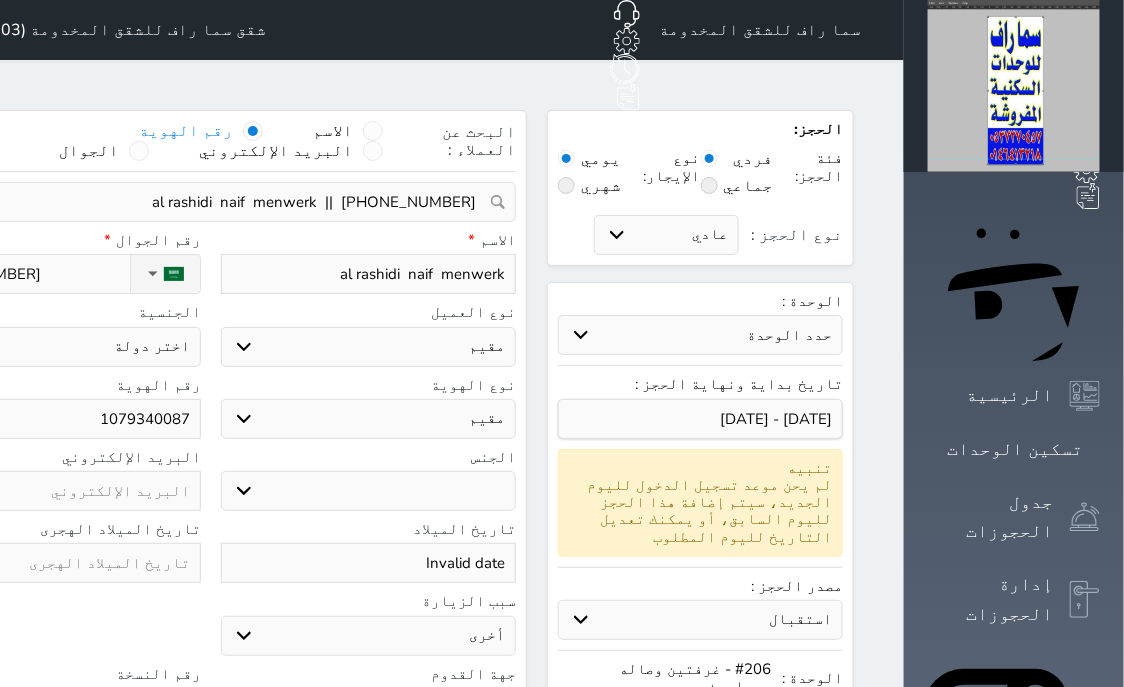 select 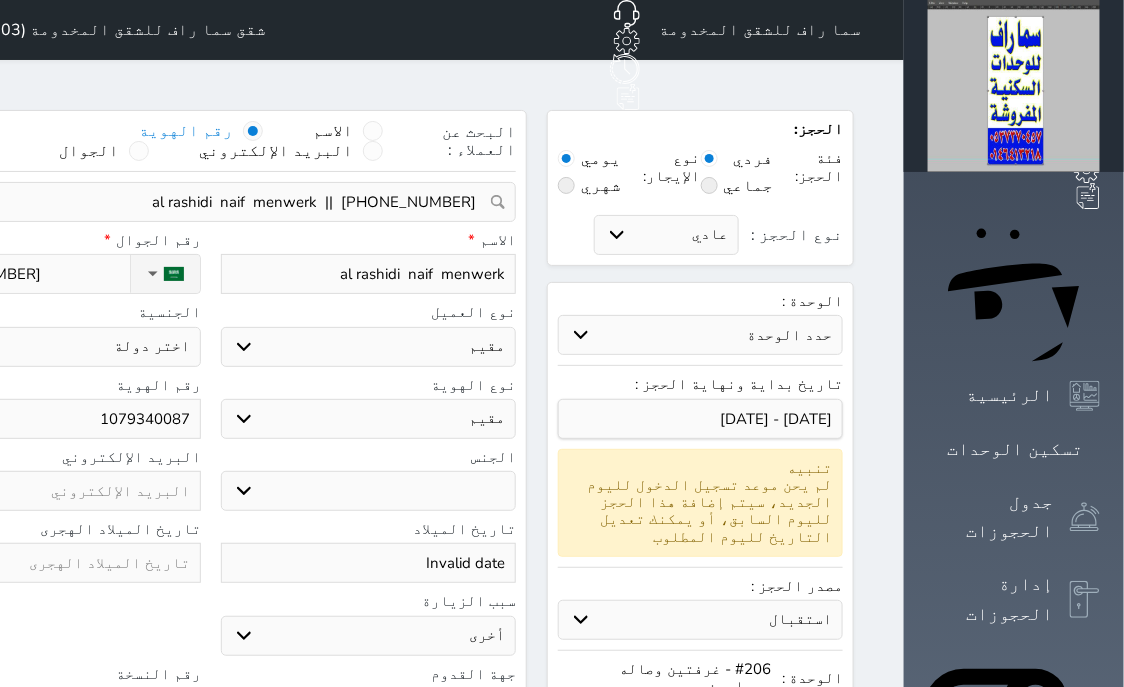 drag, startPoint x: 475, startPoint y: 214, endPoint x: 643, endPoint y: 211, distance: 168.02678 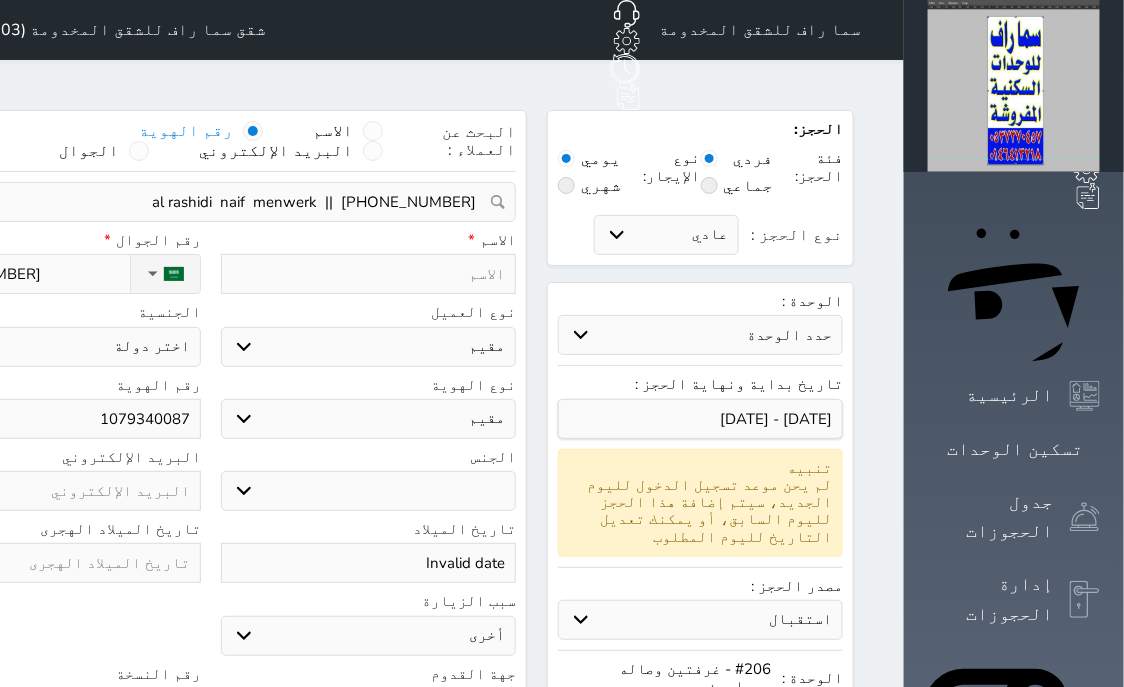 select 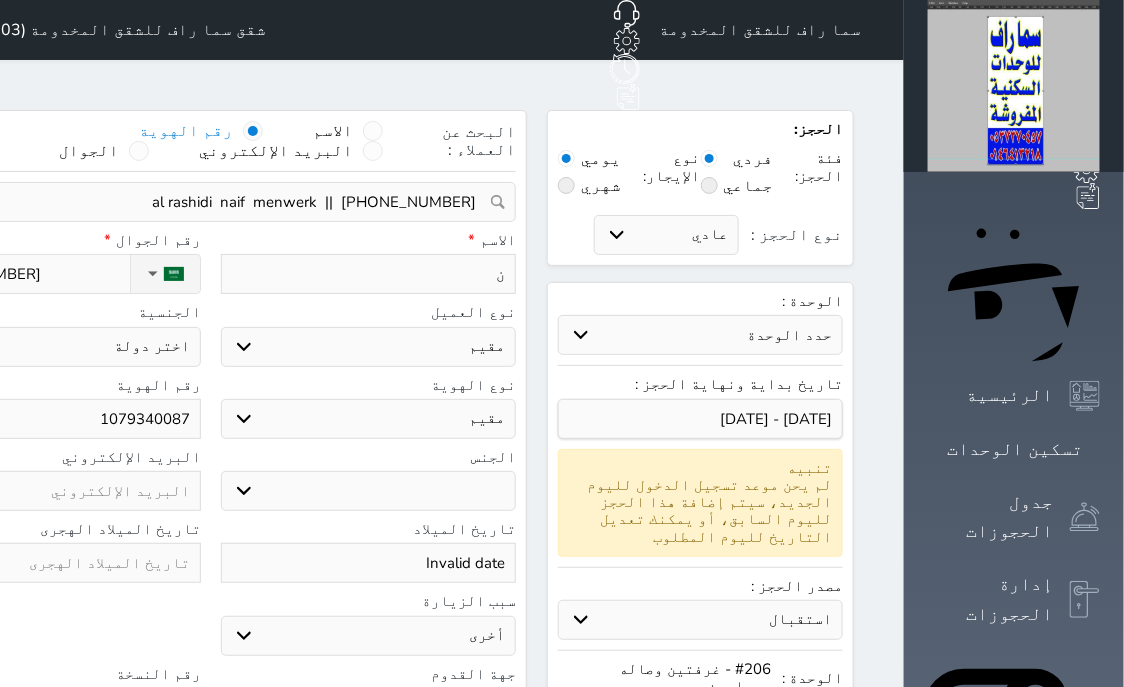 type on "نا" 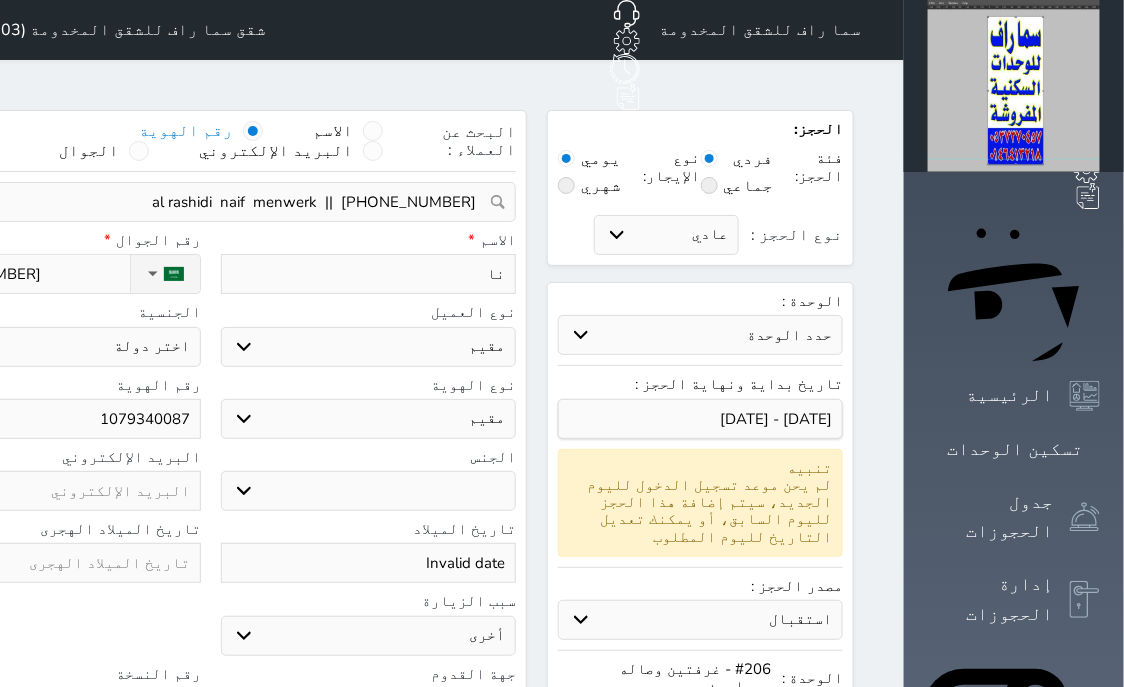 type on "ناي" 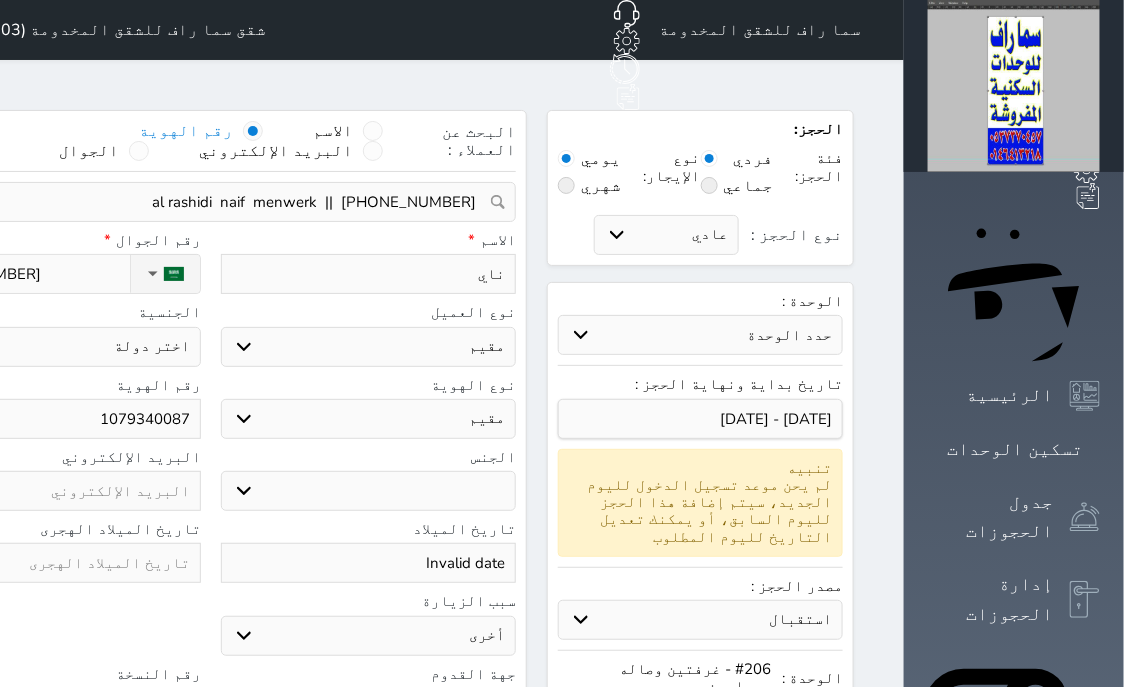 type on "نايف" 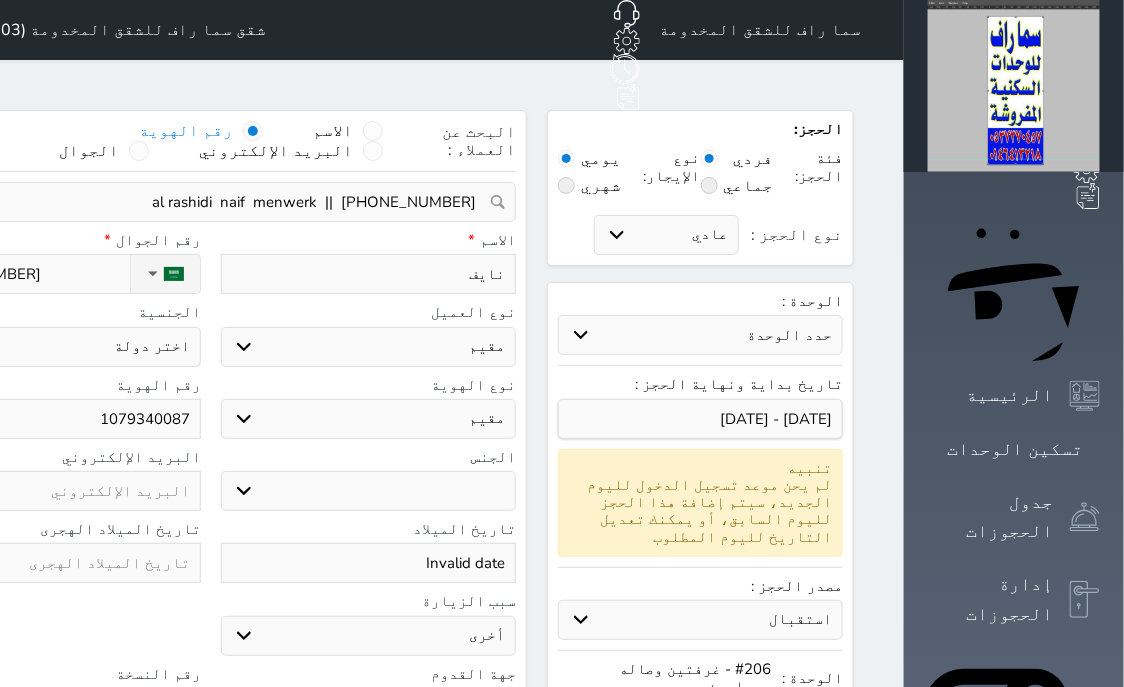 type on "نايف" 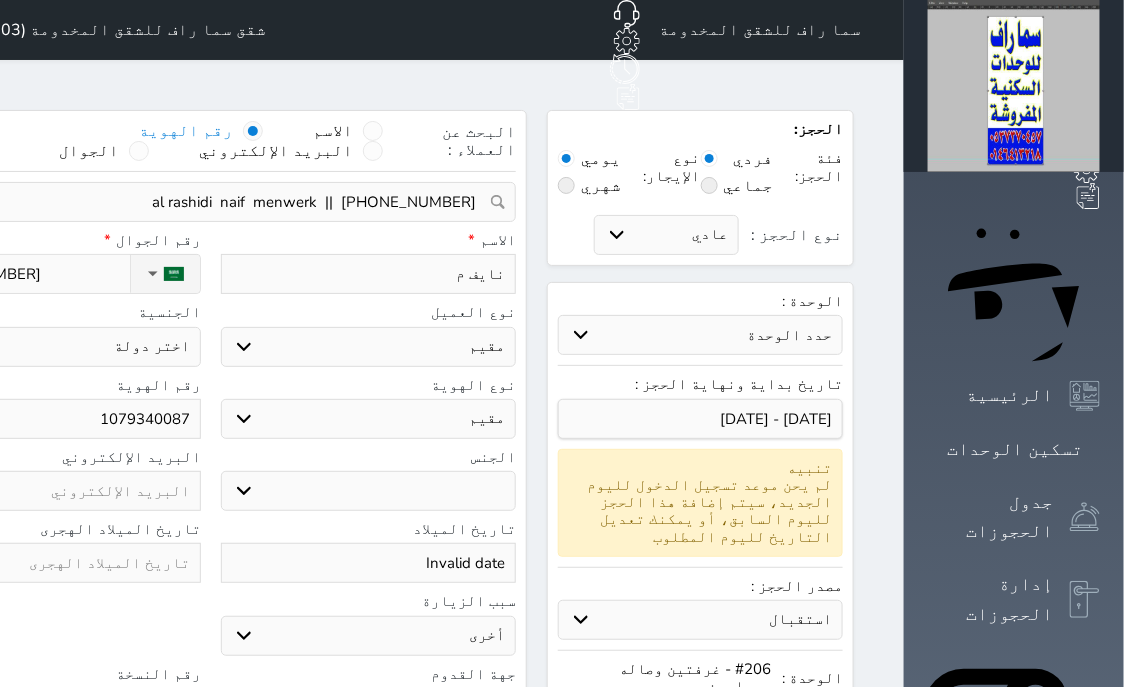type on "[PERSON_NAME] من" 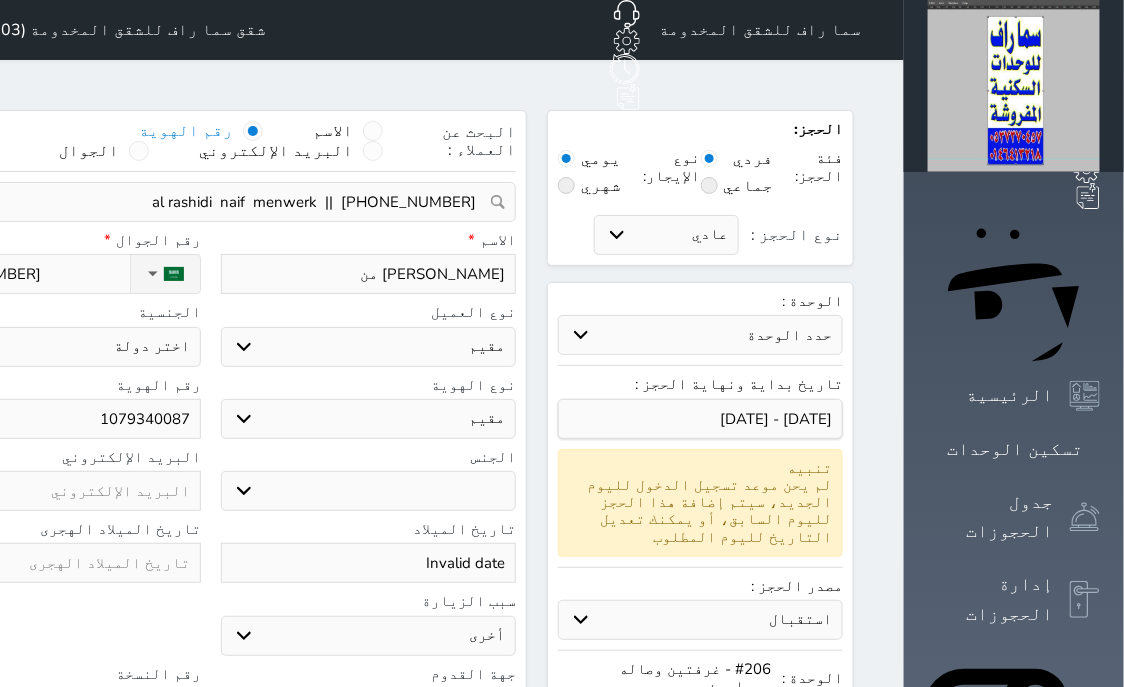 select 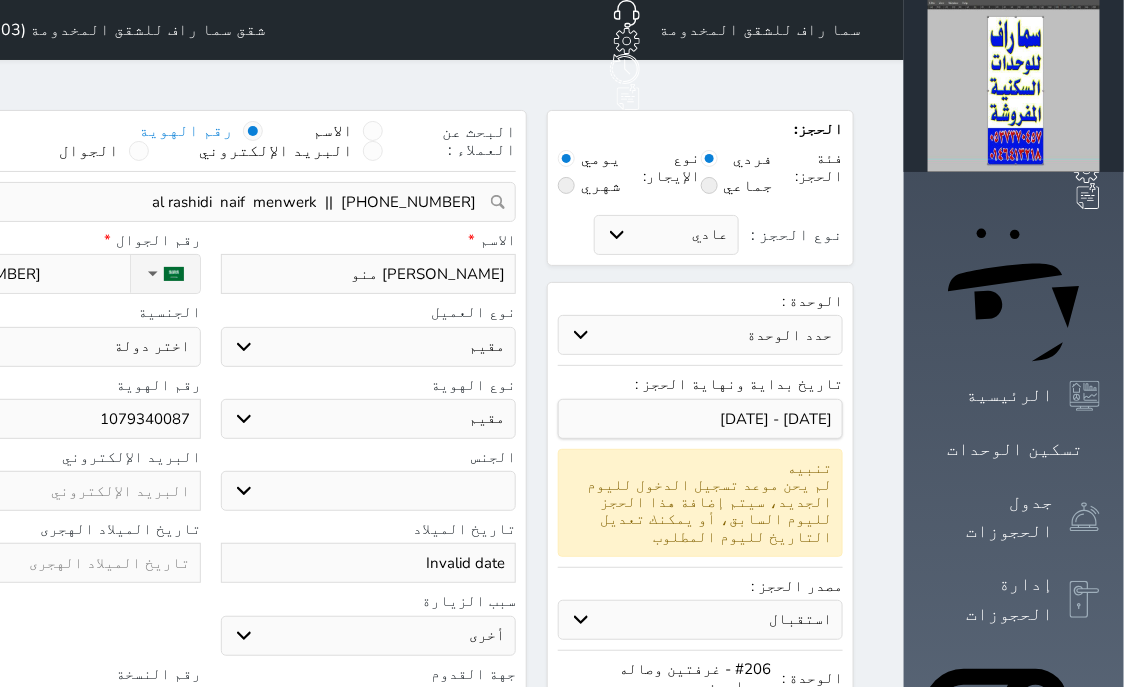 type on "[PERSON_NAME]" 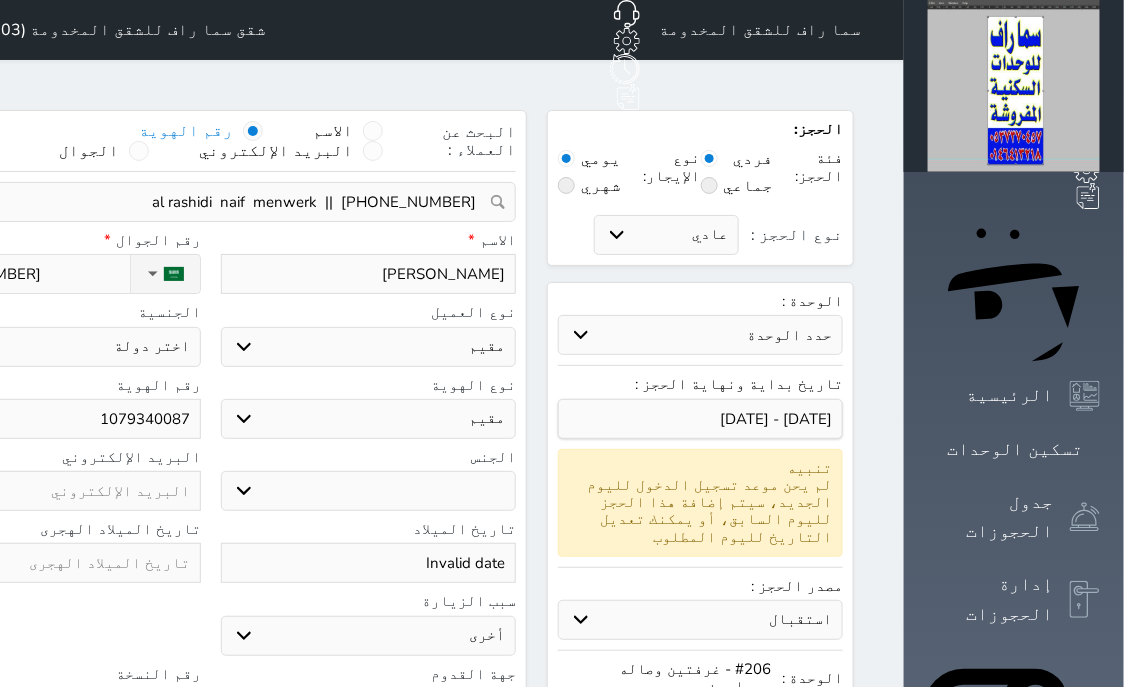 type on "[PERSON_NAME]" 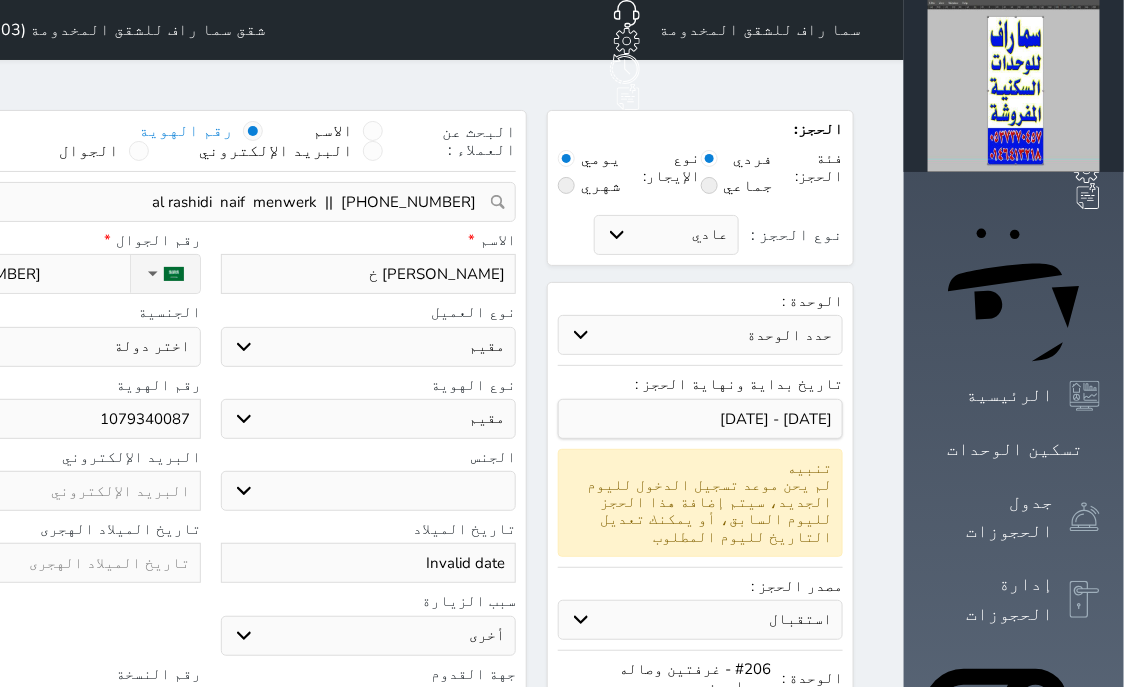 type on "[PERSON_NAME] خش" 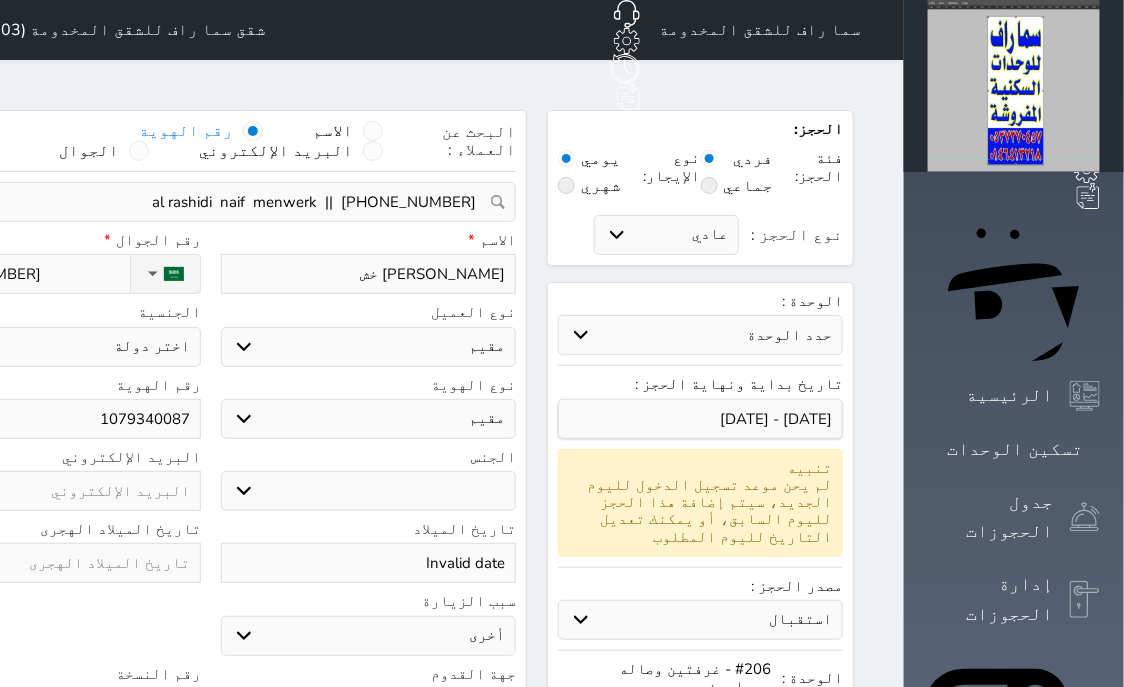 type on "[PERSON_NAME] خشم" 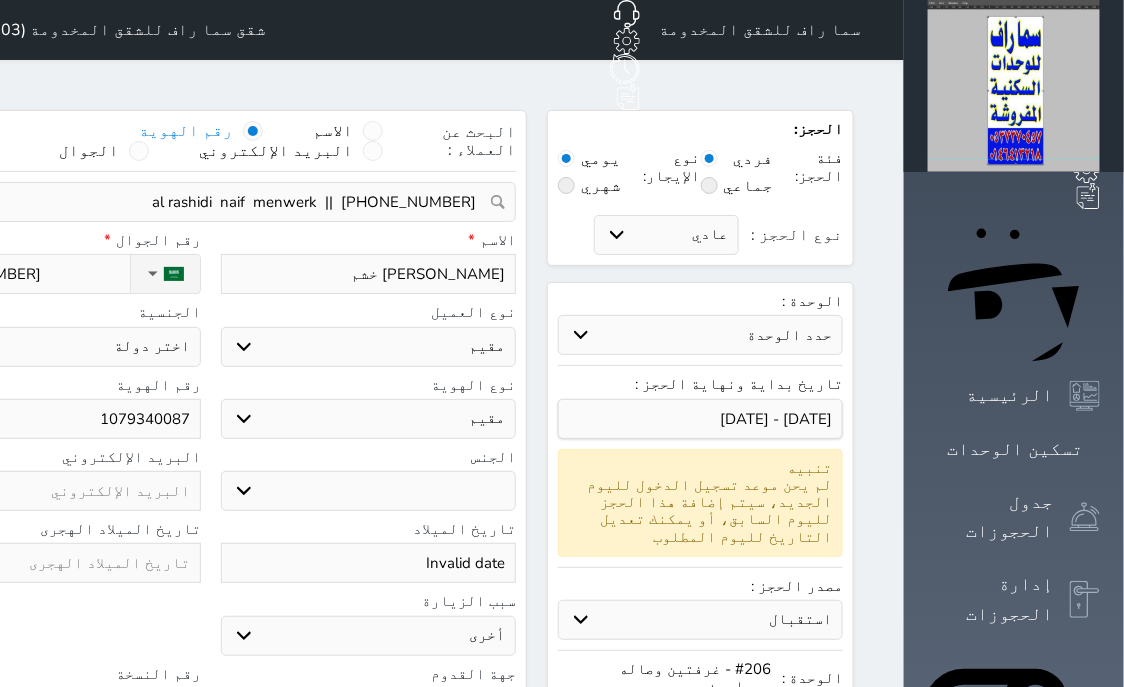 type on "[PERSON_NAME] خشما" 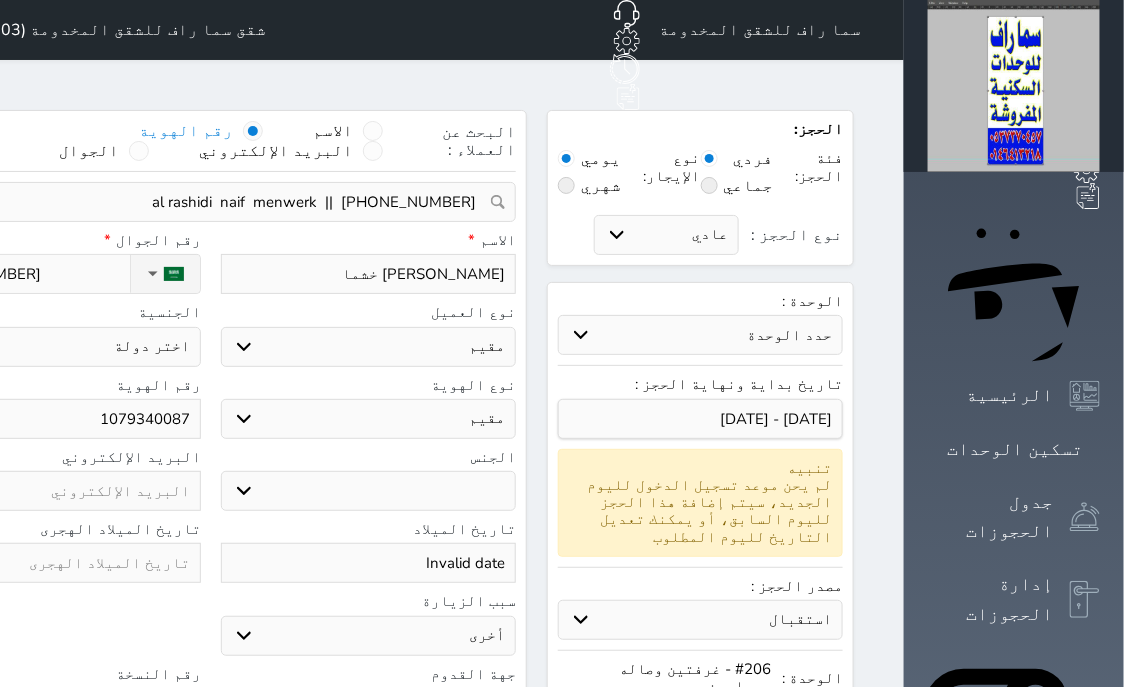 type on "[PERSON_NAME] [PERSON_NAME]" 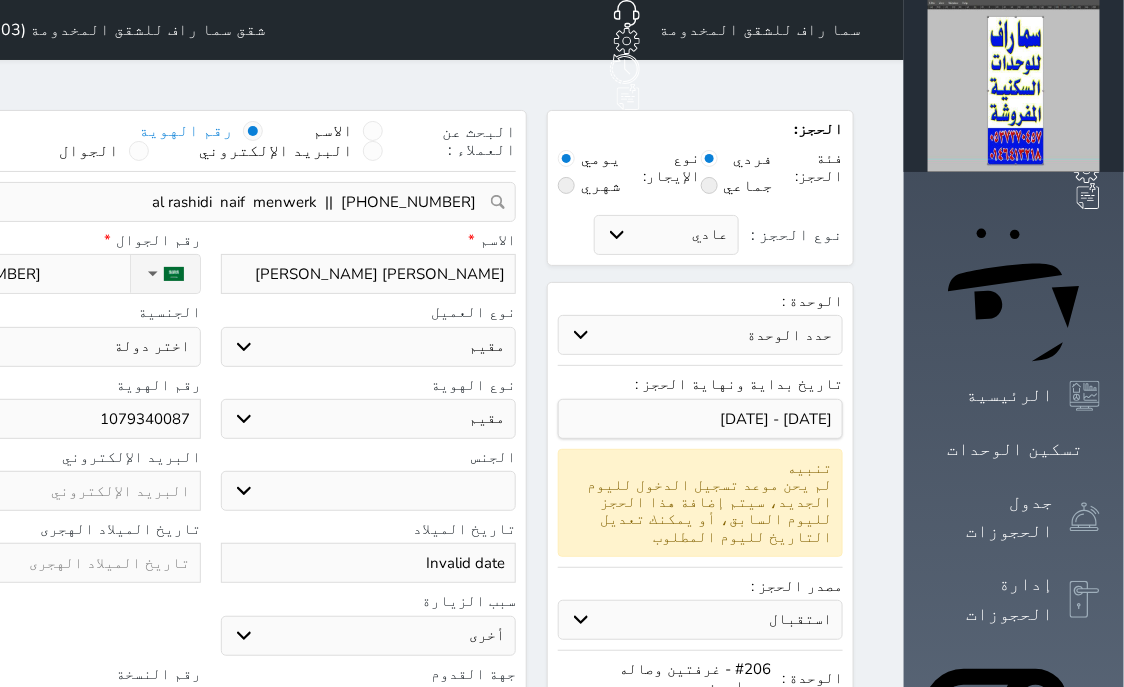 type on "[PERSON_NAME] [PERSON_NAME]" 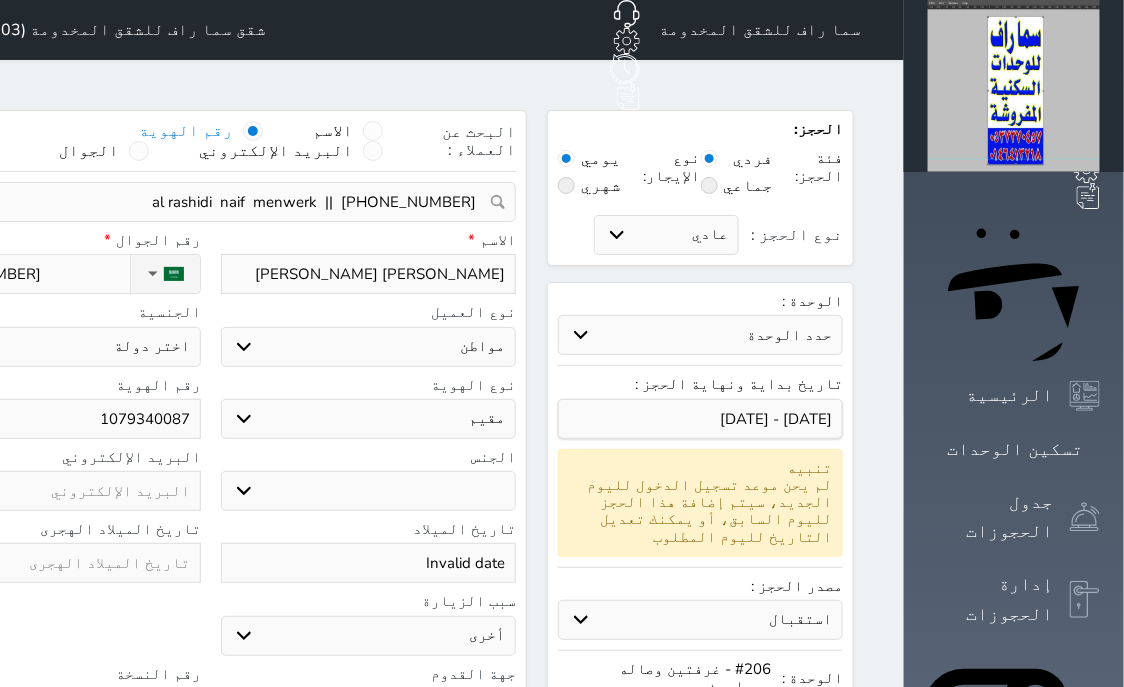 click on "مواطن" at bounding box center (0, 0) 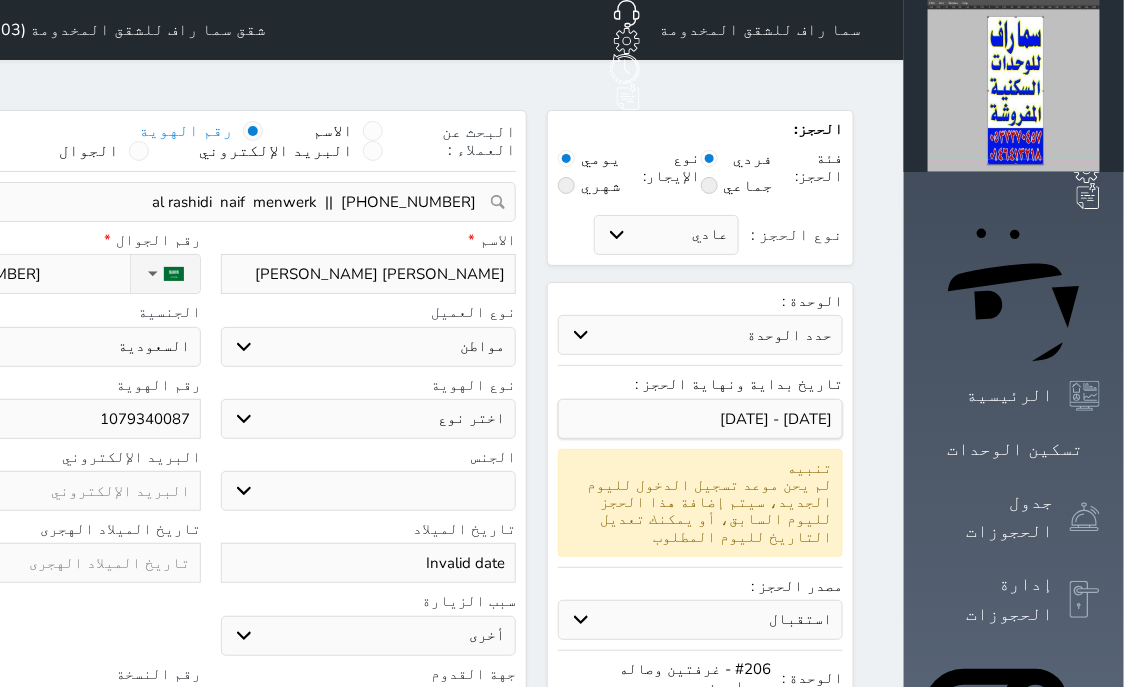 click on "اختر نوع   هوية وطنية هوية عائلية جواز السفر" at bounding box center (369, 419) 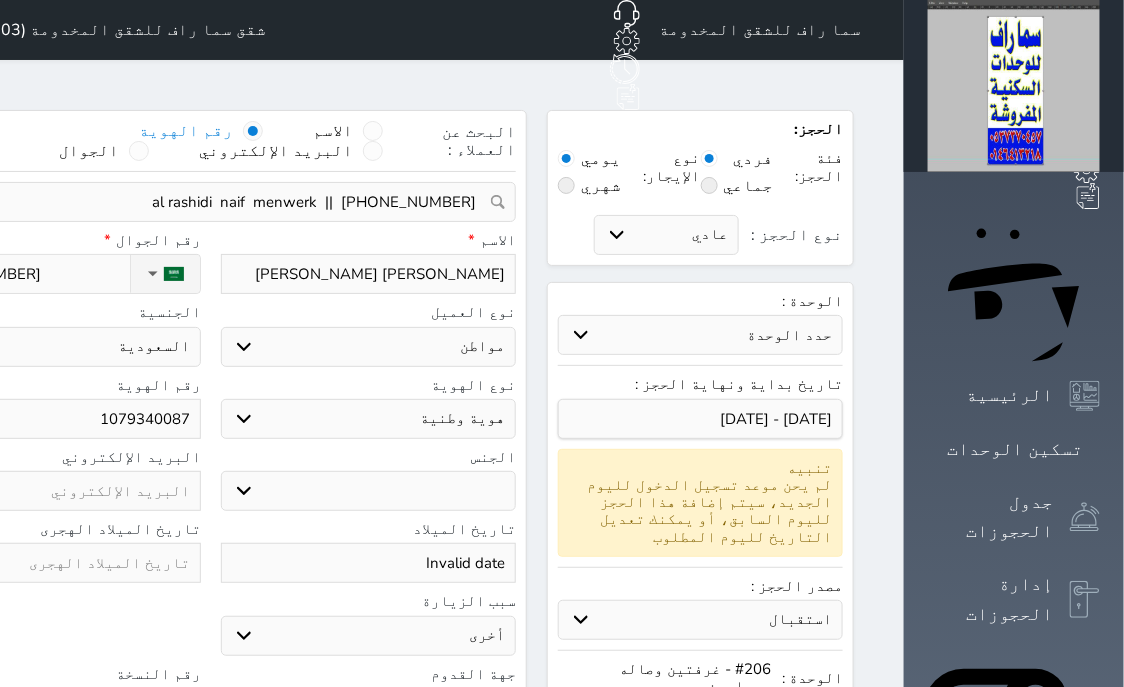 click on "هوية وطنية" at bounding box center [0, 0] 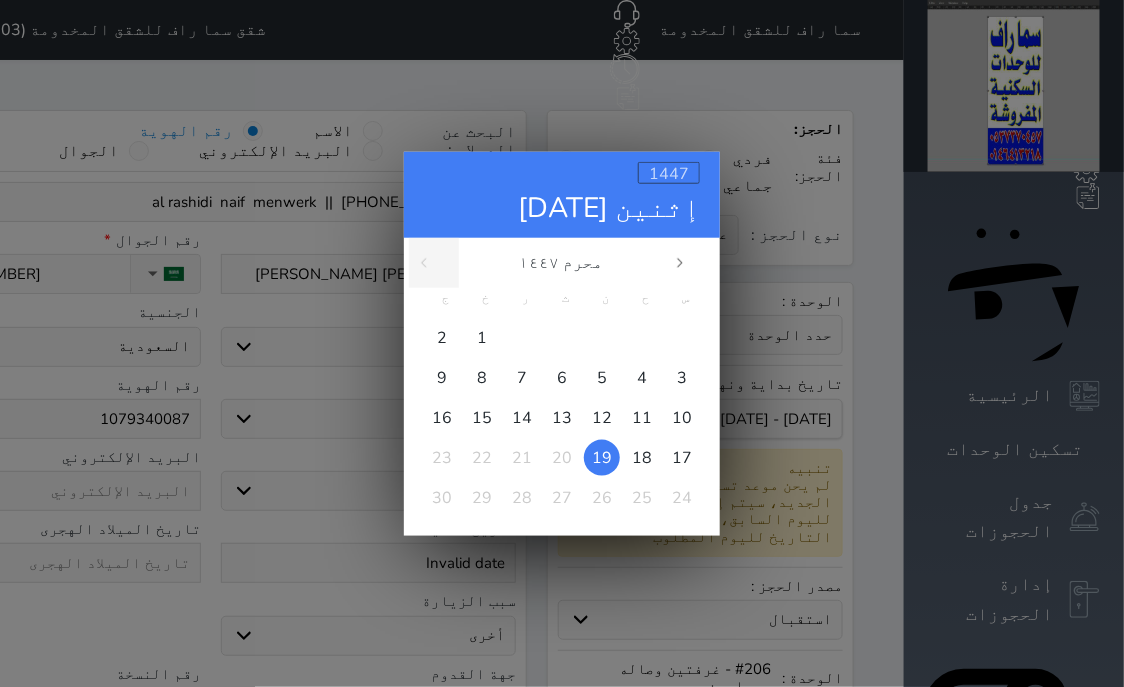 click on "1447" at bounding box center [669, 173] 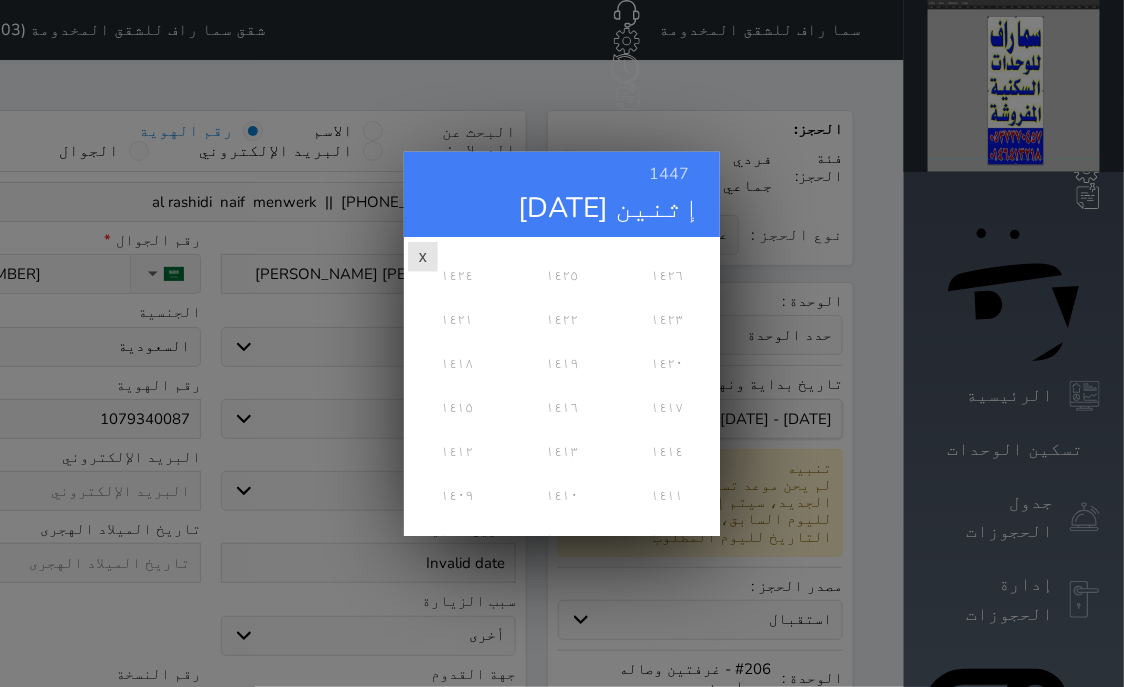scroll, scrollTop: 482, scrollLeft: 0, axis: vertical 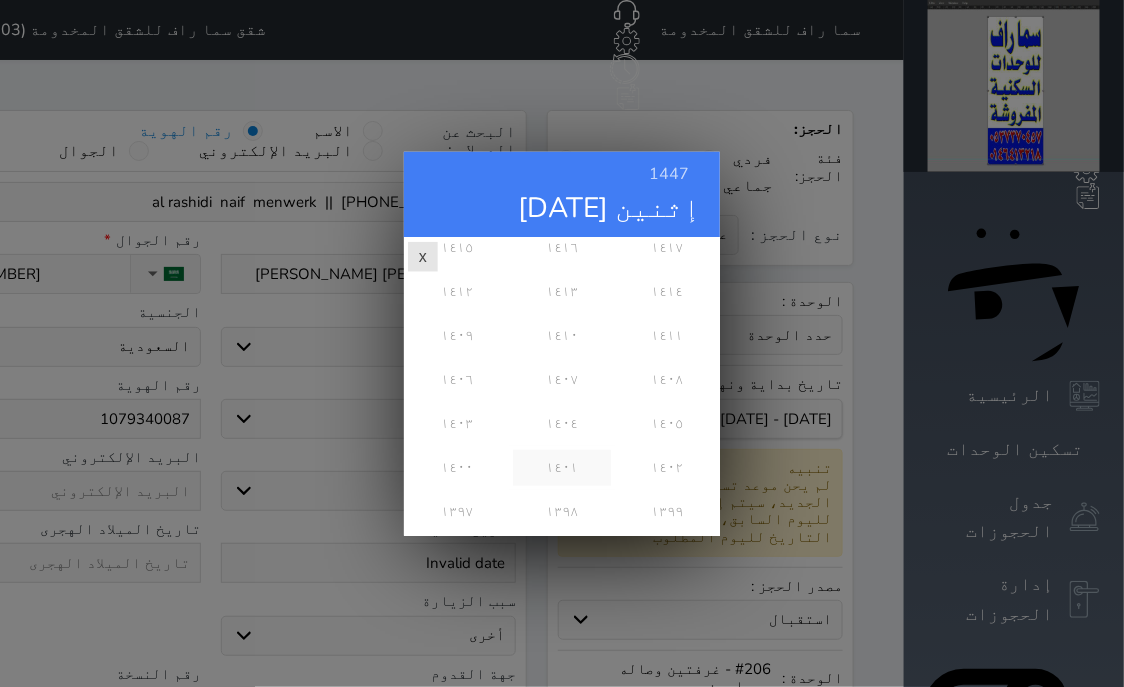 click on "١٤٠١" at bounding box center (561, 467) 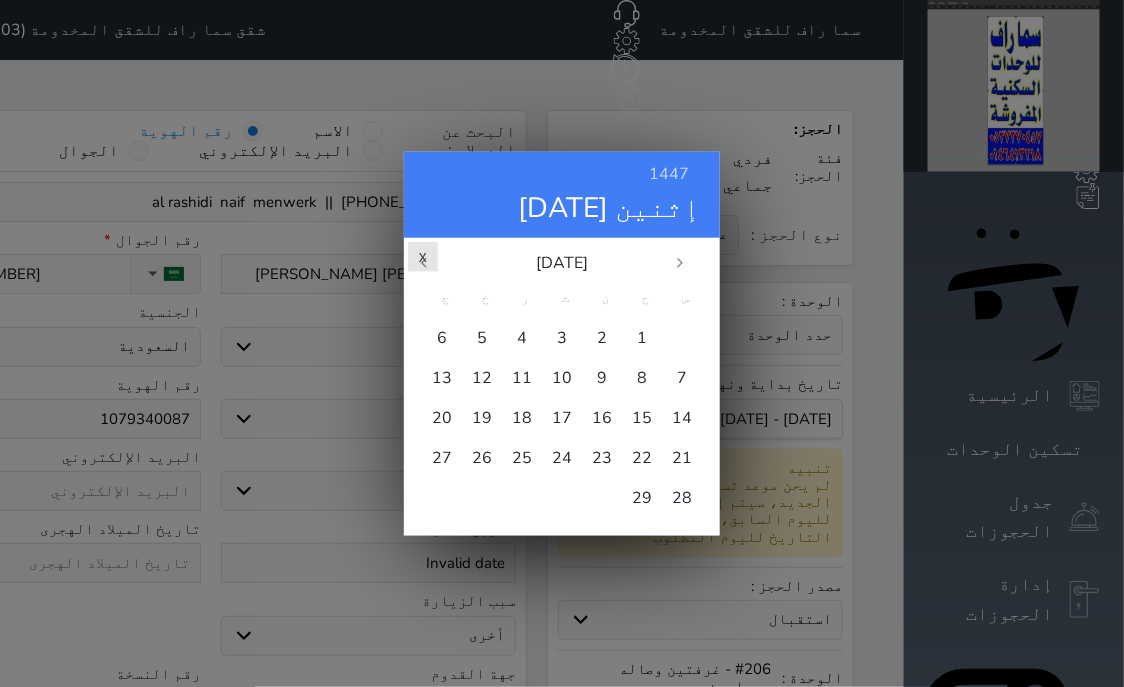 scroll, scrollTop: 0, scrollLeft: 0, axis: both 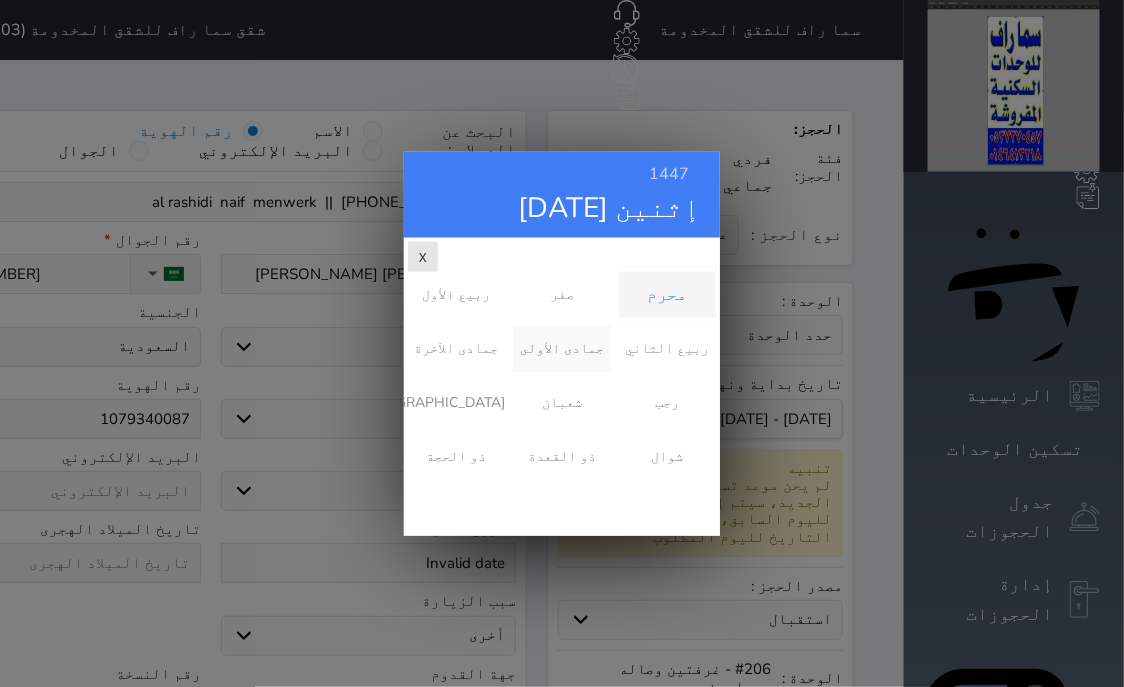click on "جمادى الأولى" at bounding box center [561, 348] 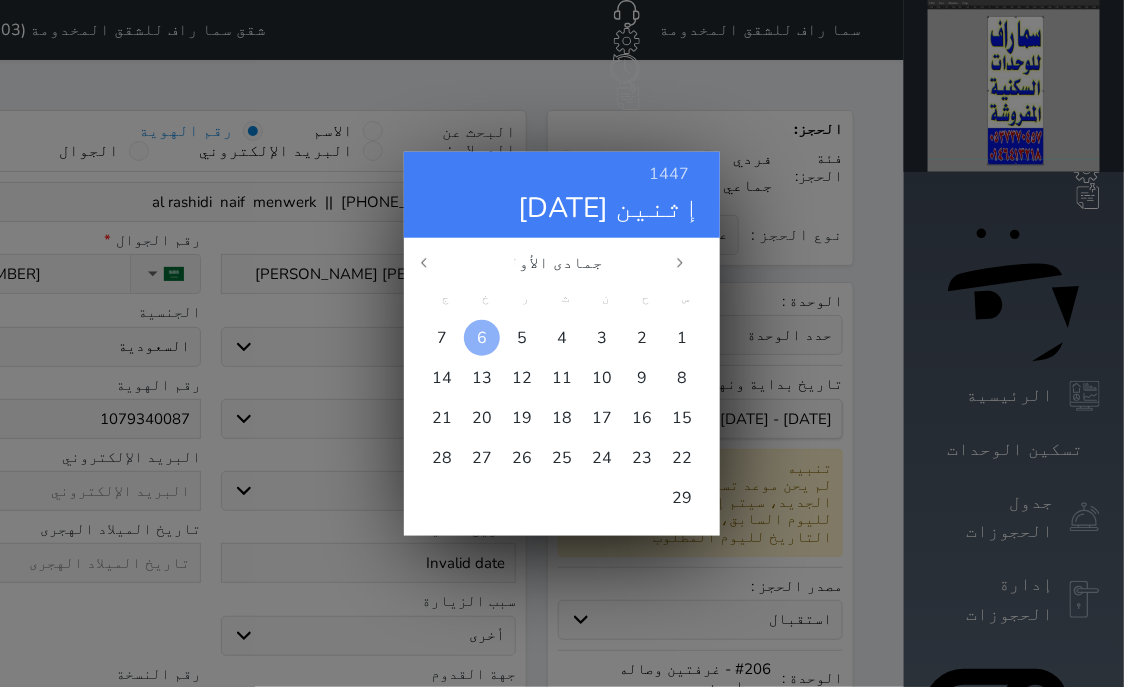 click at bounding box center [482, 337] 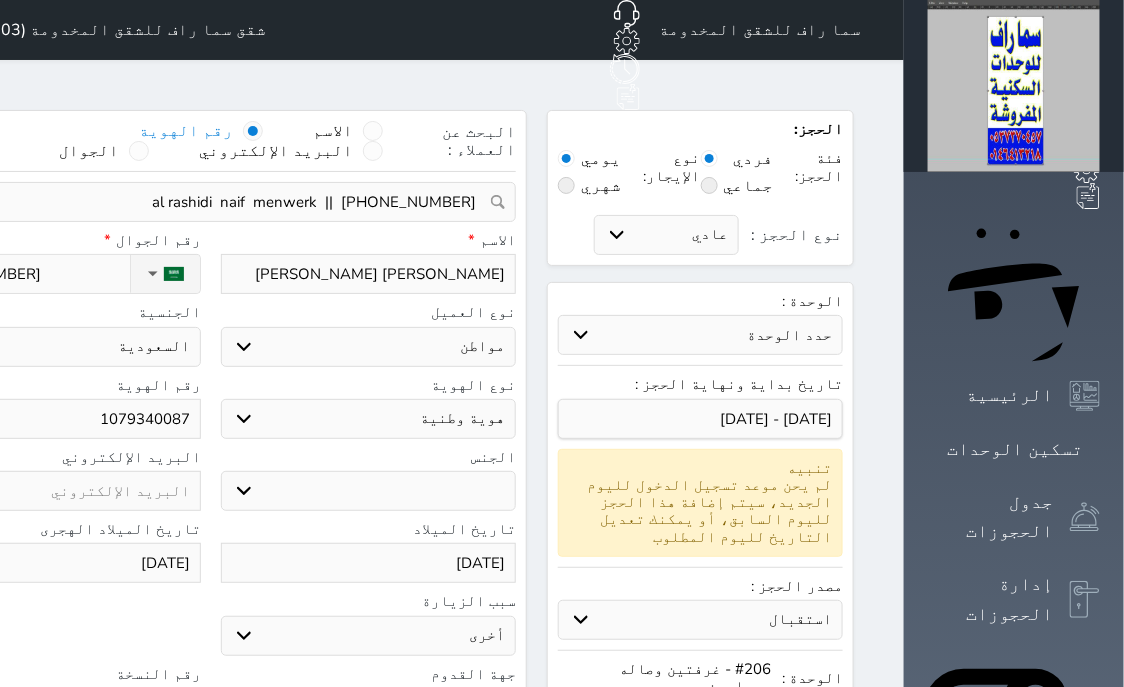 drag, startPoint x: 276, startPoint y: 664, endPoint x: 402, endPoint y: 658, distance: 126.14278 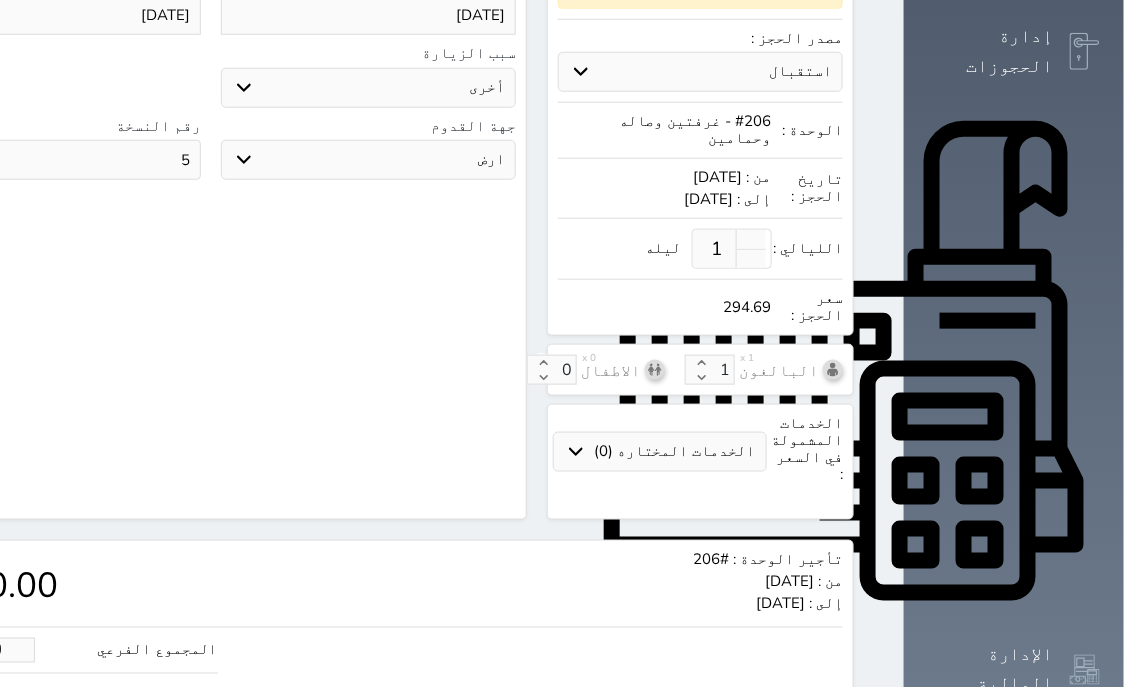 scroll, scrollTop: 665, scrollLeft: 0, axis: vertical 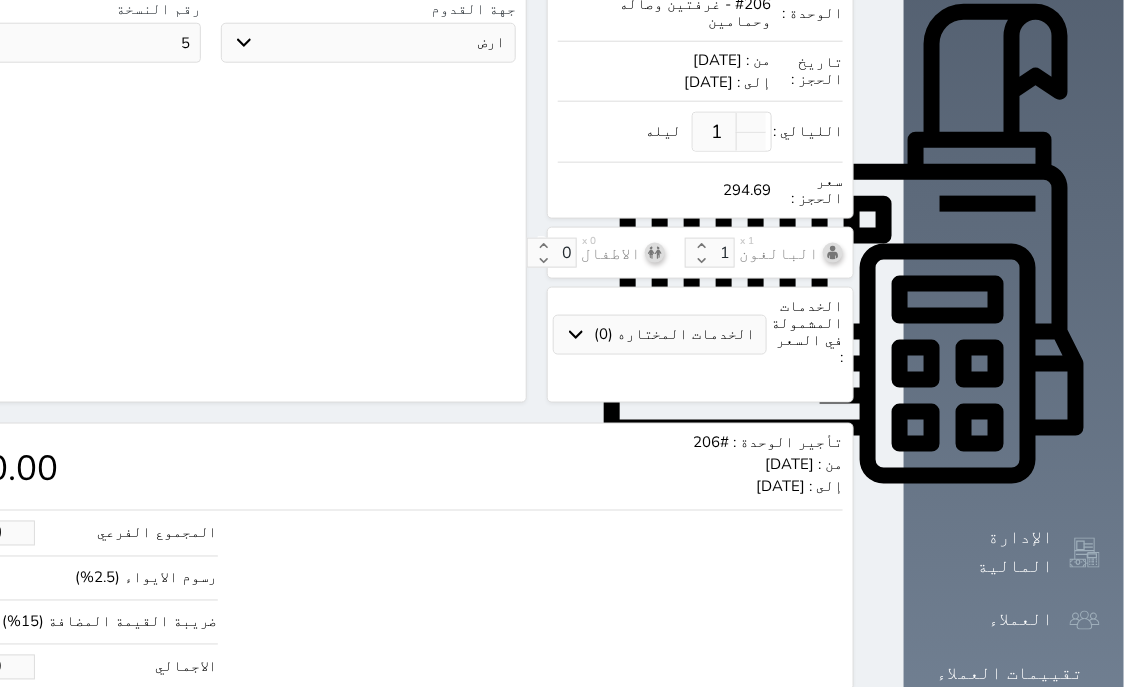 type on "5" 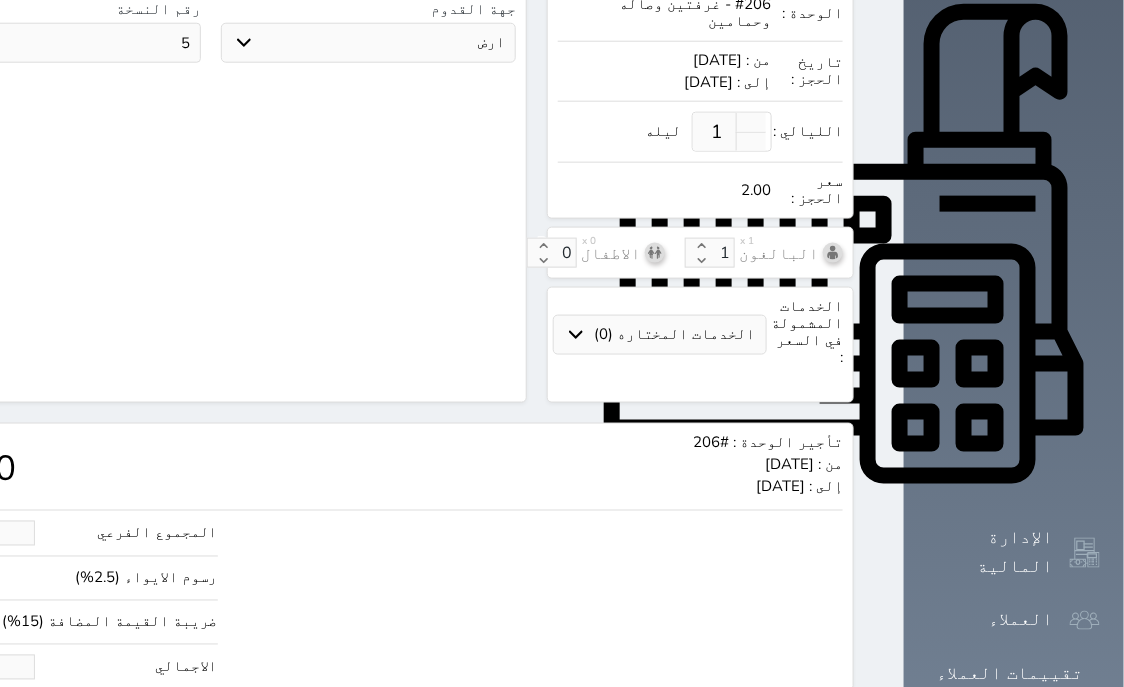 type on "19.51" 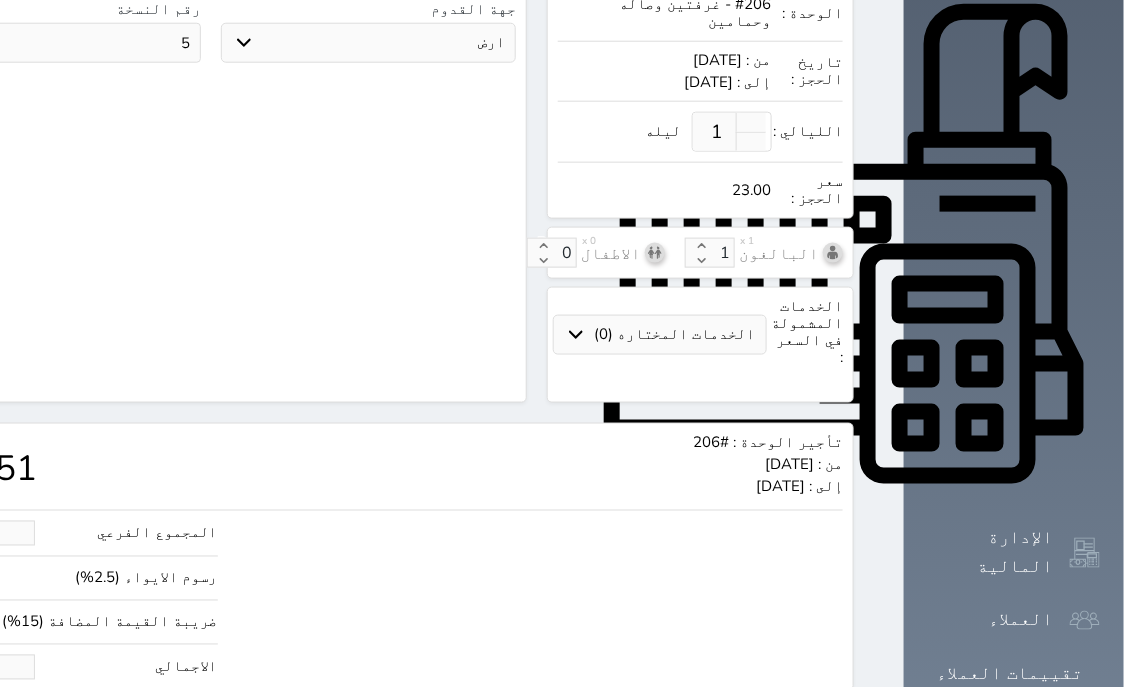 type on "195.12" 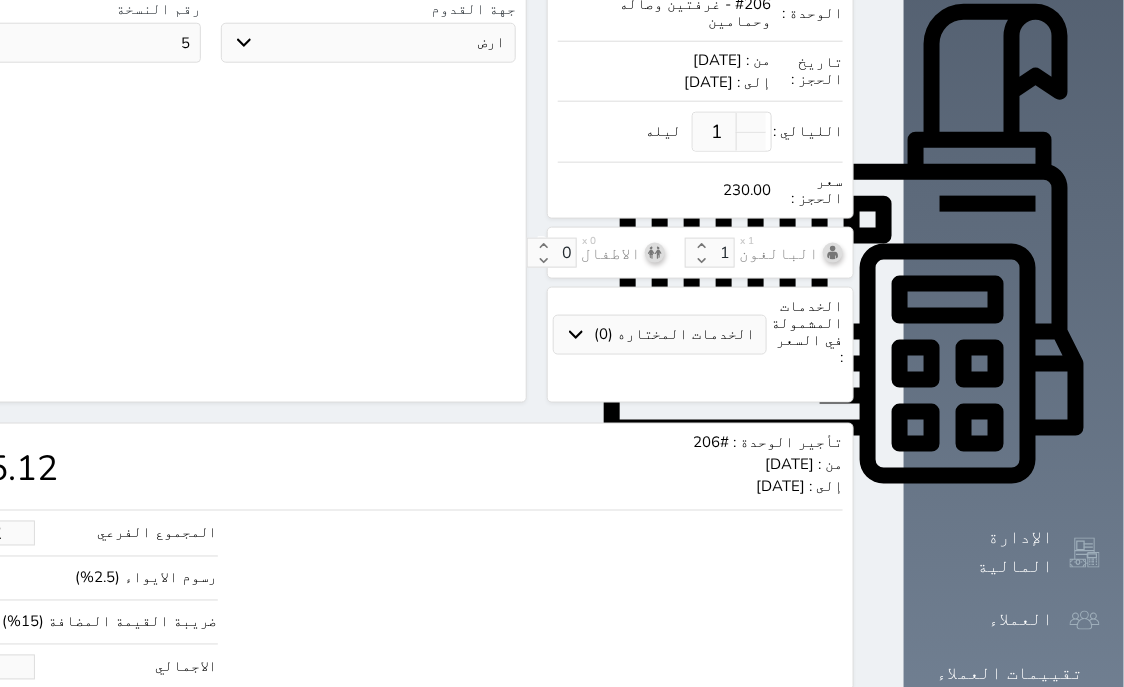 type on "230.00" 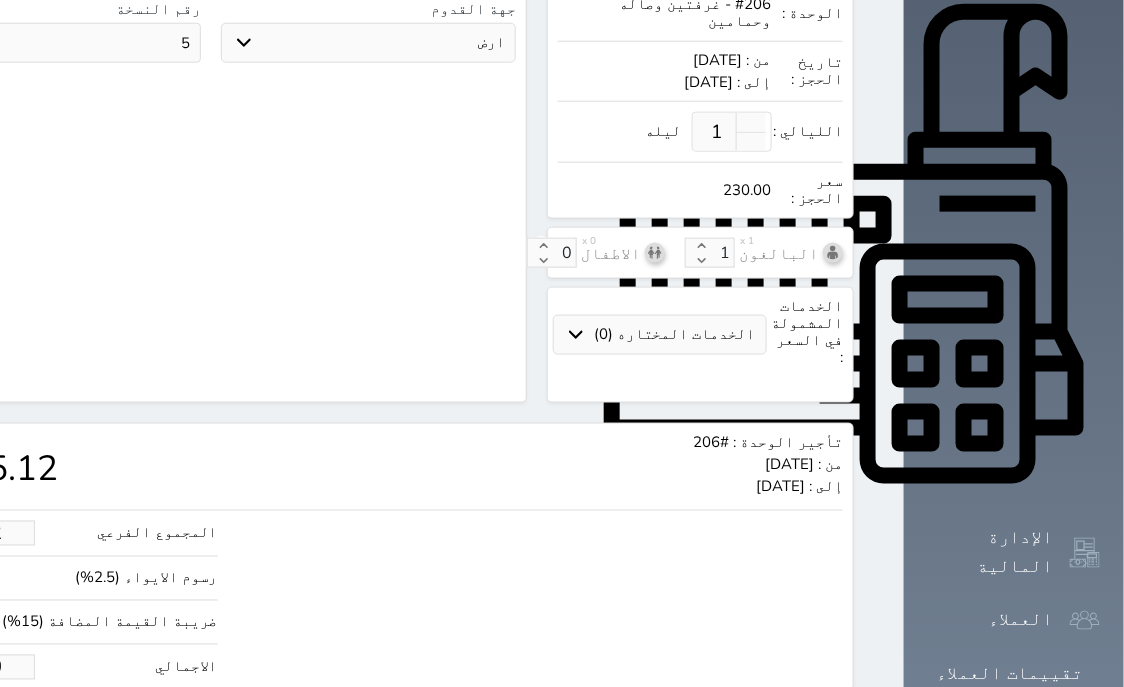 click on "حجز" at bounding box center (-13, 728) 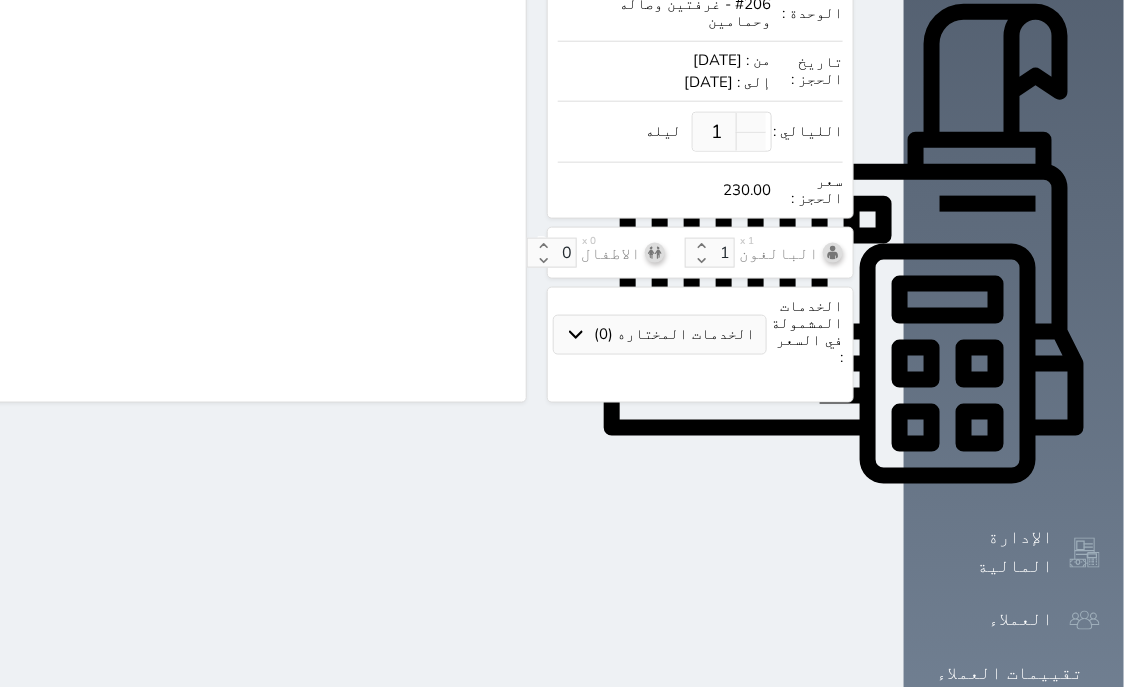 scroll, scrollTop: 621, scrollLeft: 0, axis: vertical 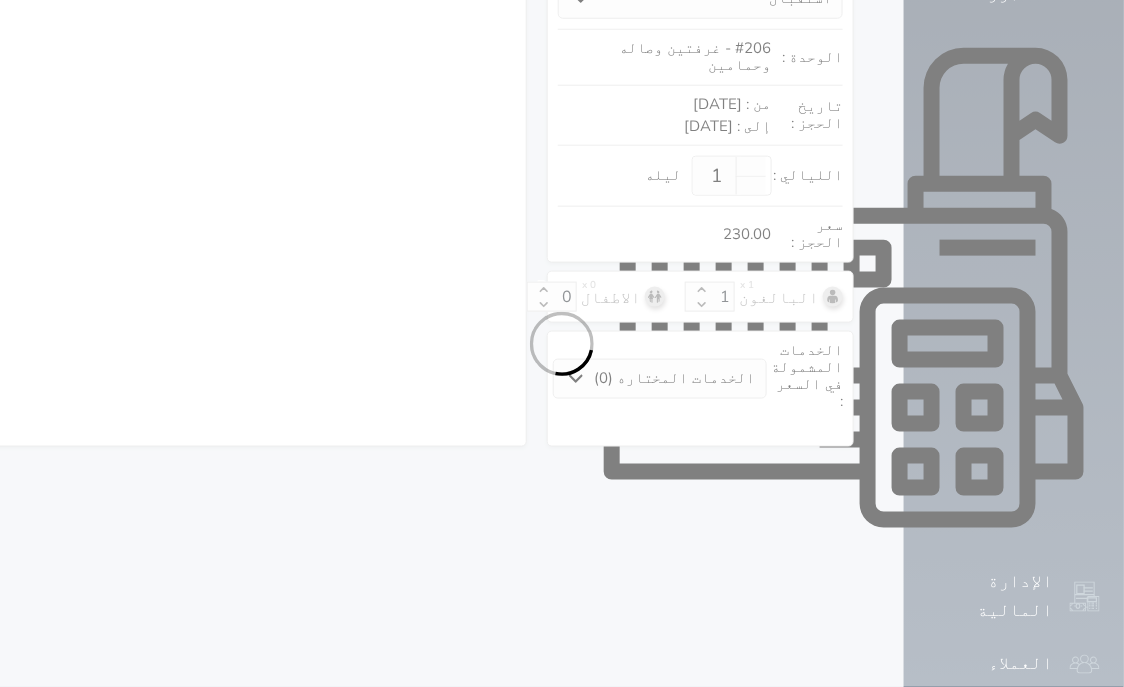select on "1" 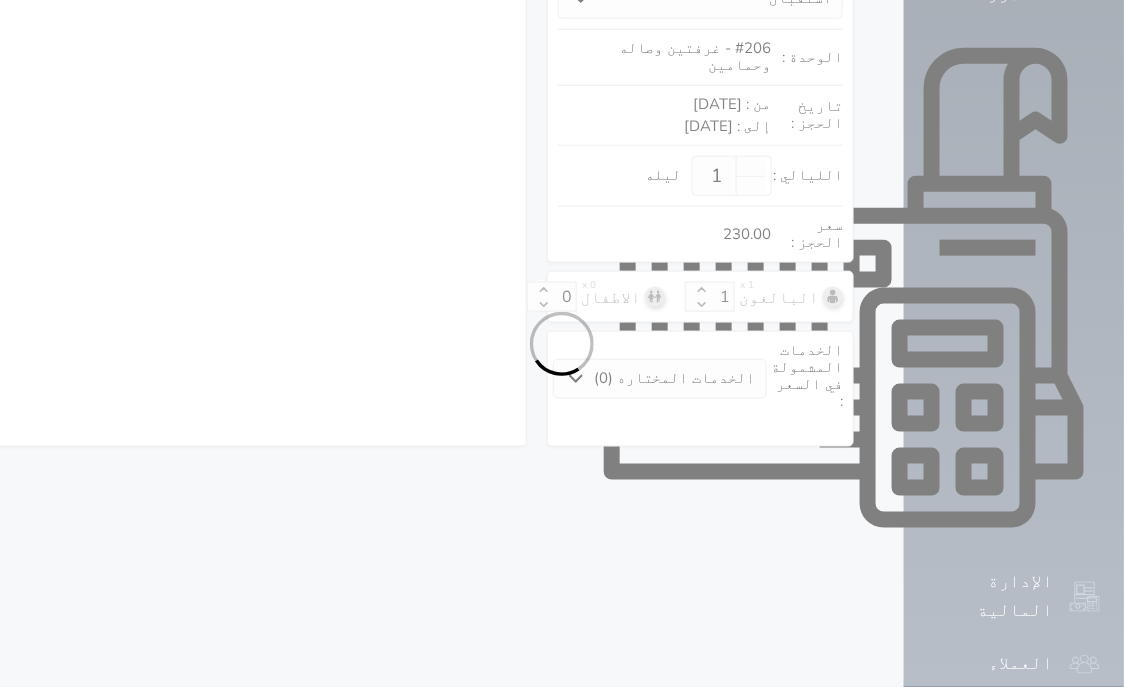 select on "113" 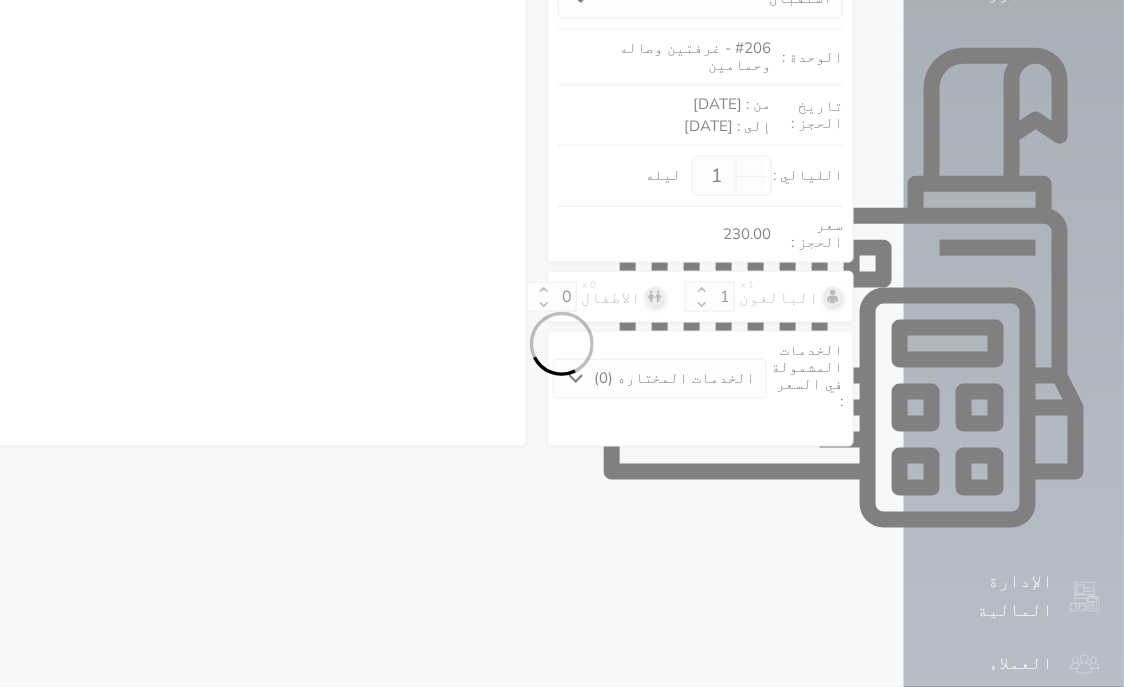 select on "1" 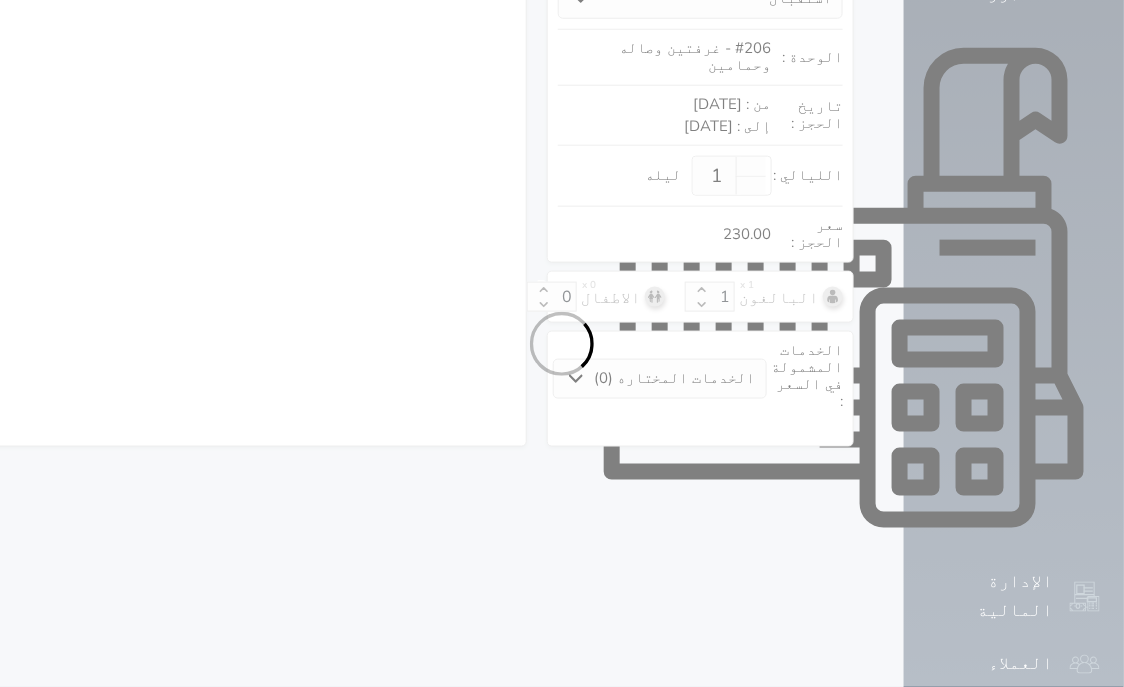 select on "7" 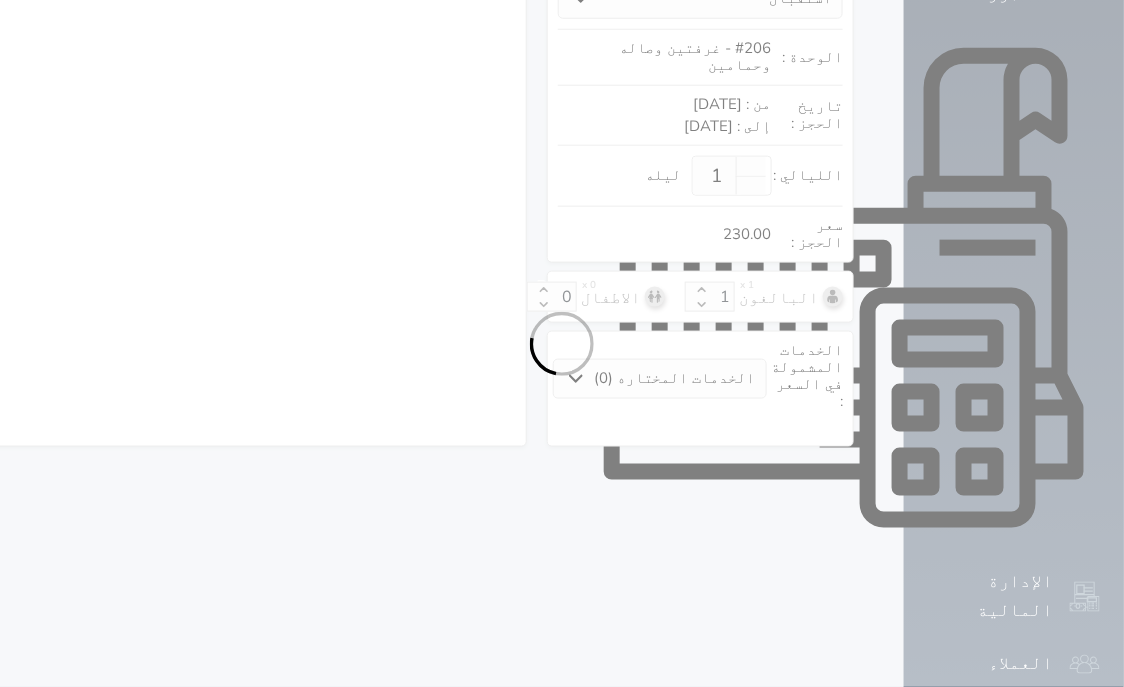 select on "9" 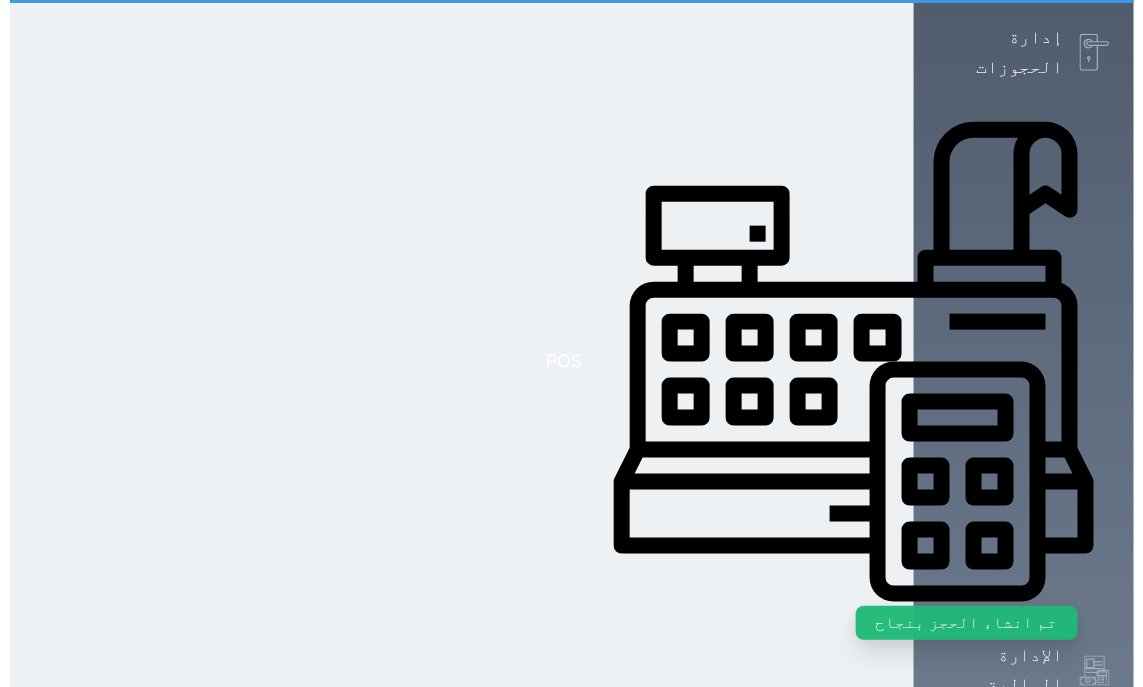 scroll, scrollTop: 0, scrollLeft: 0, axis: both 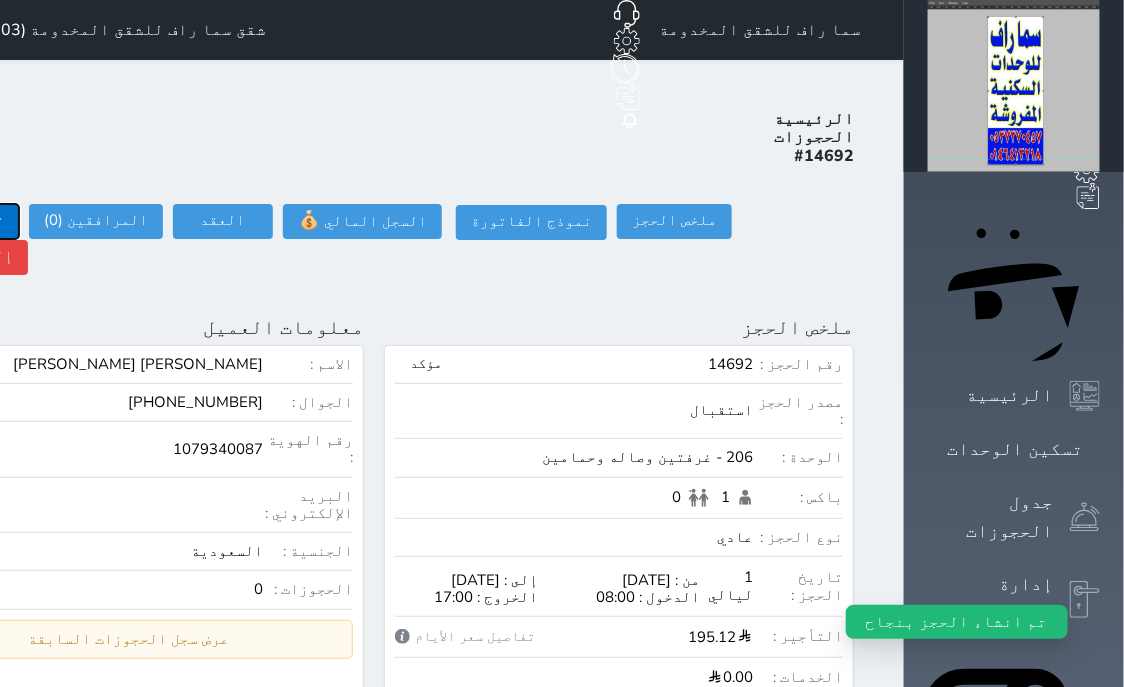 click on "تسجيل دخول" at bounding box center (-39, 221) 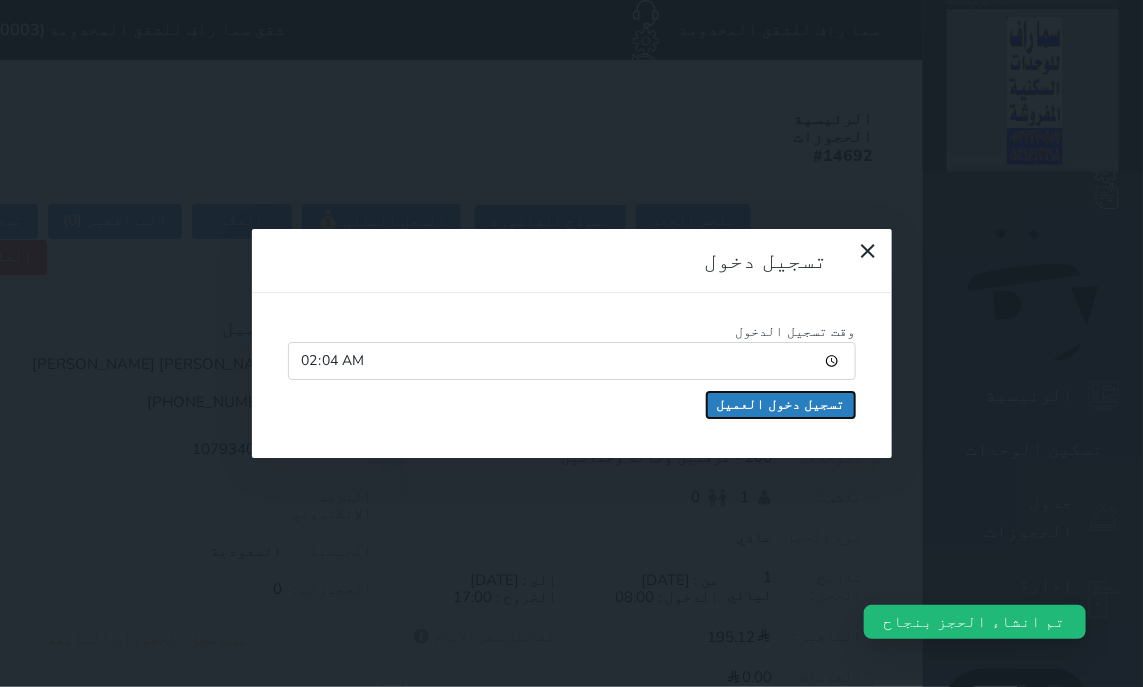 click on "تسجيل دخول العميل" at bounding box center (781, 405) 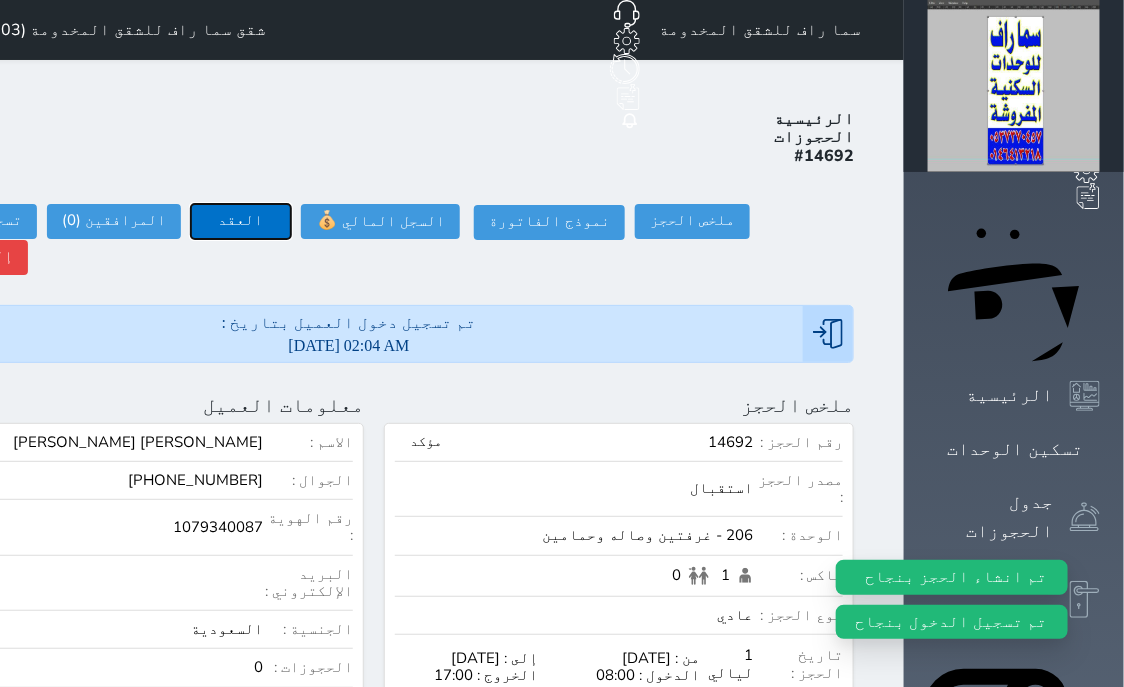 click on "العقد" at bounding box center (241, 221) 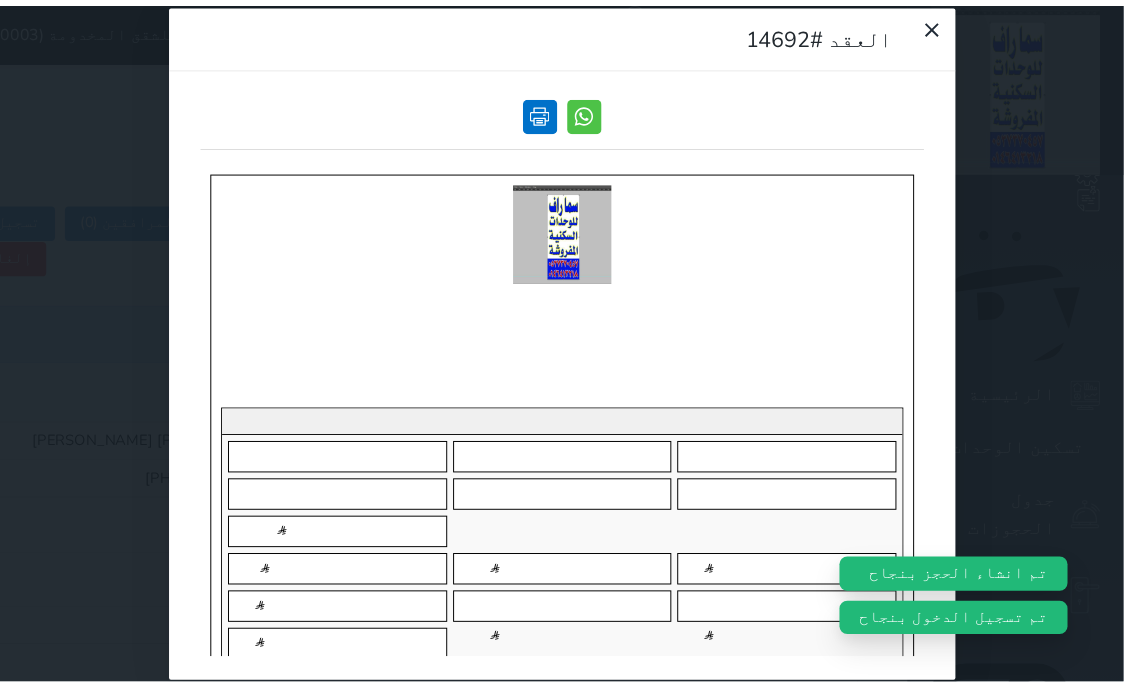 scroll, scrollTop: 0, scrollLeft: 0, axis: both 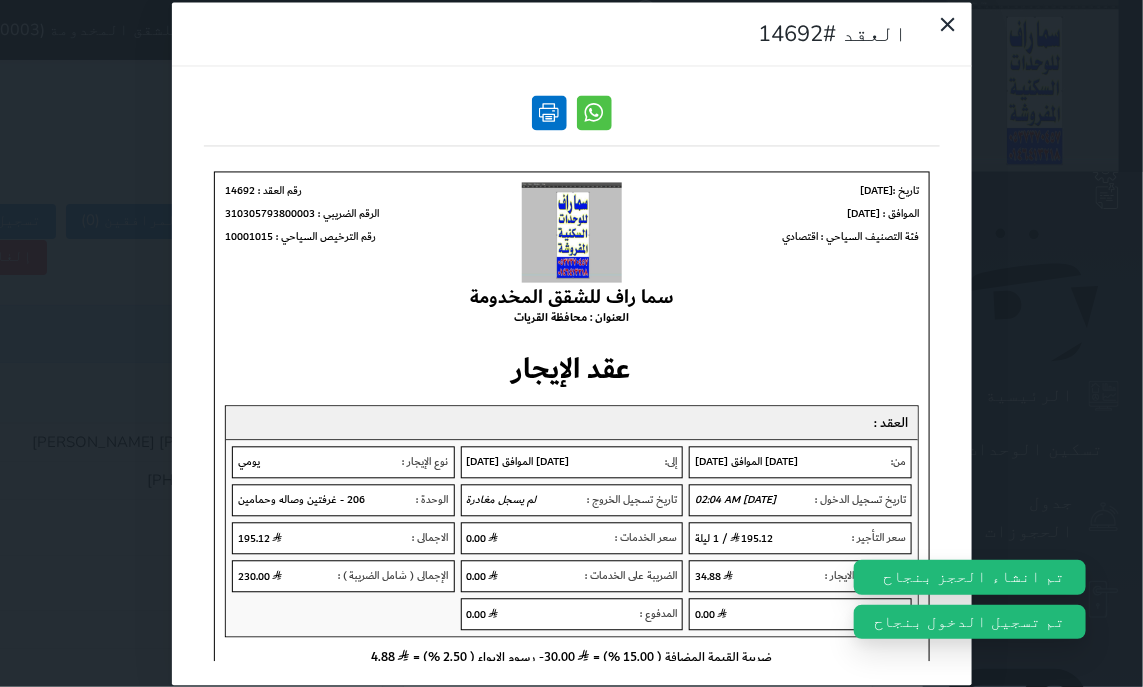 click at bounding box center [549, 112] 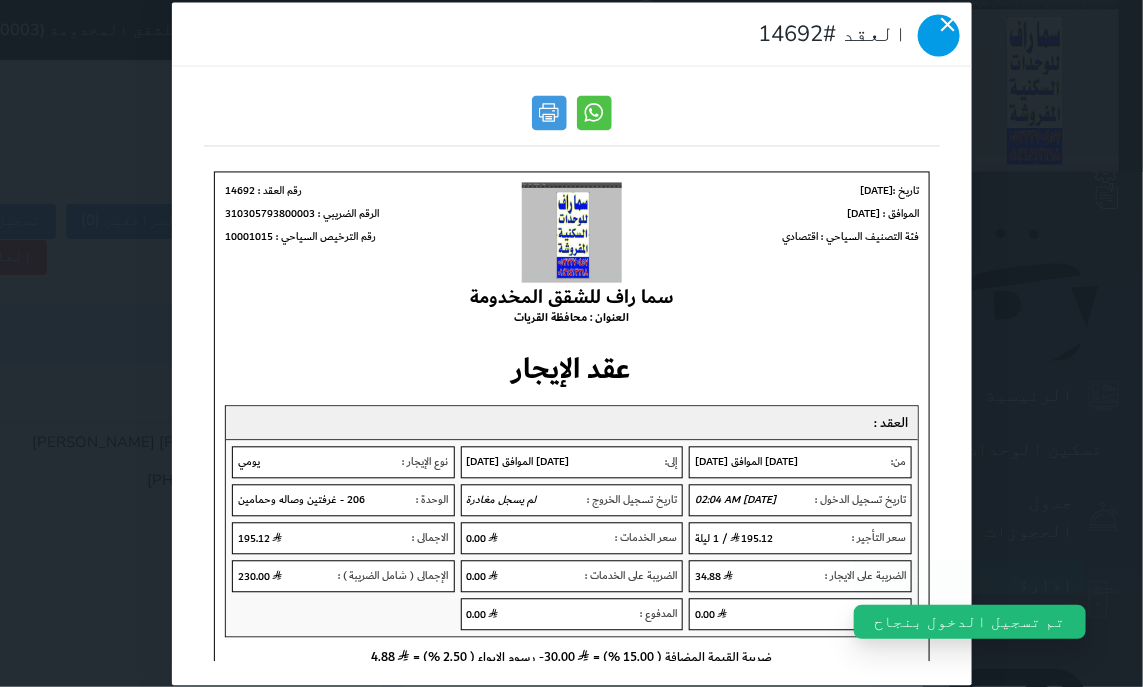 click 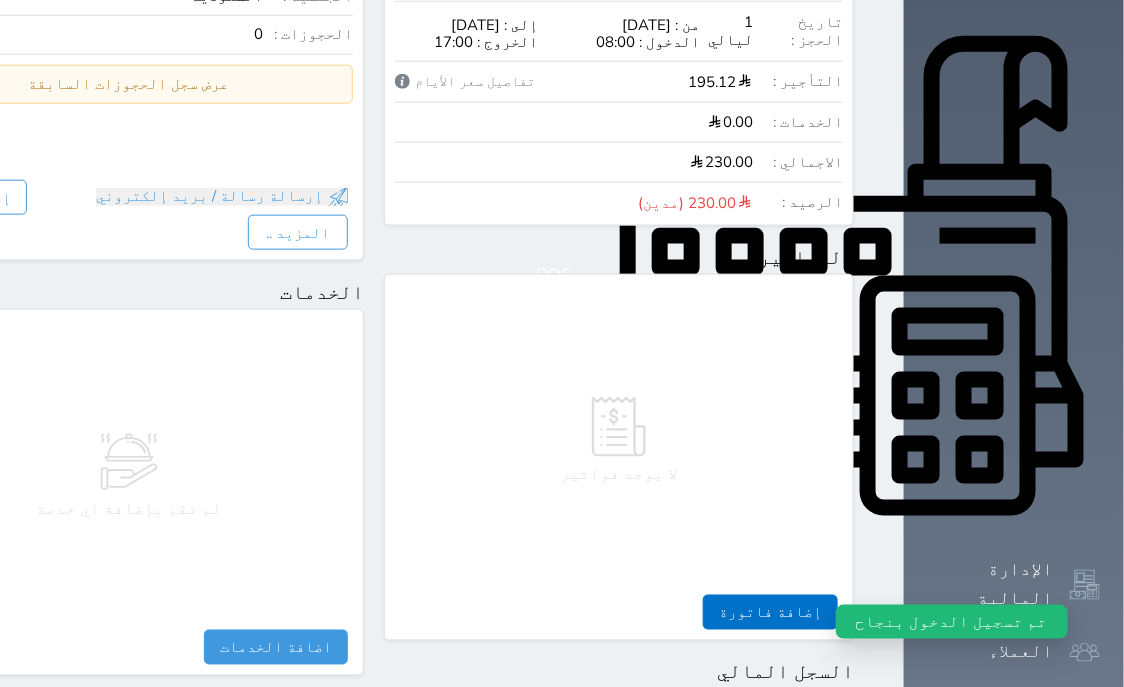 scroll, scrollTop: 0, scrollLeft: 0, axis: both 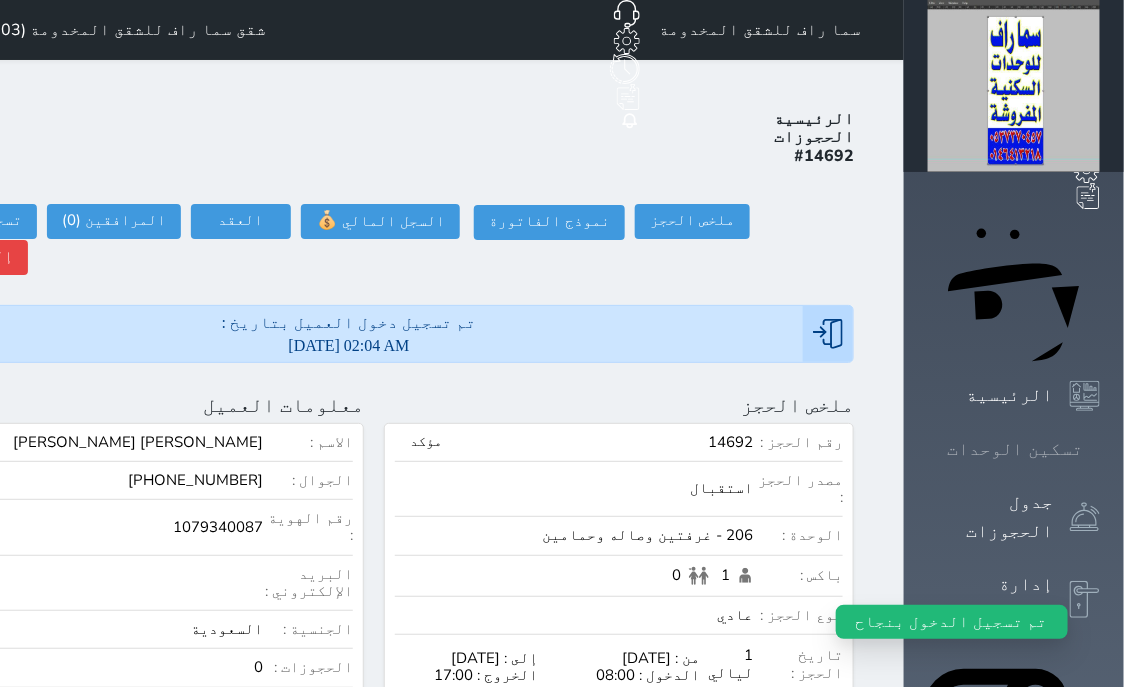 click on "تسكين الوحدات" at bounding box center (1015, 449) 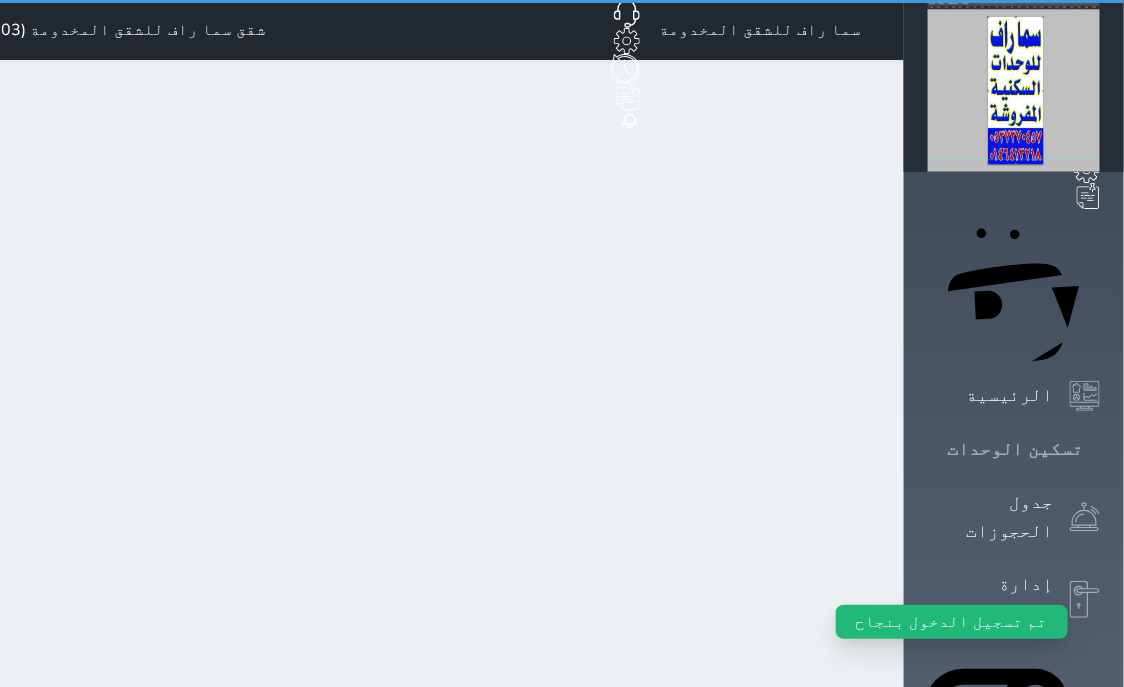 click on "تسكين الوحدات" at bounding box center (1015, 449) 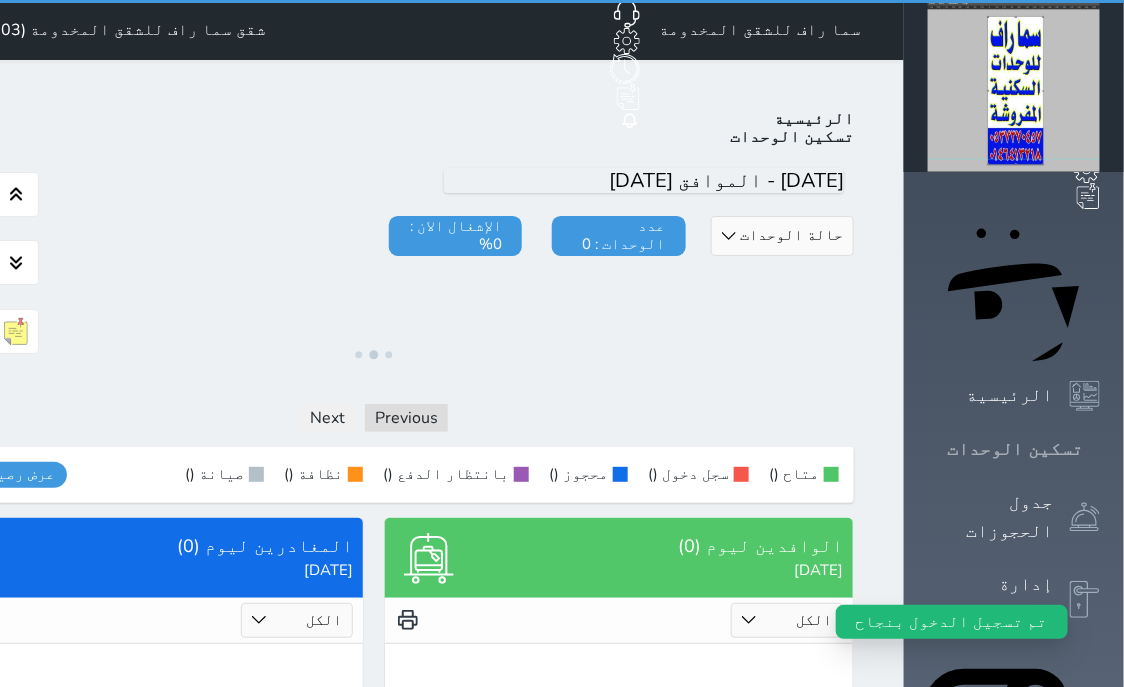 click on "تسكين الوحدات" at bounding box center [1015, 449] 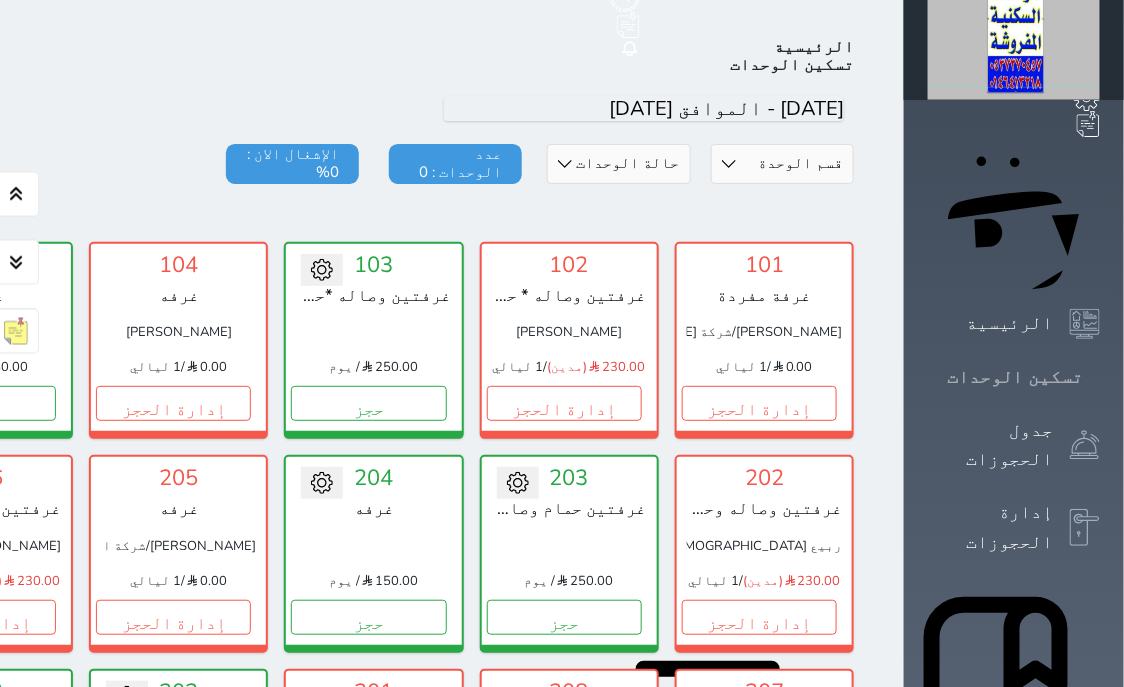 scroll, scrollTop: 78, scrollLeft: 0, axis: vertical 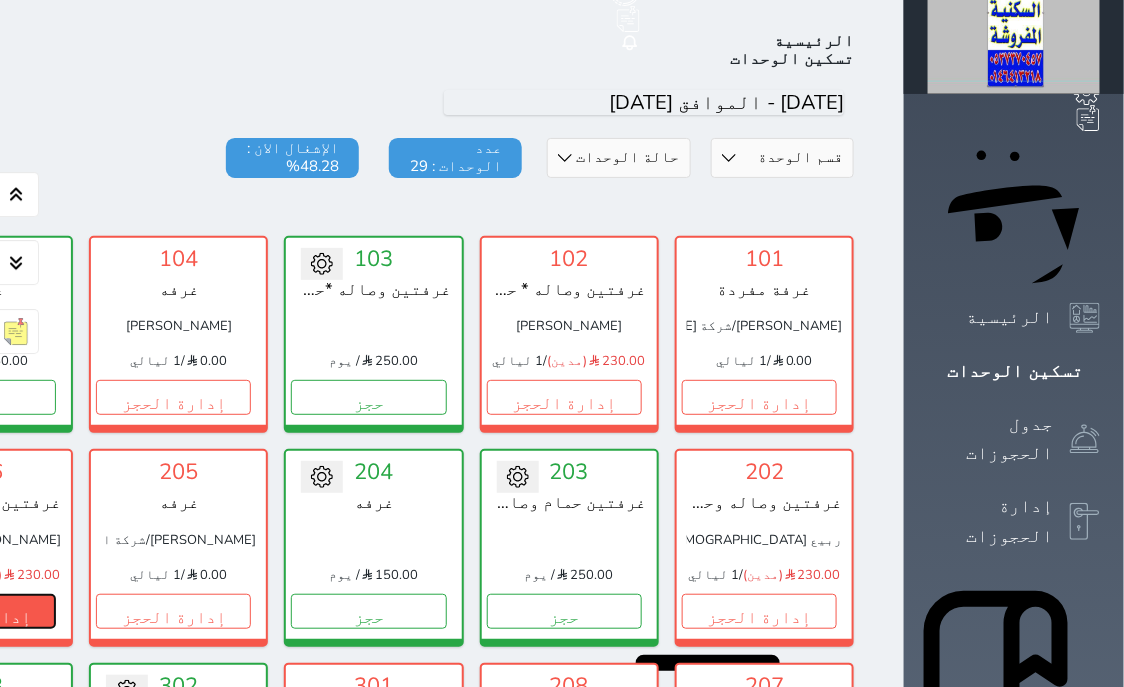 click on "إدارة الحجز" at bounding box center [-22, 611] 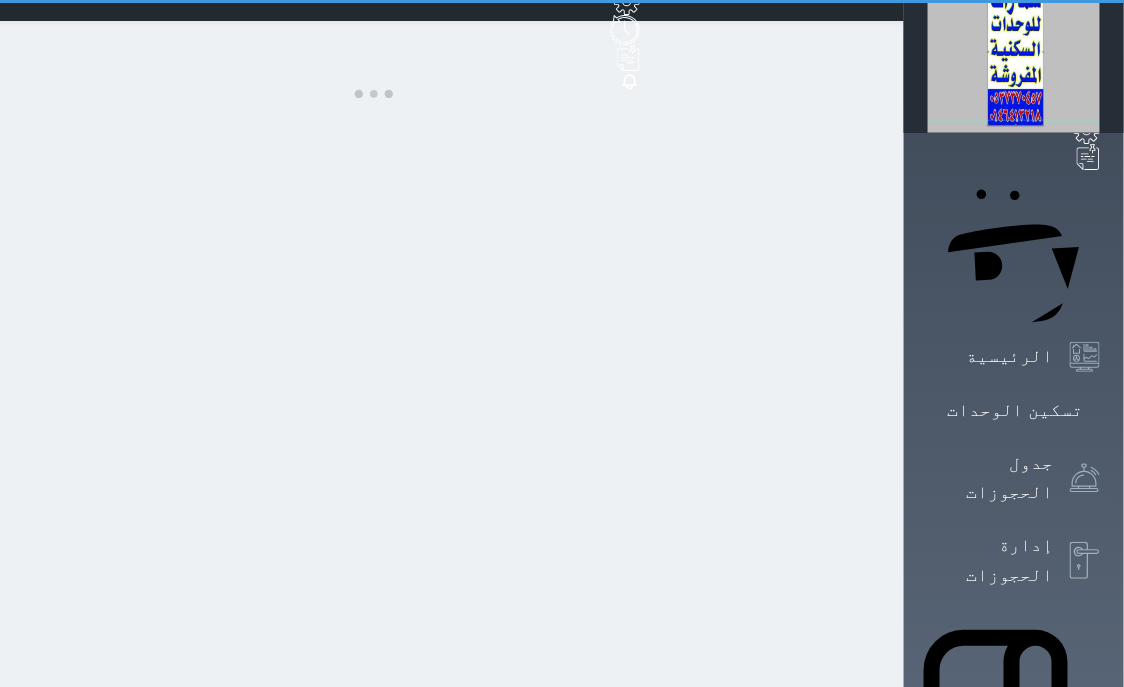 scroll, scrollTop: 0, scrollLeft: 0, axis: both 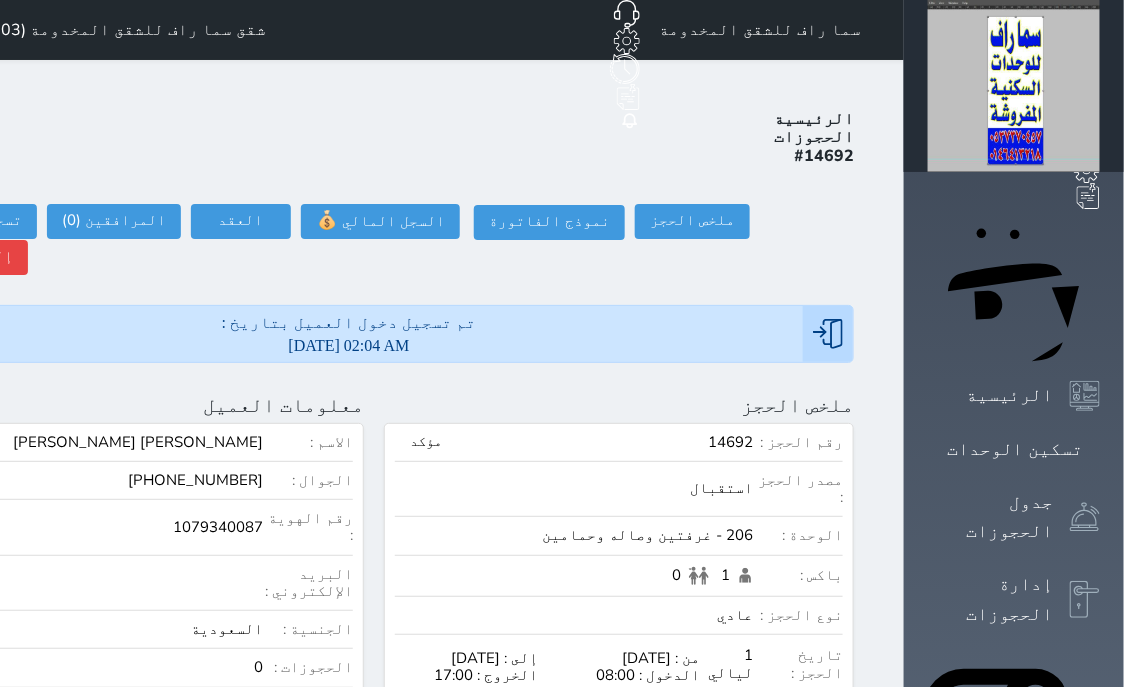 click on "عرض سجل الحجوزات السابقة" at bounding box center (129, 717) 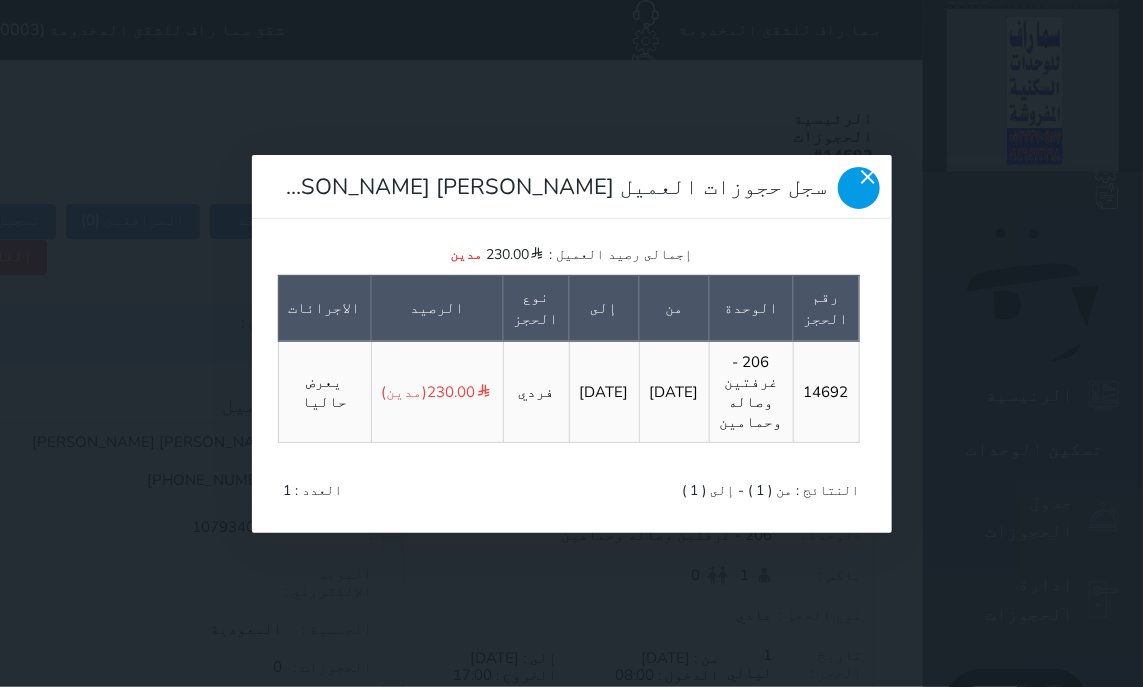 click at bounding box center [859, 188] 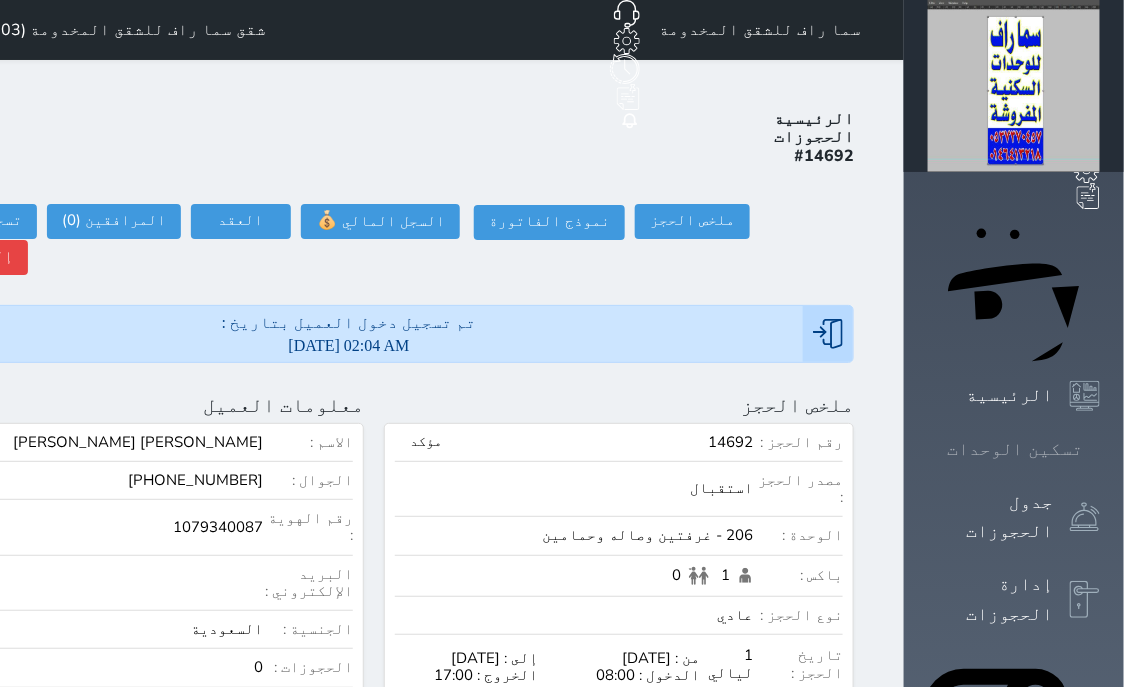 click on "تسكين الوحدات" at bounding box center (1015, 449) 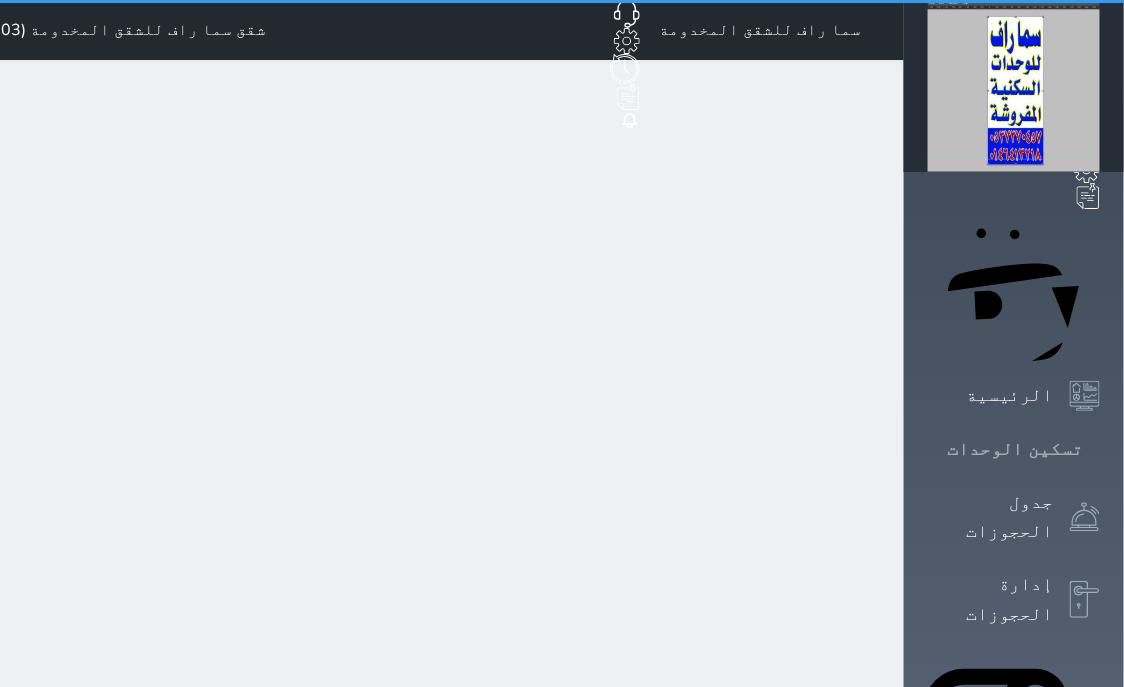 click on "تسكين الوحدات" at bounding box center [1015, 449] 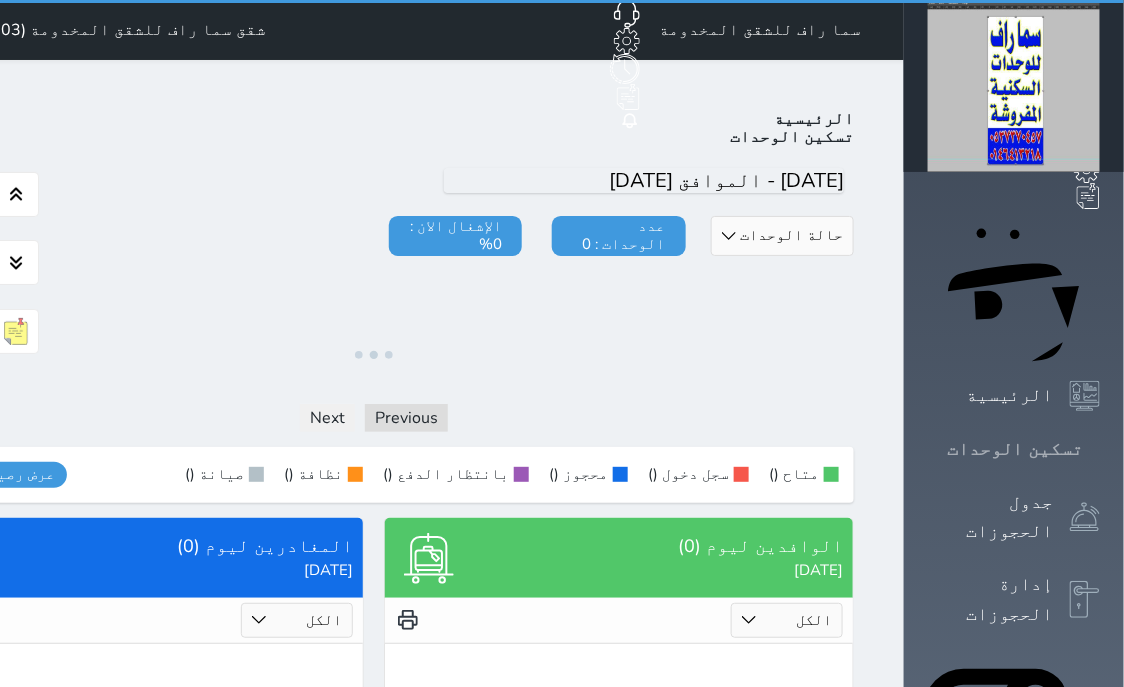 click on "تسكين الوحدات" at bounding box center [1015, 449] 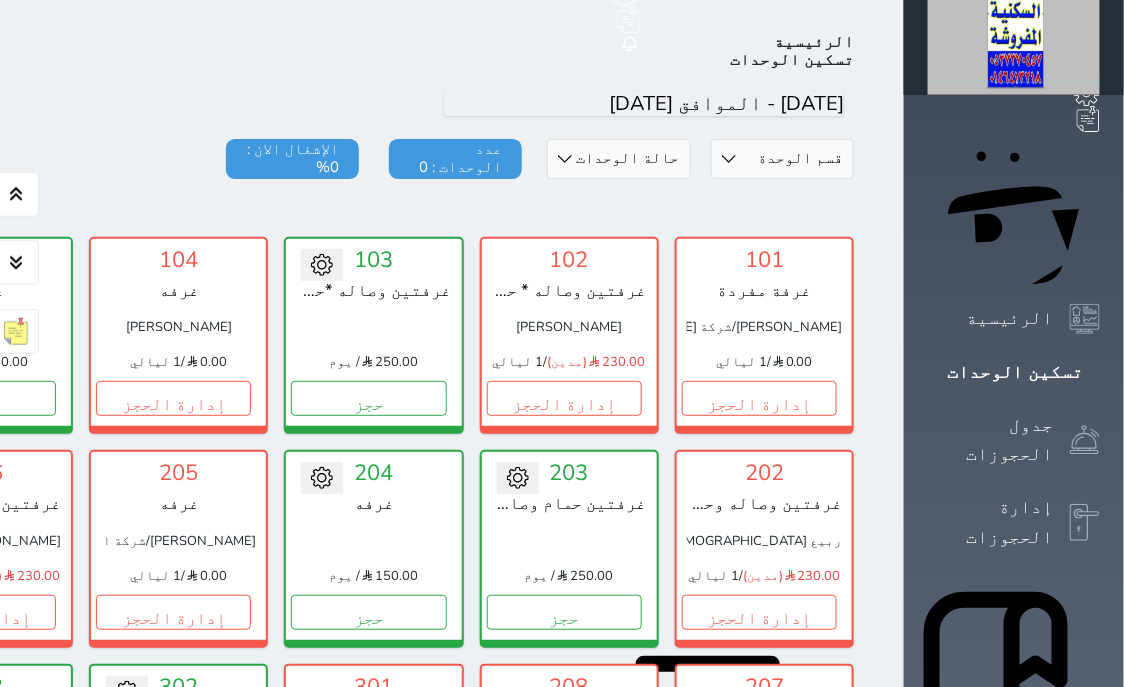 scroll, scrollTop: 78, scrollLeft: 0, axis: vertical 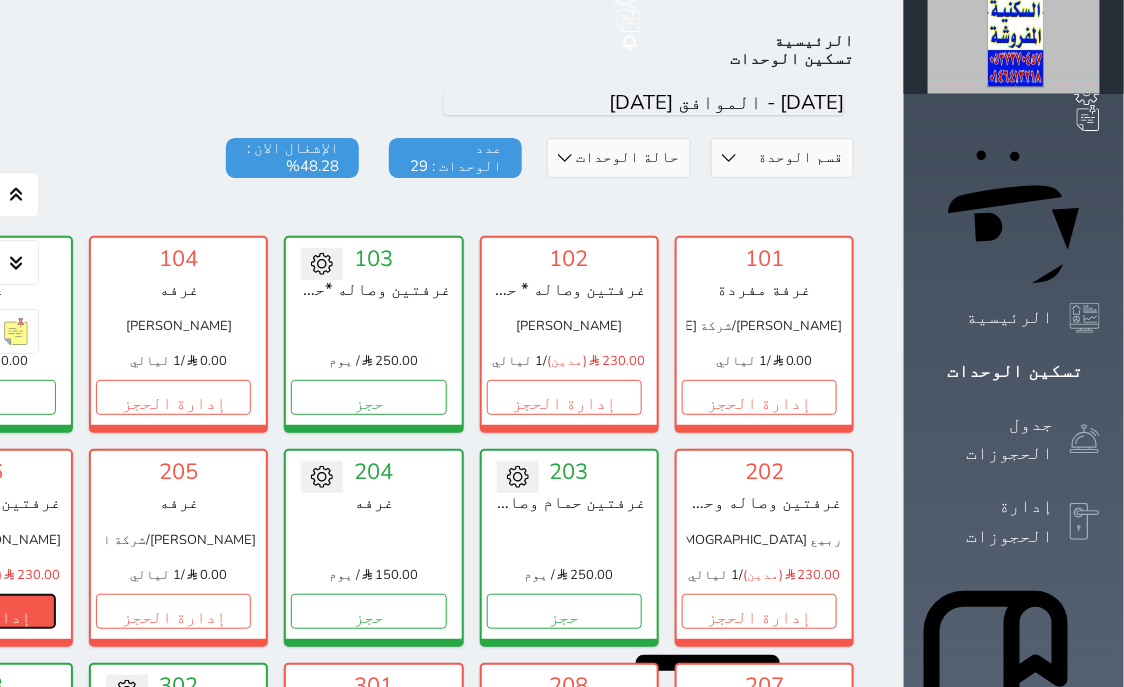 click on "إدارة الحجز" at bounding box center (-22, 611) 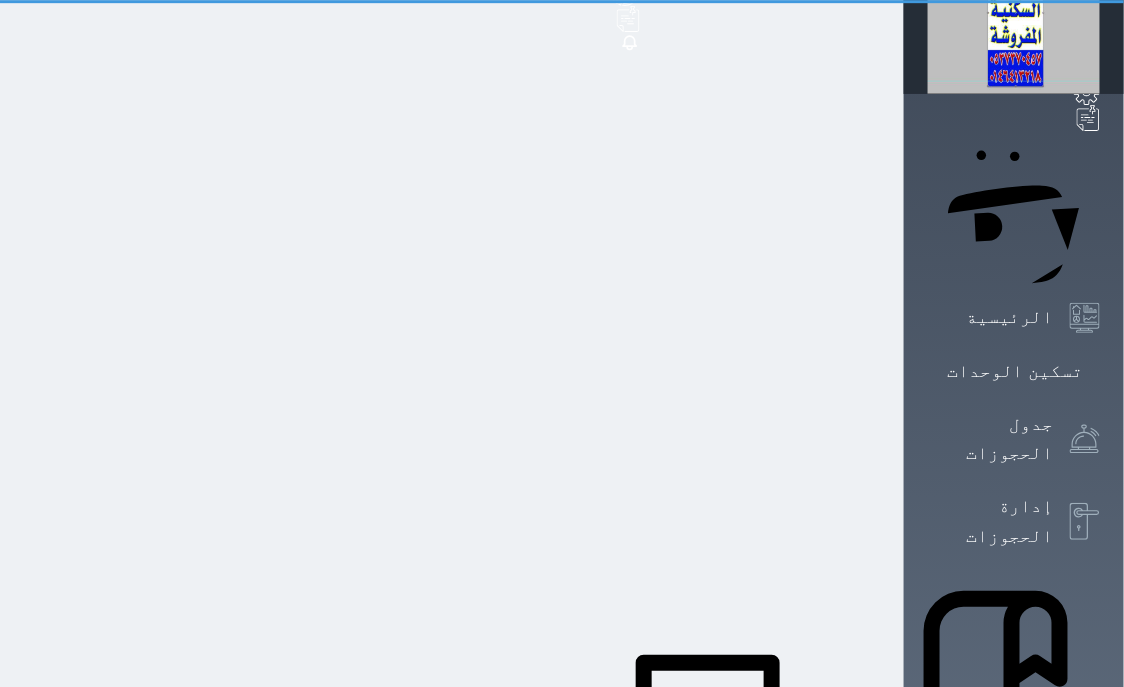 scroll, scrollTop: 0, scrollLeft: 0, axis: both 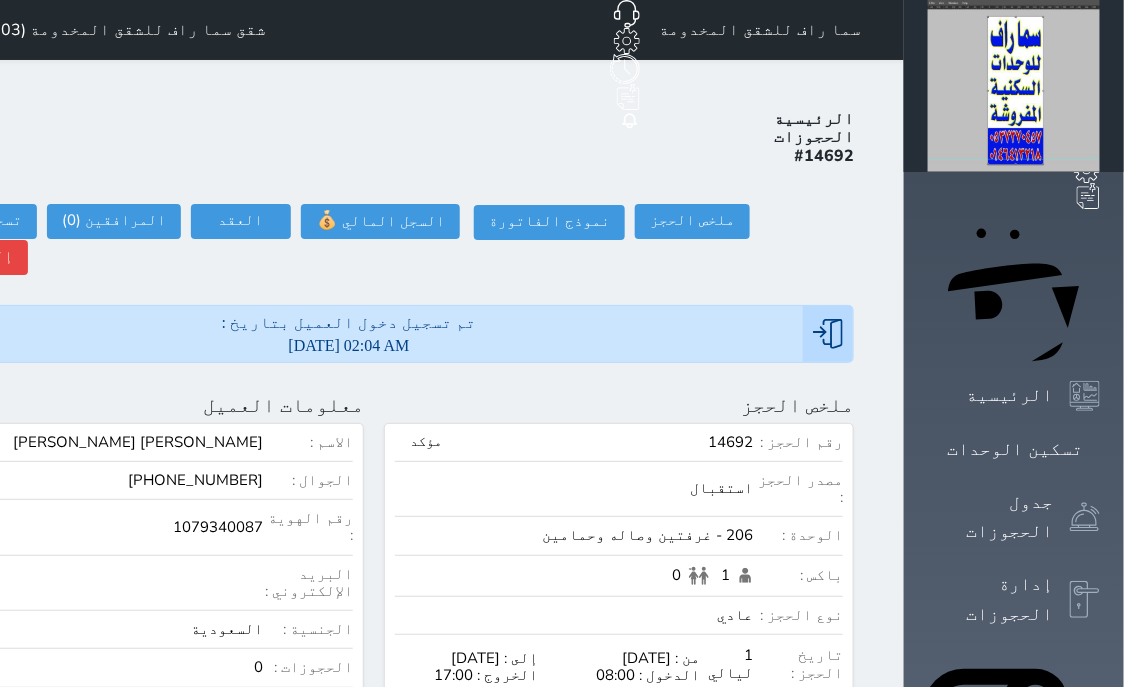 select 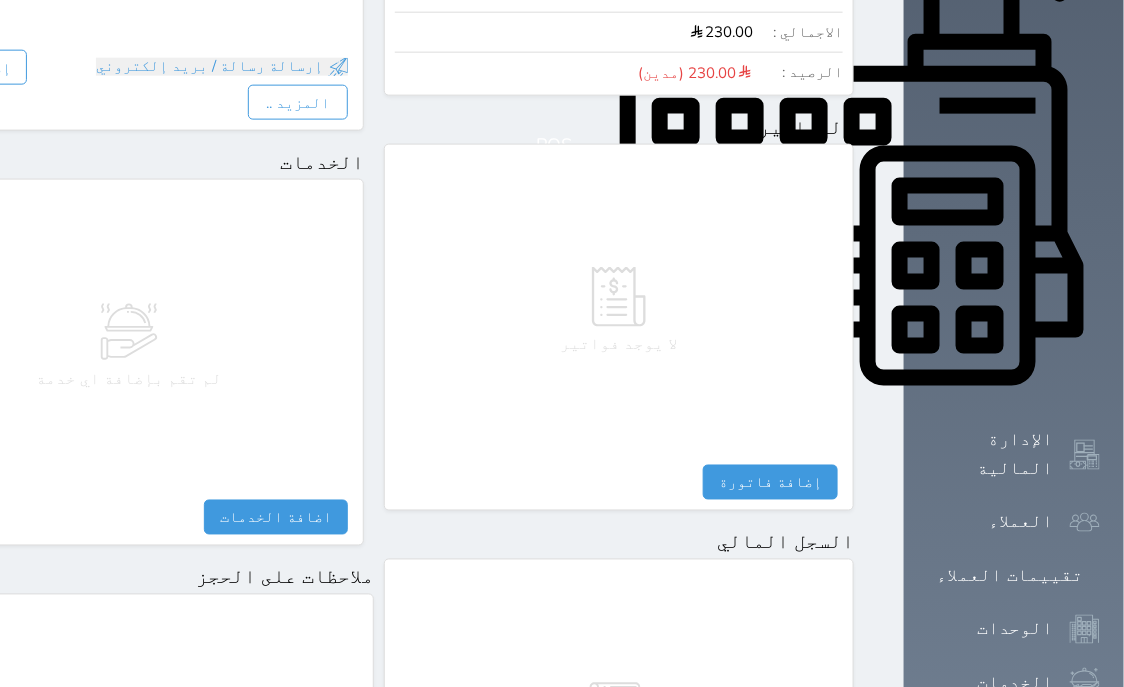 scroll, scrollTop: 1095, scrollLeft: 0, axis: vertical 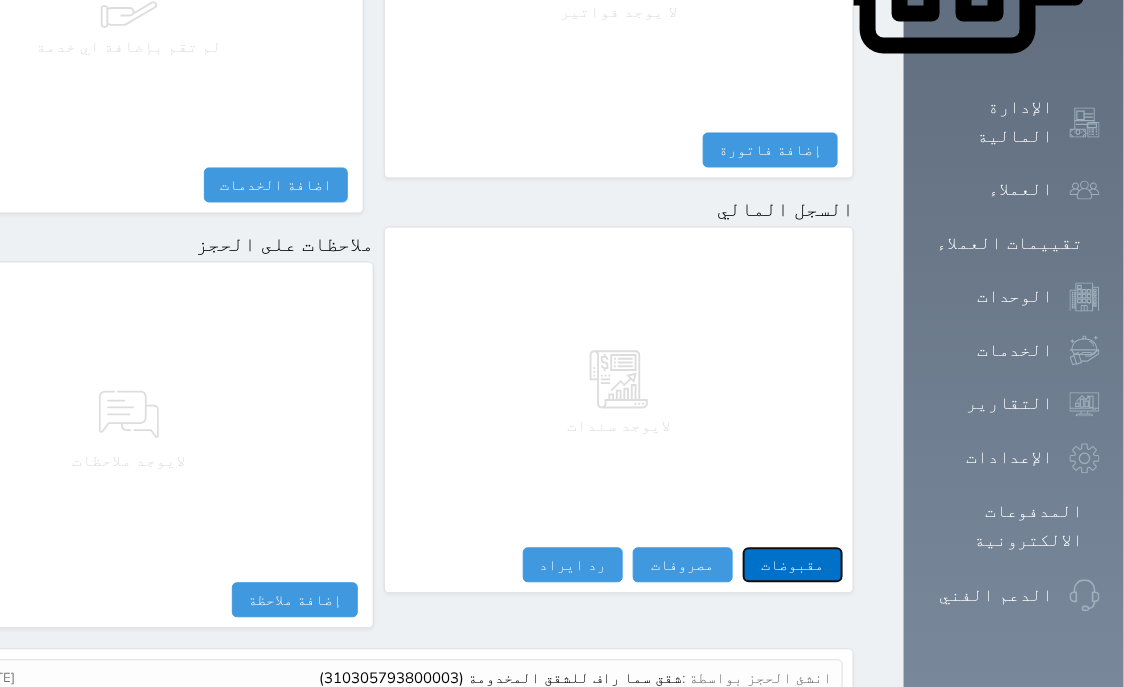 click on "مقبوضات" at bounding box center [793, 565] 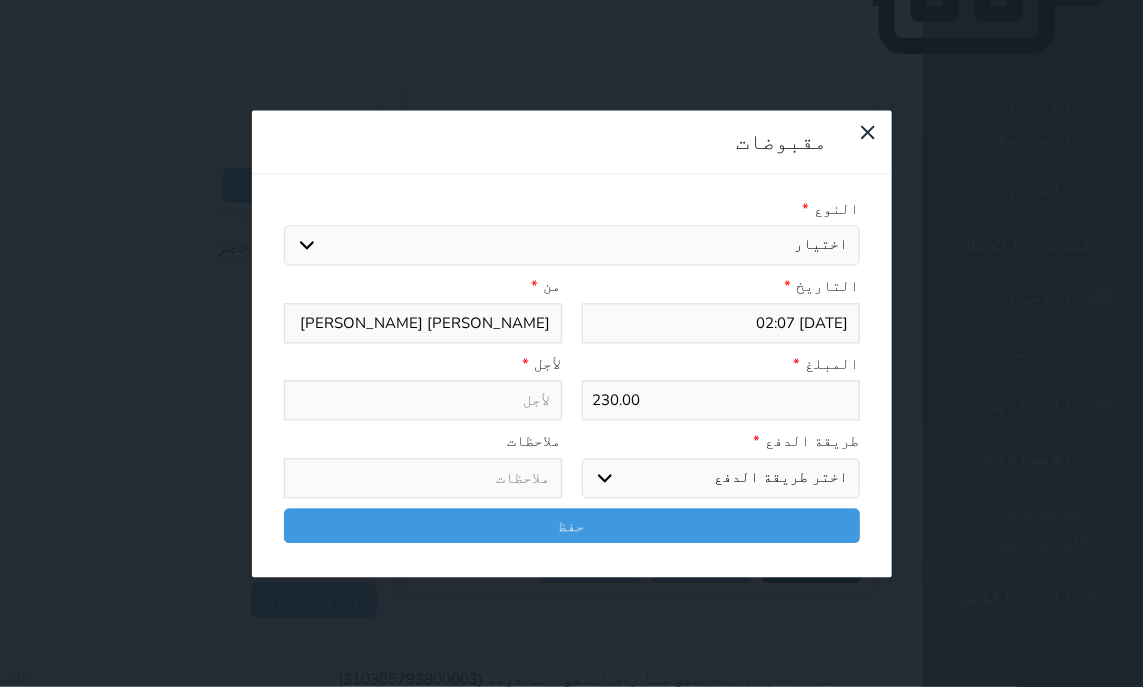 select 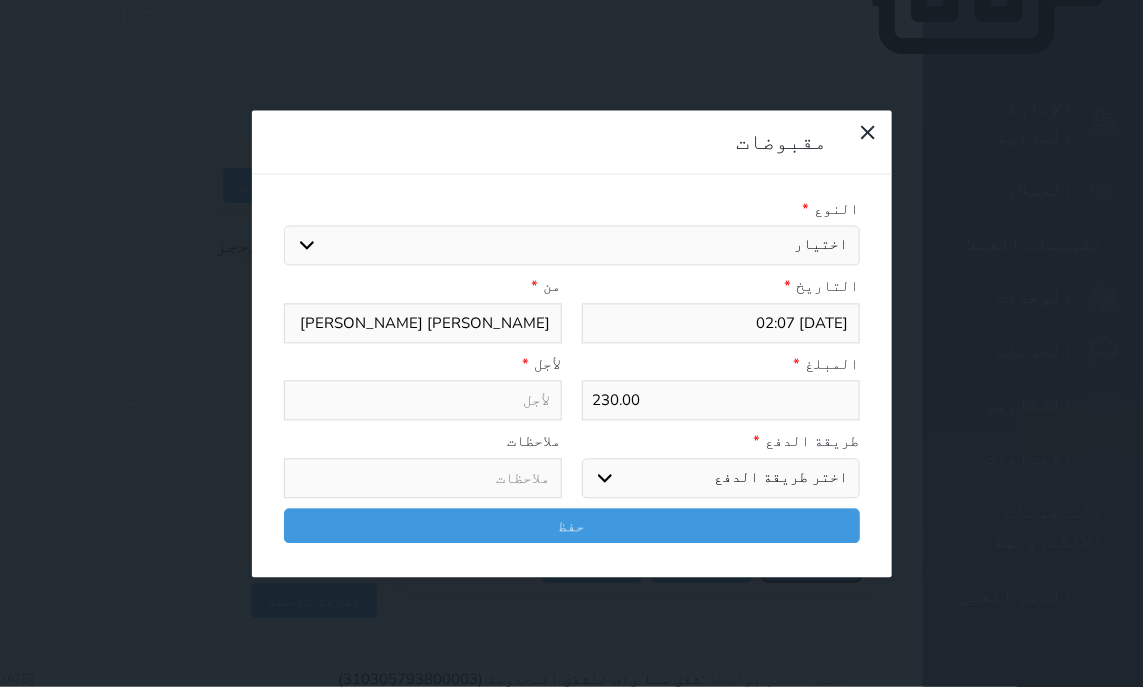 select 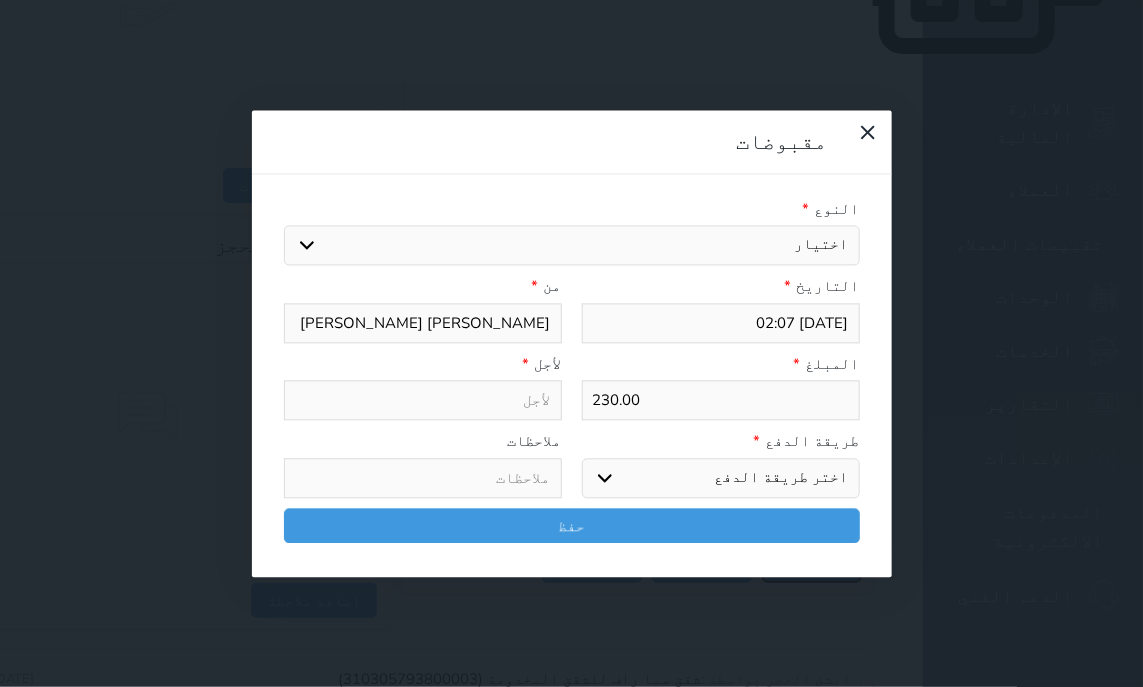 select 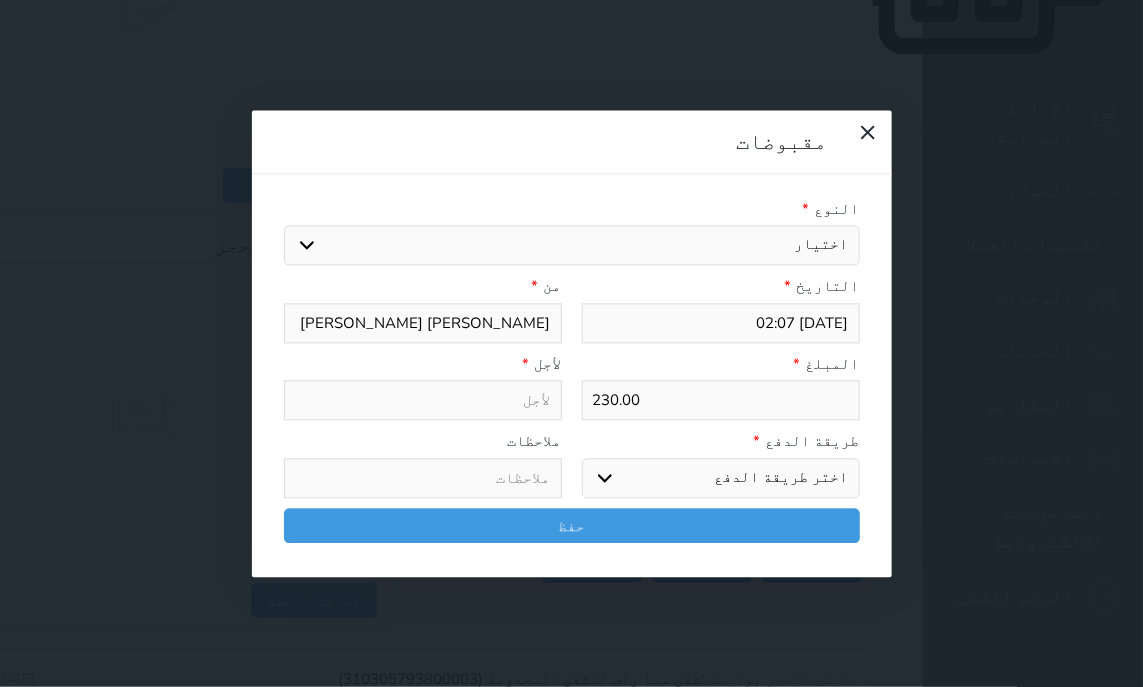 click on "*" at bounding box center [806, 209] 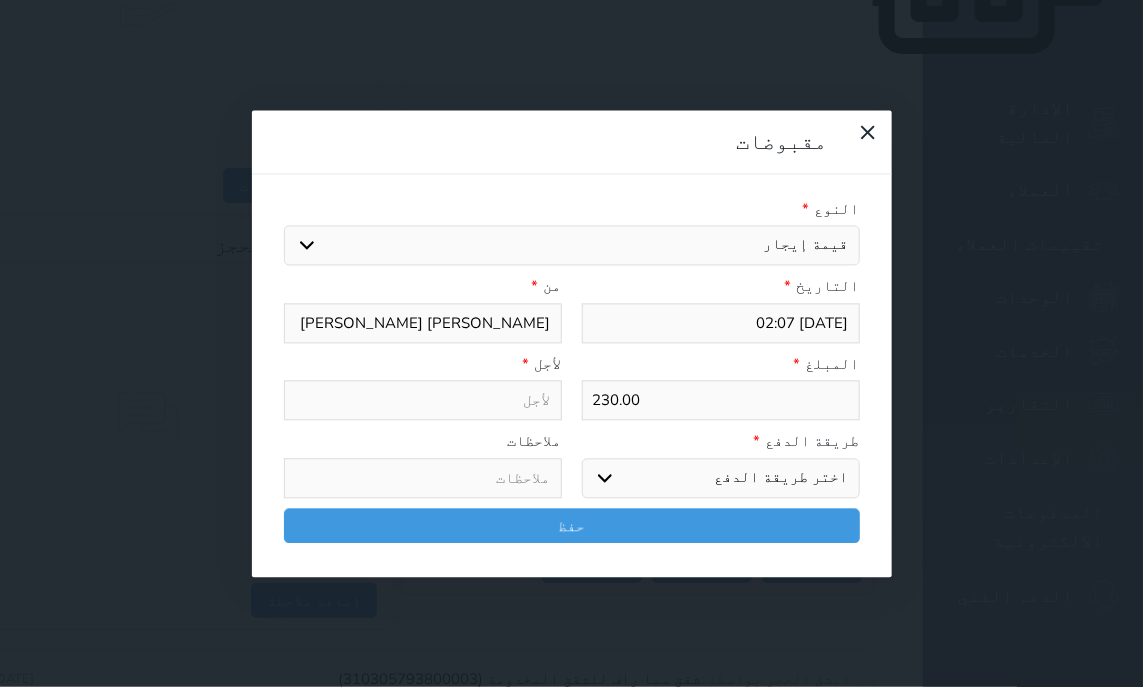 select 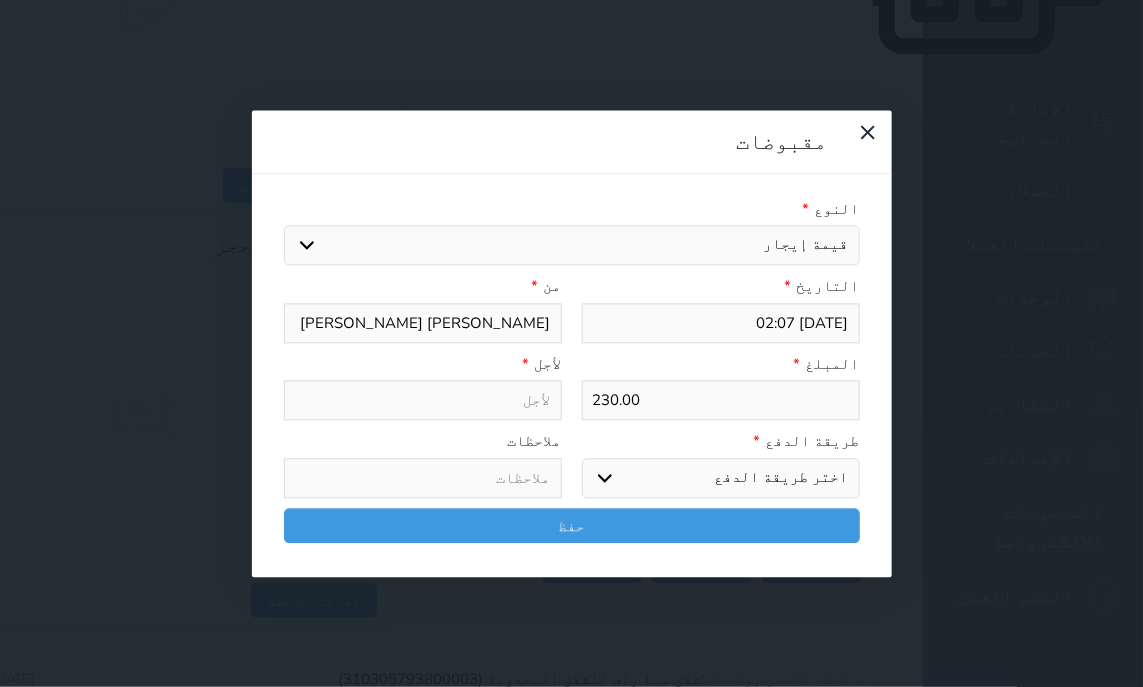 type on "قيمة إيجار - الوحدة - 206" 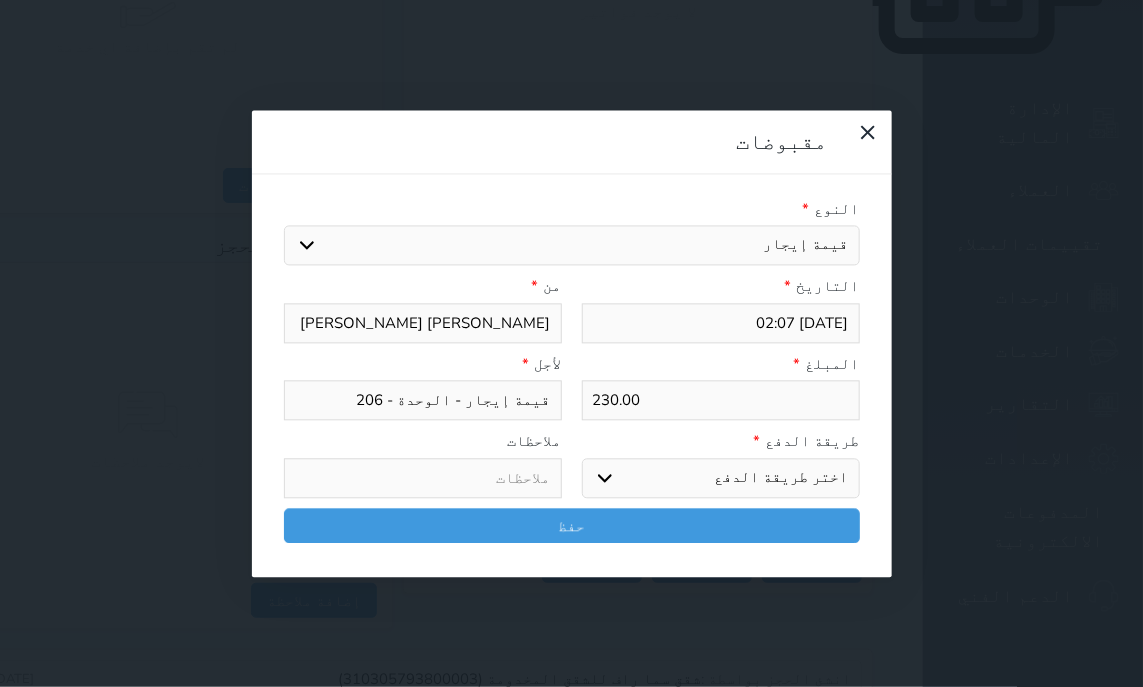 click on "اختر طريقة الدفع   دفع نقدى   تحويل بنكى   مدى   بطاقة ائتمان   آجل" at bounding box center (721, 478) 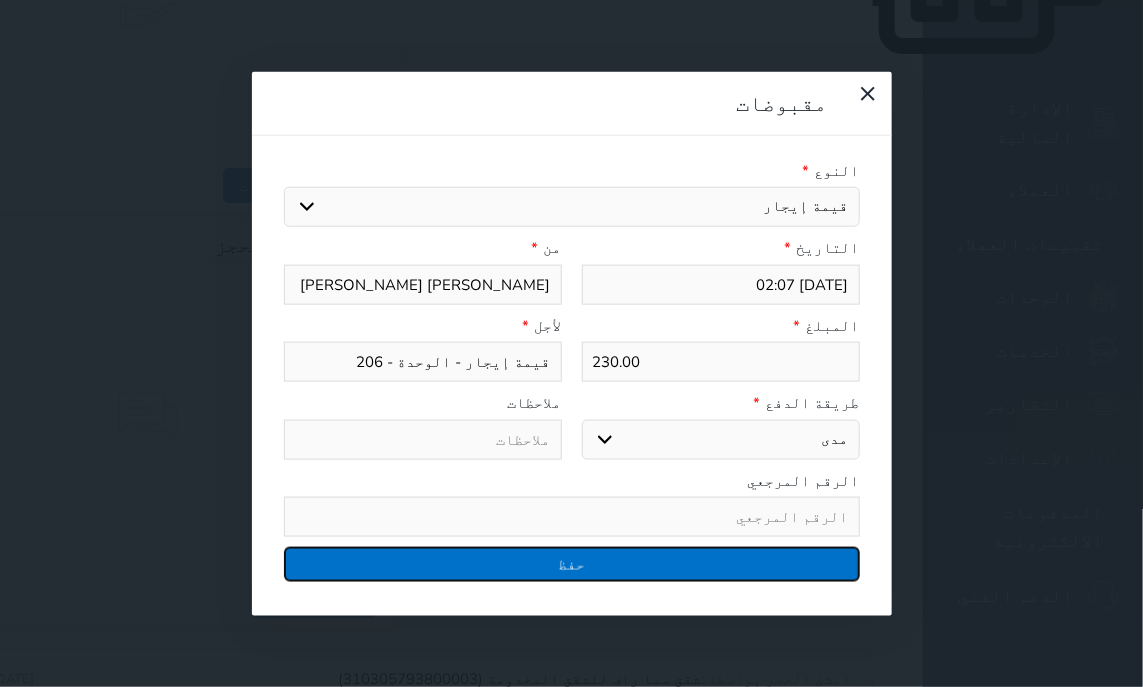 click on "حفظ" at bounding box center (572, 564) 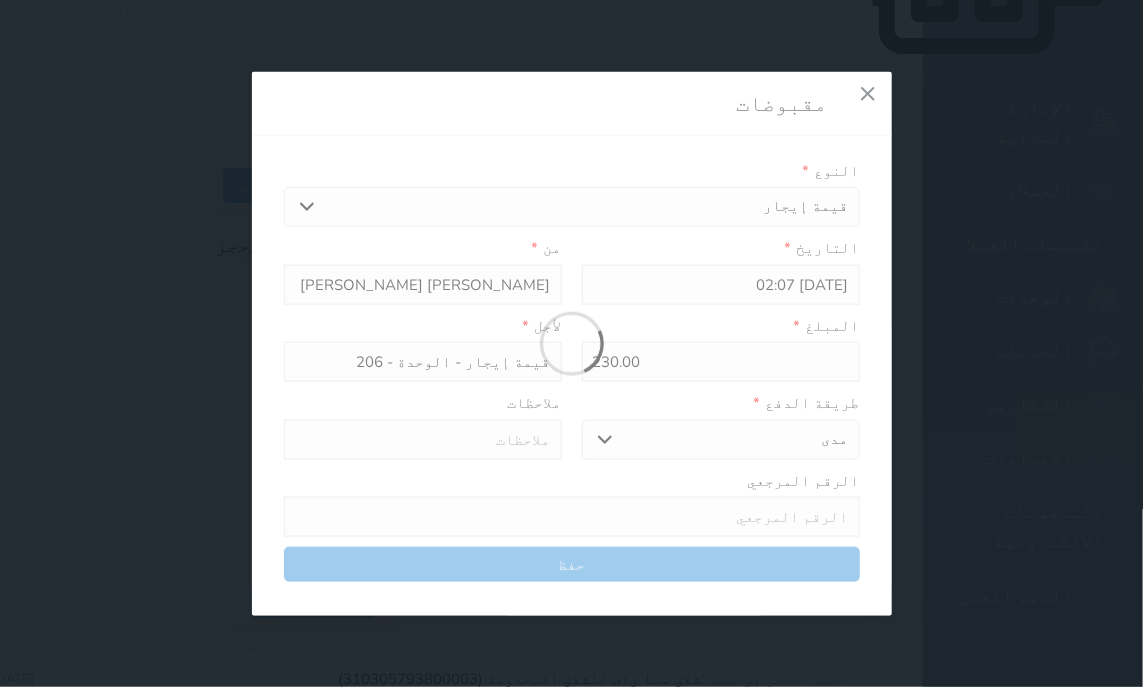 select 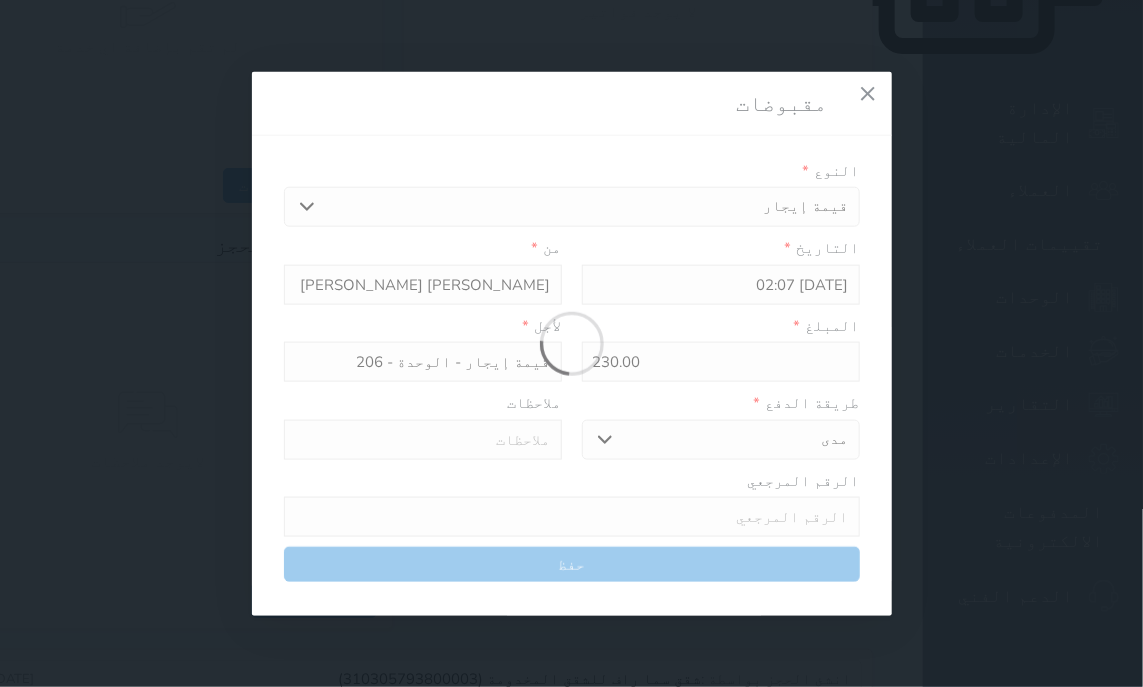 type 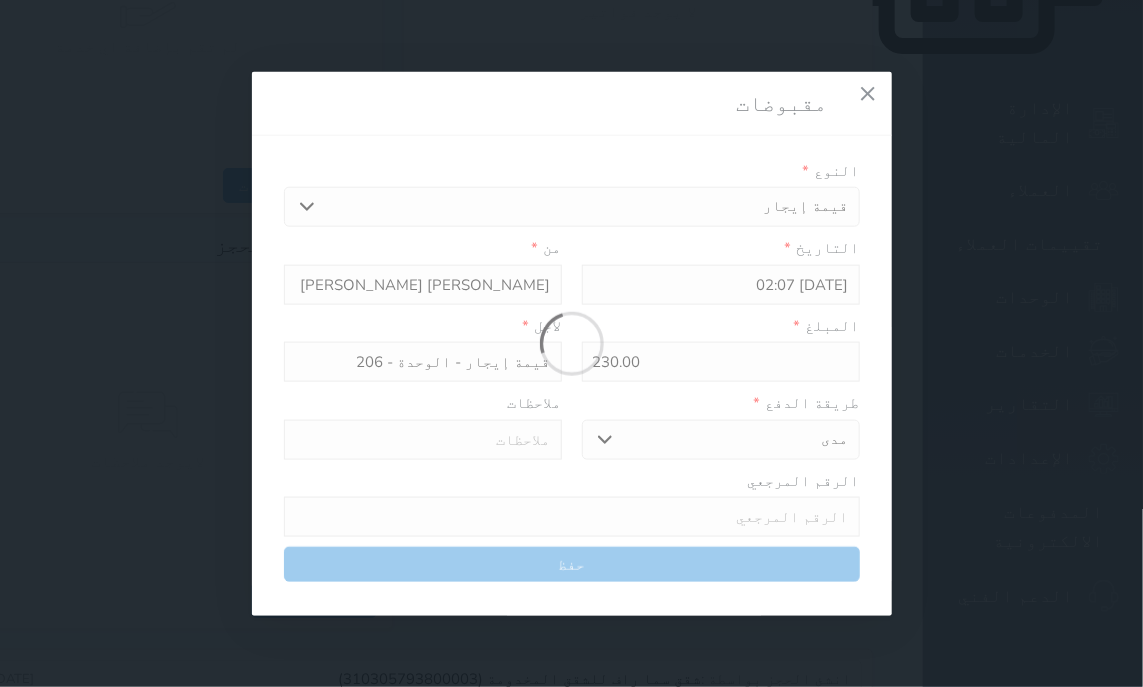 type on "0" 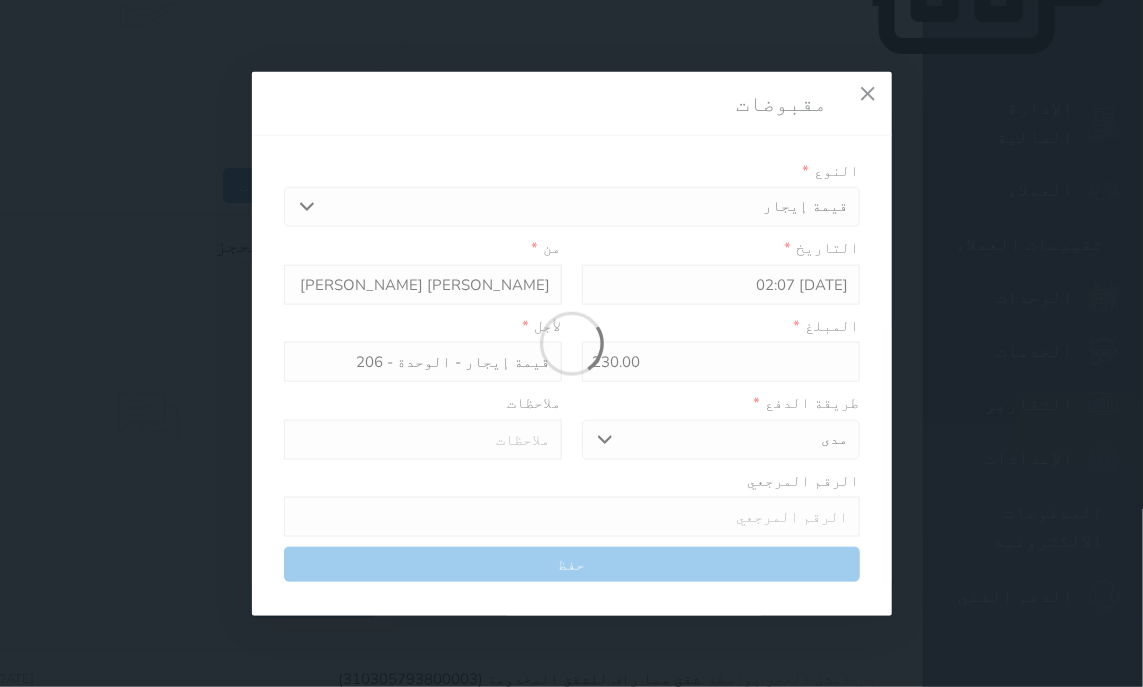 select 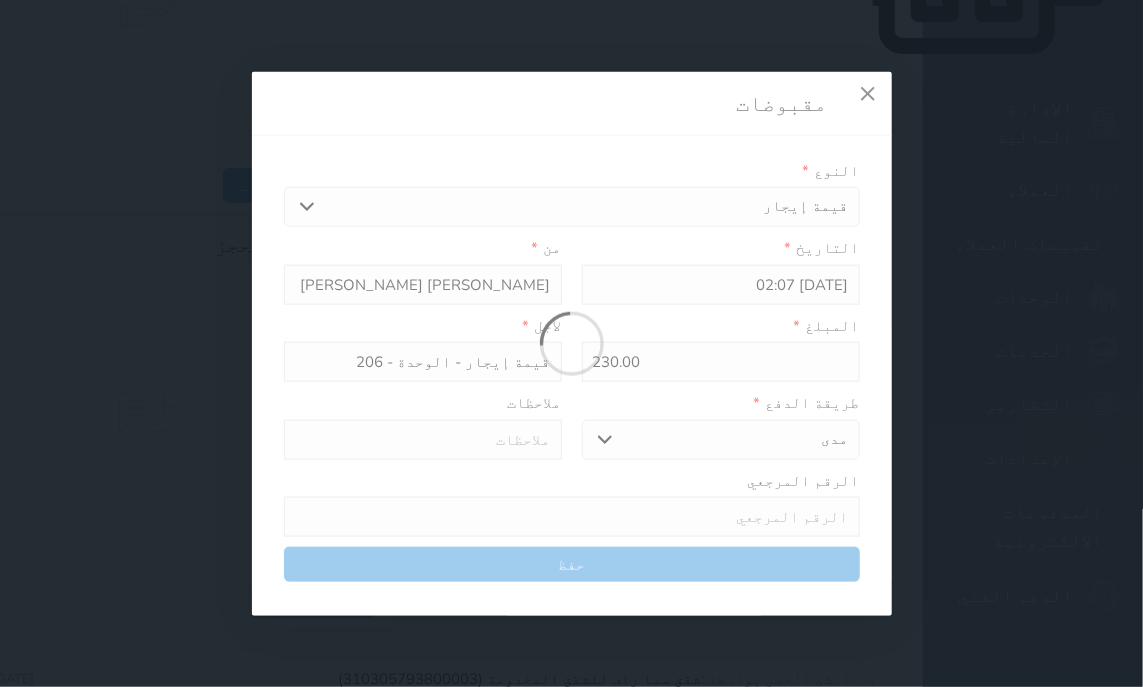 type on "0" 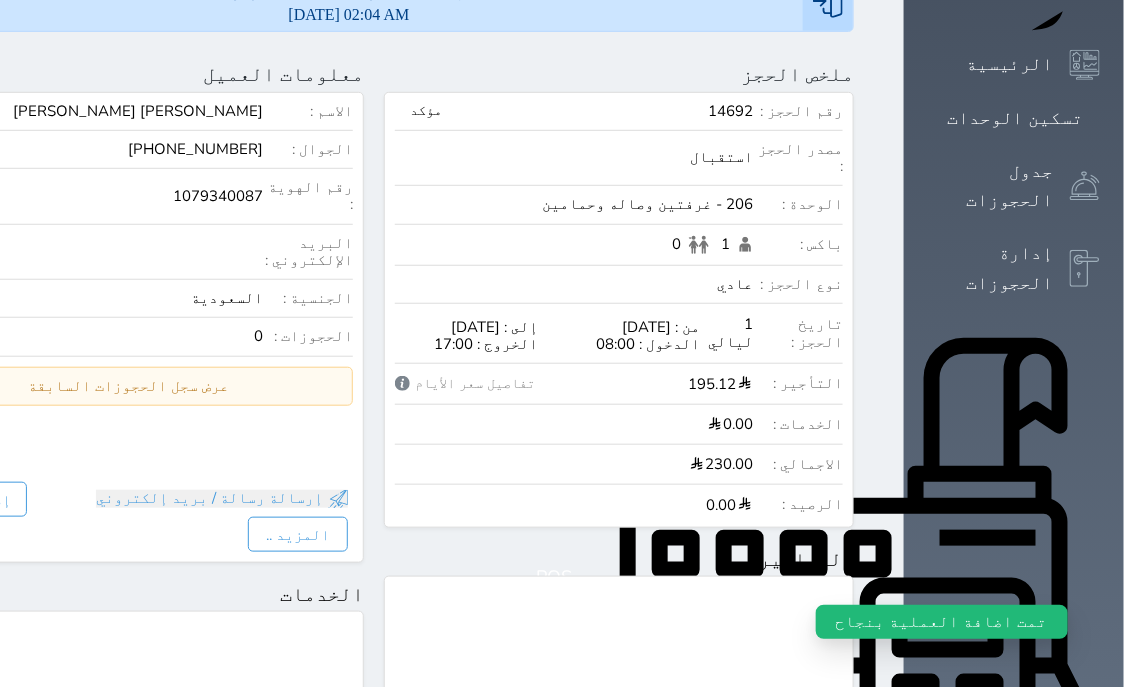 scroll, scrollTop: 0, scrollLeft: 0, axis: both 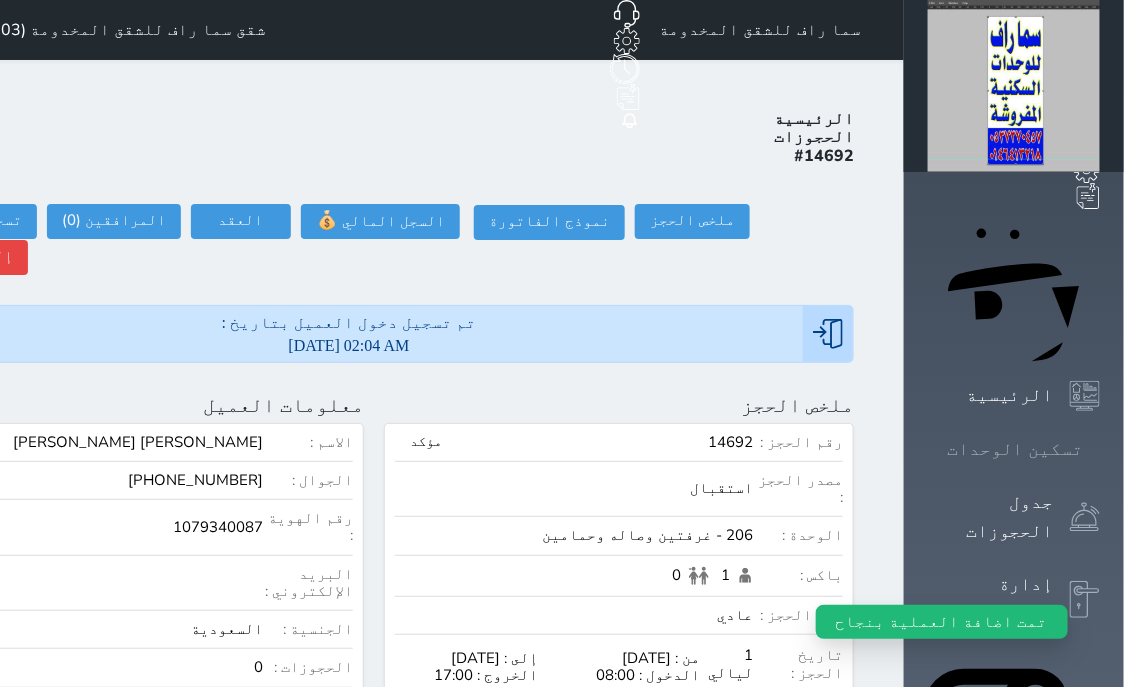 click on "تسكين الوحدات" at bounding box center (1015, 449) 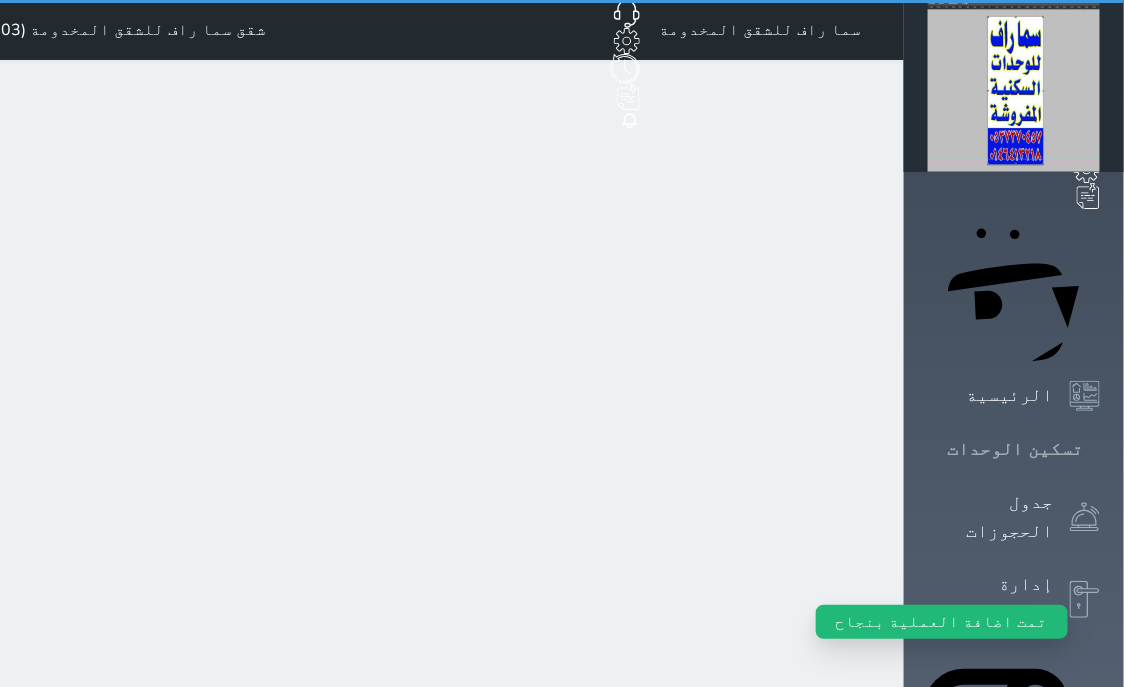 click on "تسكين الوحدات" at bounding box center [1015, 449] 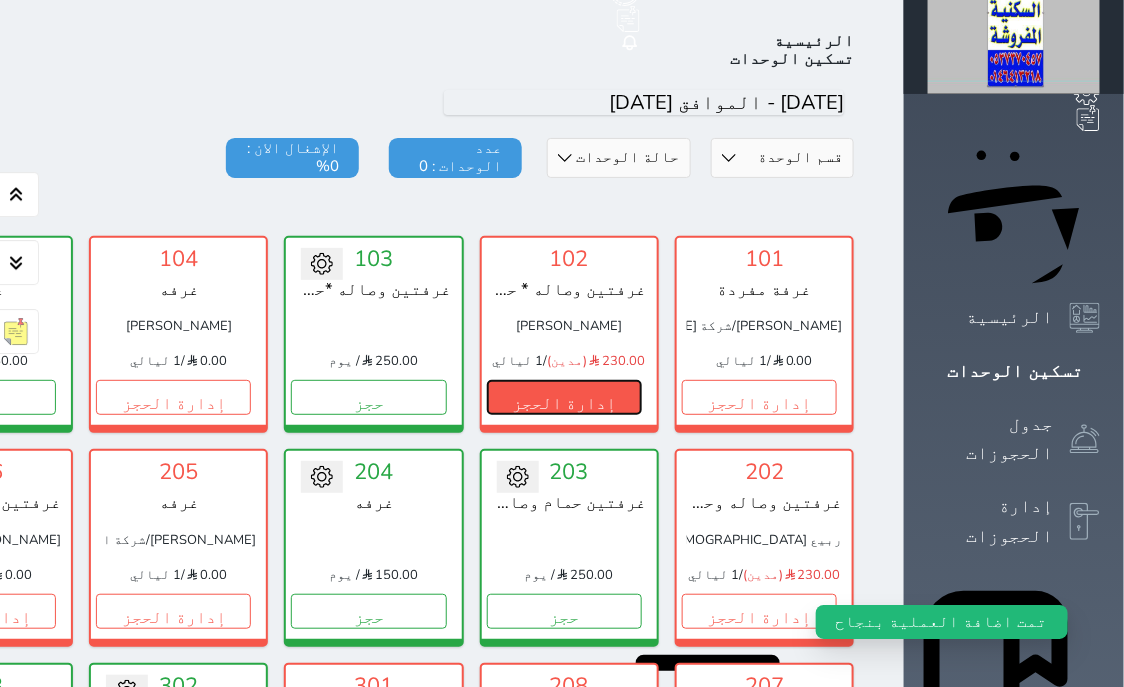 click on "إدارة الحجز" at bounding box center [564, 397] 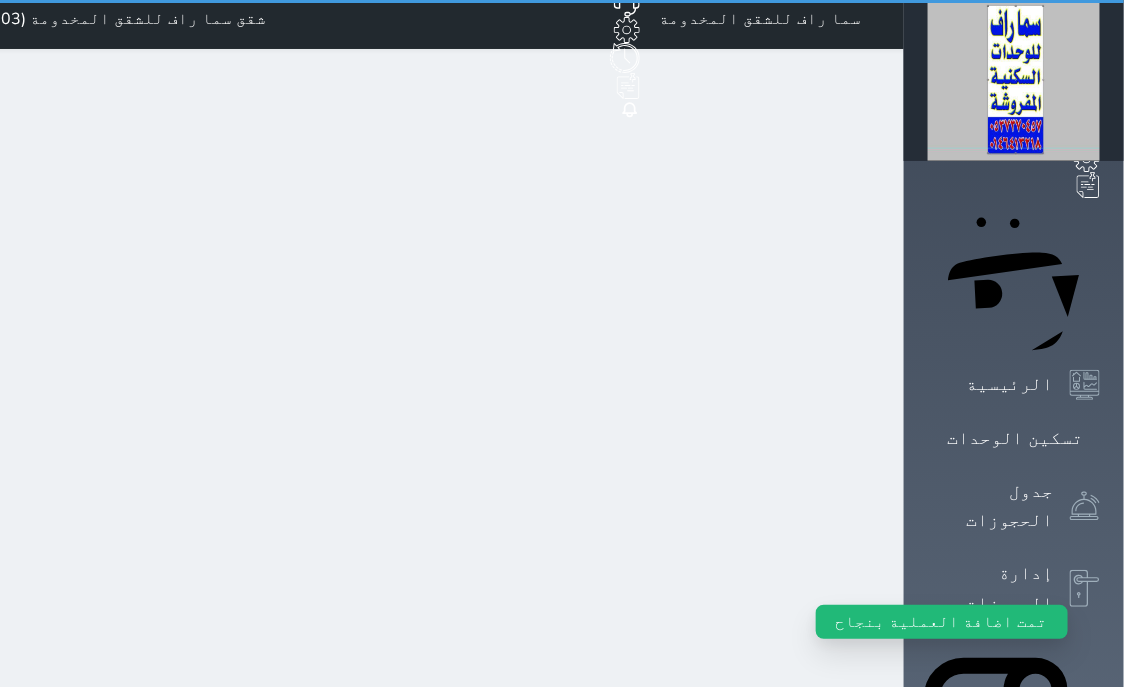 scroll, scrollTop: 0, scrollLeft: 0, axis: both 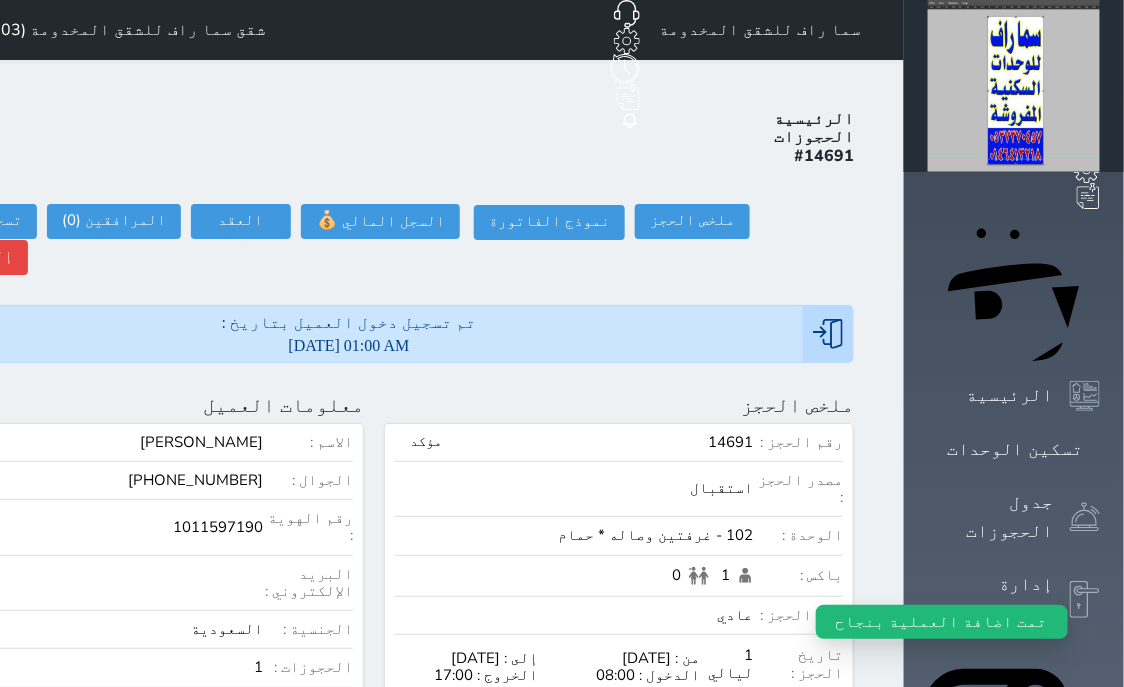 select 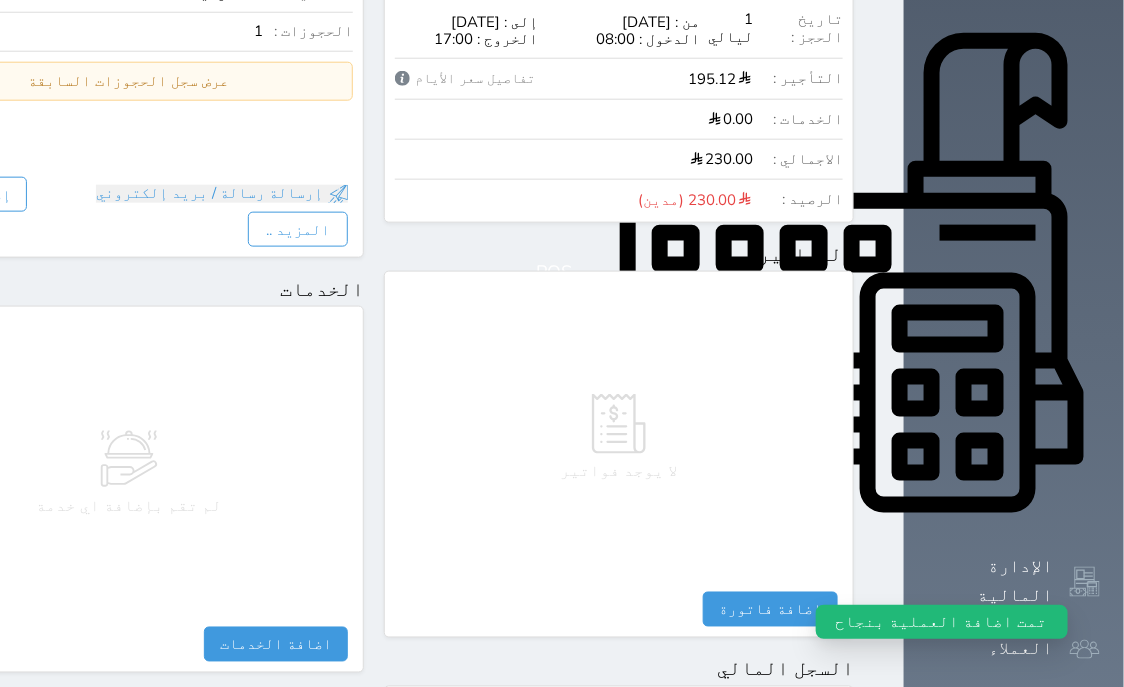 scroll, scrollTop: 1095, scrollLeft: 0, axis: vertical 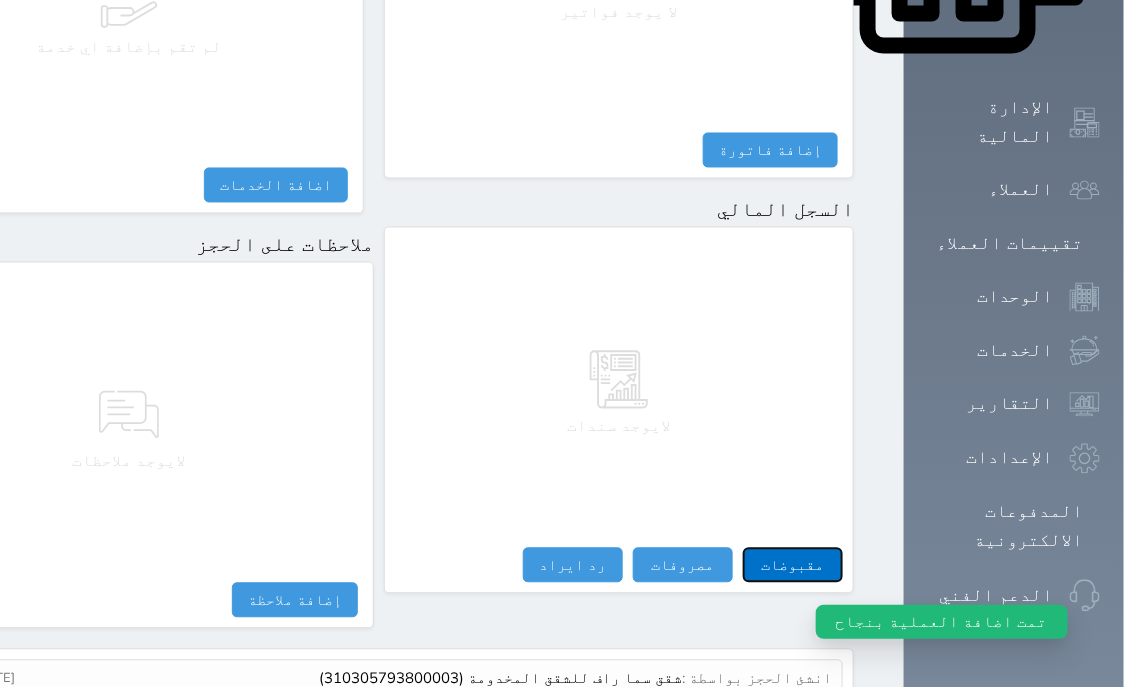 click on "مقبوضات" at bounding box center [793, 565] 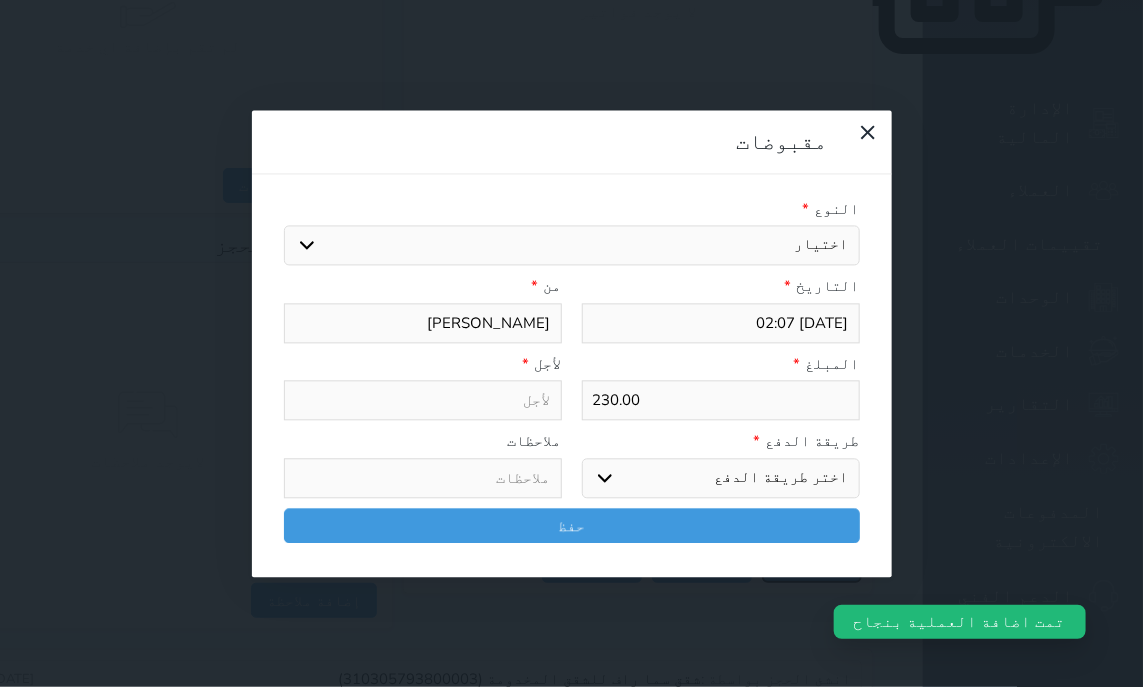select 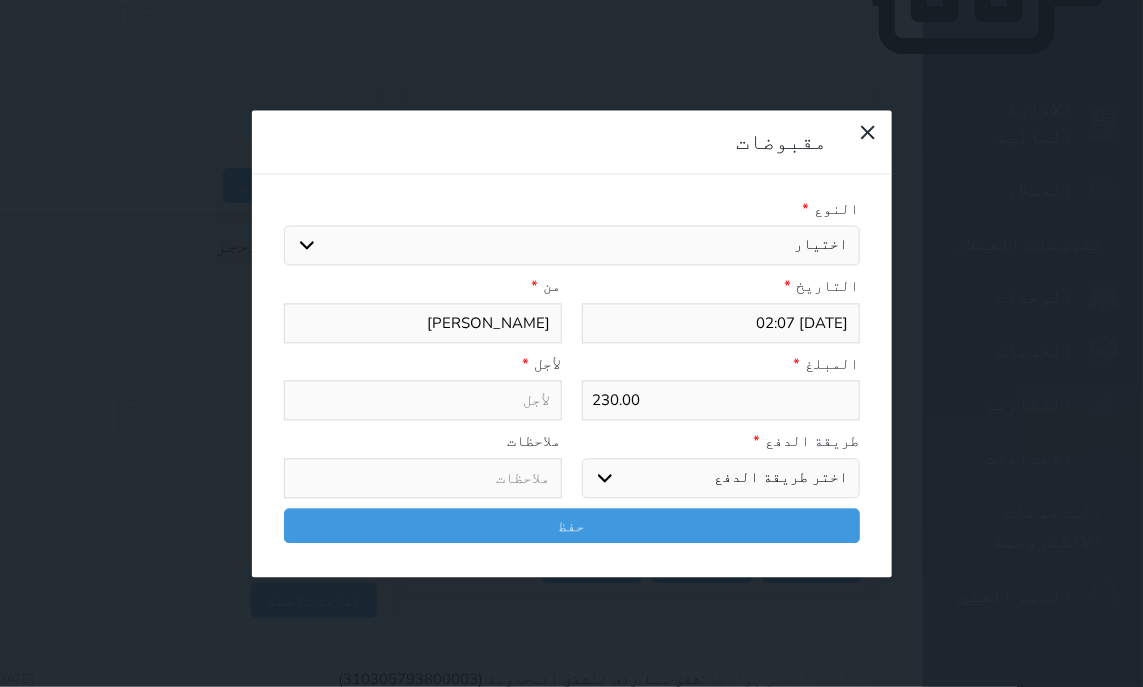 click on "اختيار   مقبوضات عامة قيمة إيجار فواتير تامين عربون لا ينطبق آخر مغسلة واي فاي - الإنترنت مواقف السيارات طعام الأغذية والمشروبات مشروبات المشروبات الباردة المشروبات الساخنة الإفطار غداء عشاء مخبز و كعك حمام سباحة الصالة الرياضية سبا و خدمات الجمال اختيار وإسقاط (خدمات النقل) ميني بار كابل - تلفزيون سرير إضافي تصفيف الشعر التسوق خدمات الجولات السياحية المنظمة خدمات الدليل السياحي" at bounding box center (572, 246) 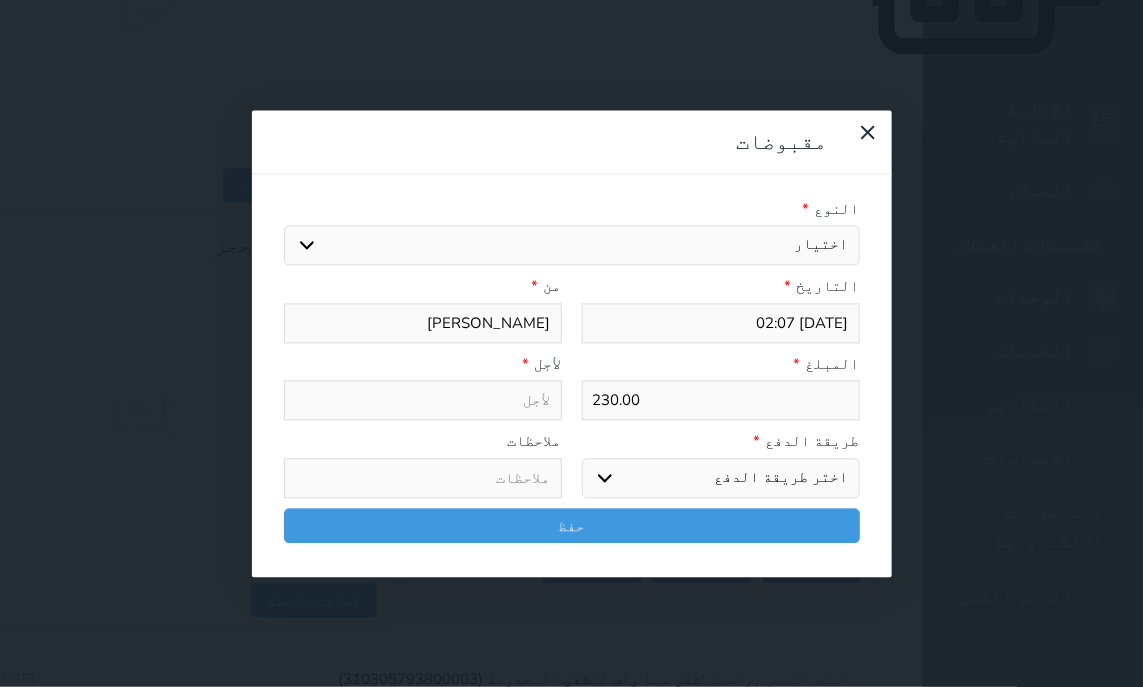 select on "14389" 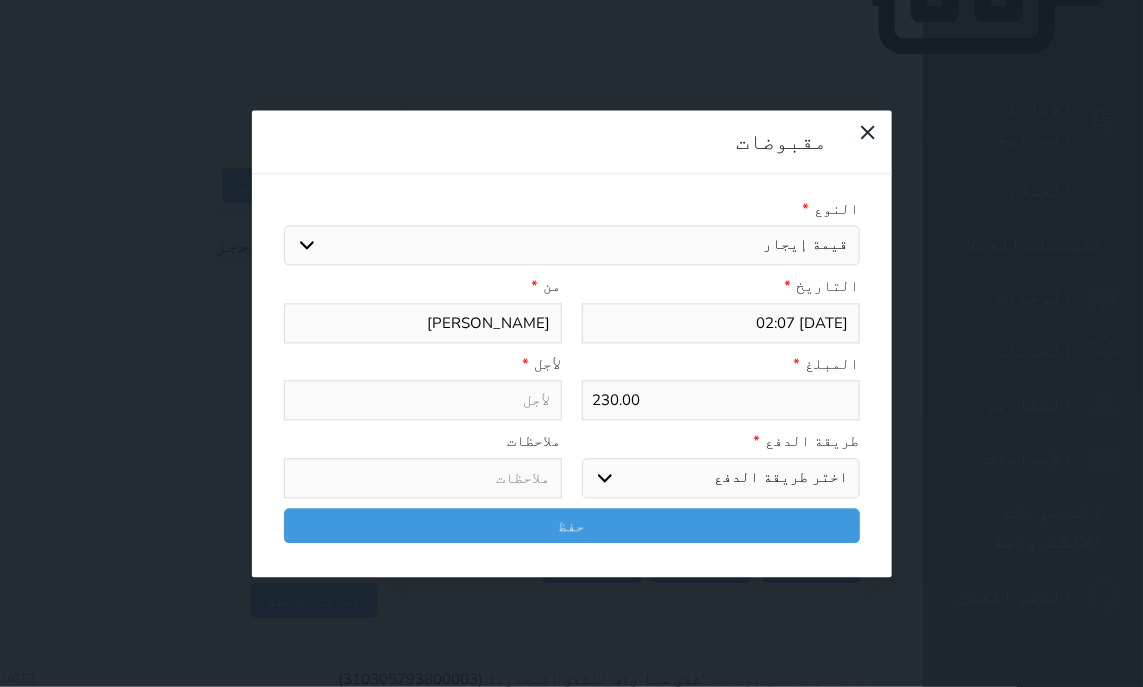 select 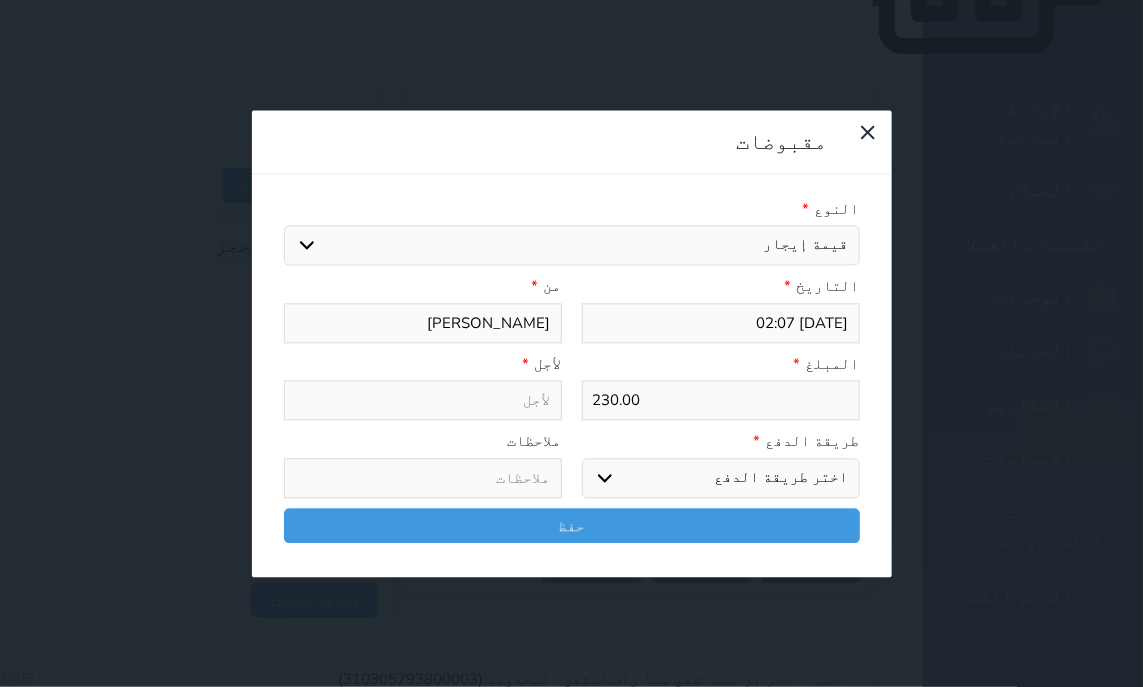 type on "قيمة إيجار - الوحدة - 102" 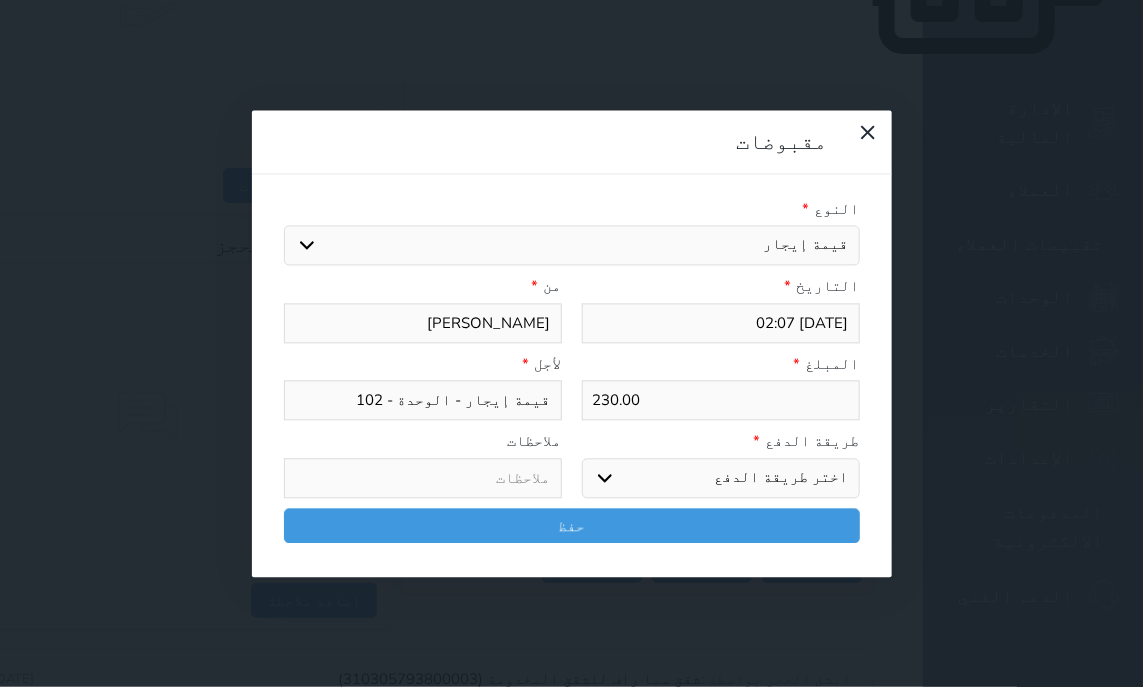 click on "اختر طريقة الدفع   دفع نقدى   تحويل بنكى   مدى   بطاقة ائتمان   آجل" at bounding box center (721, 478) 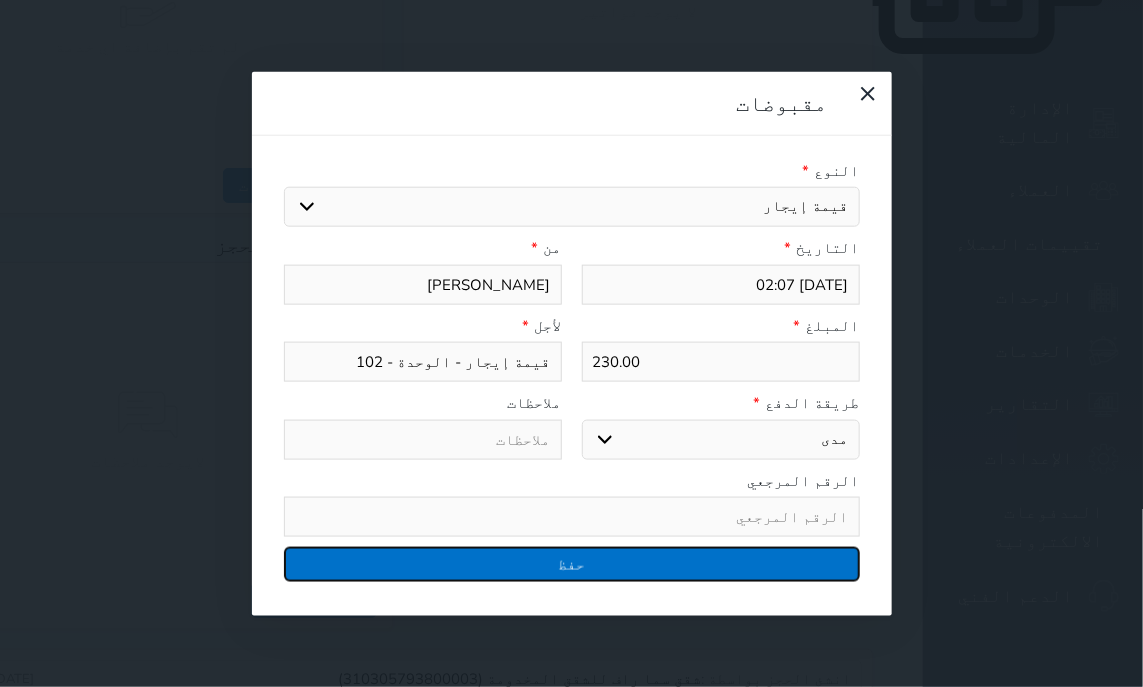 click on "حفظ" at bounding box center [572, 564] 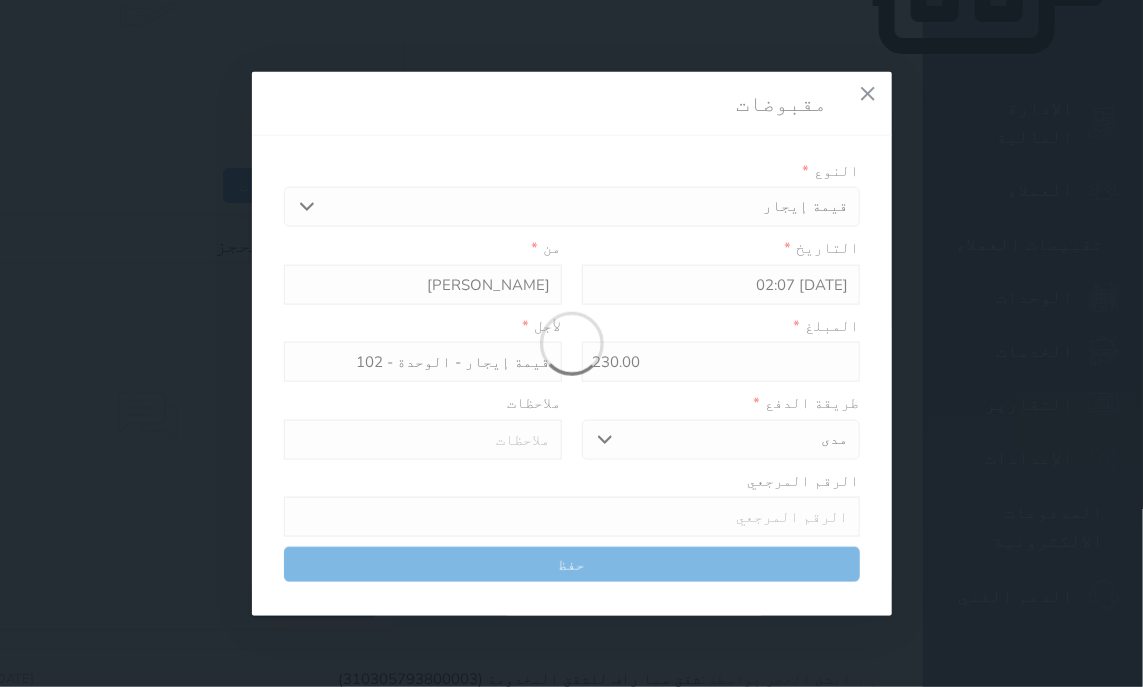 select 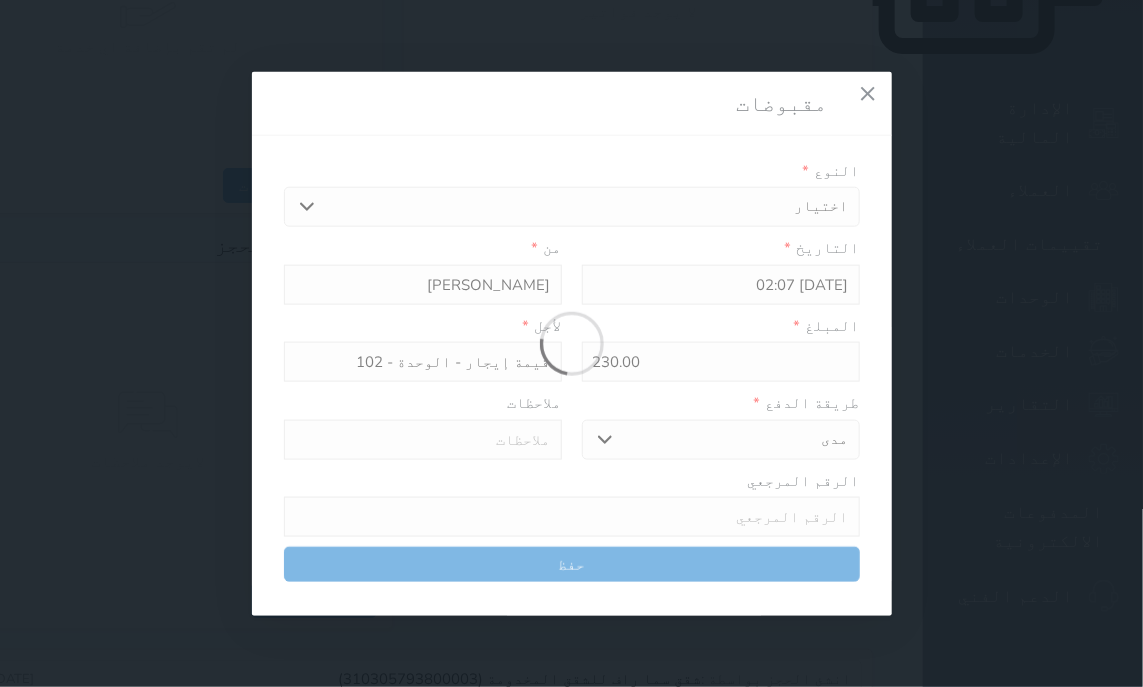 type 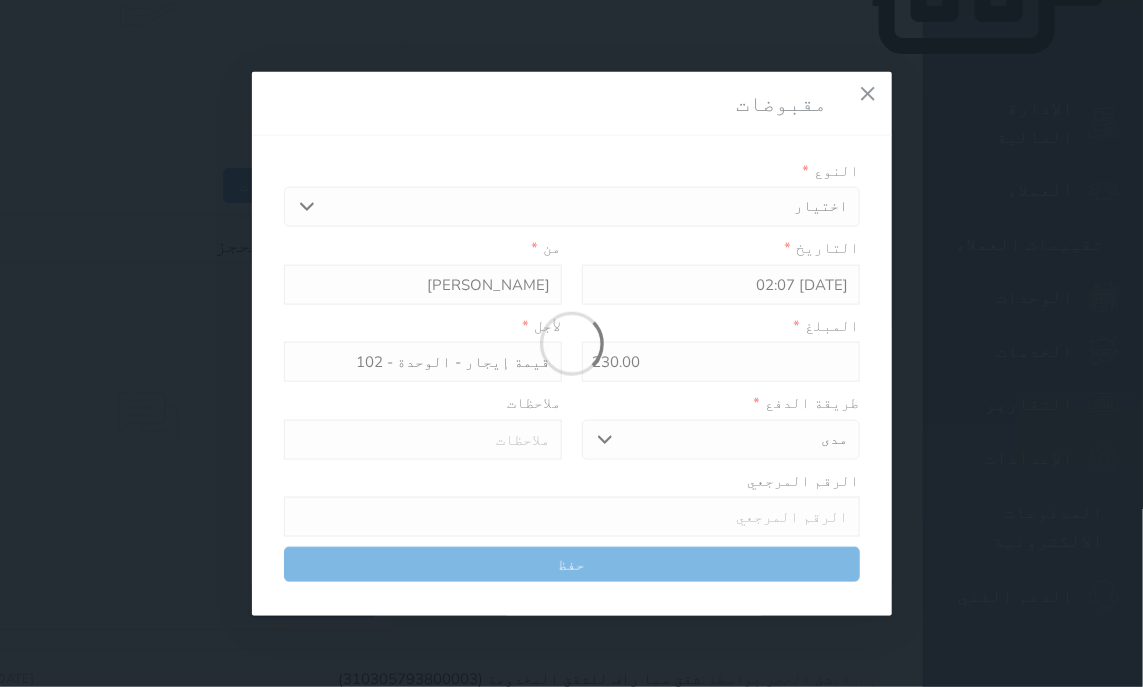 type on "0" 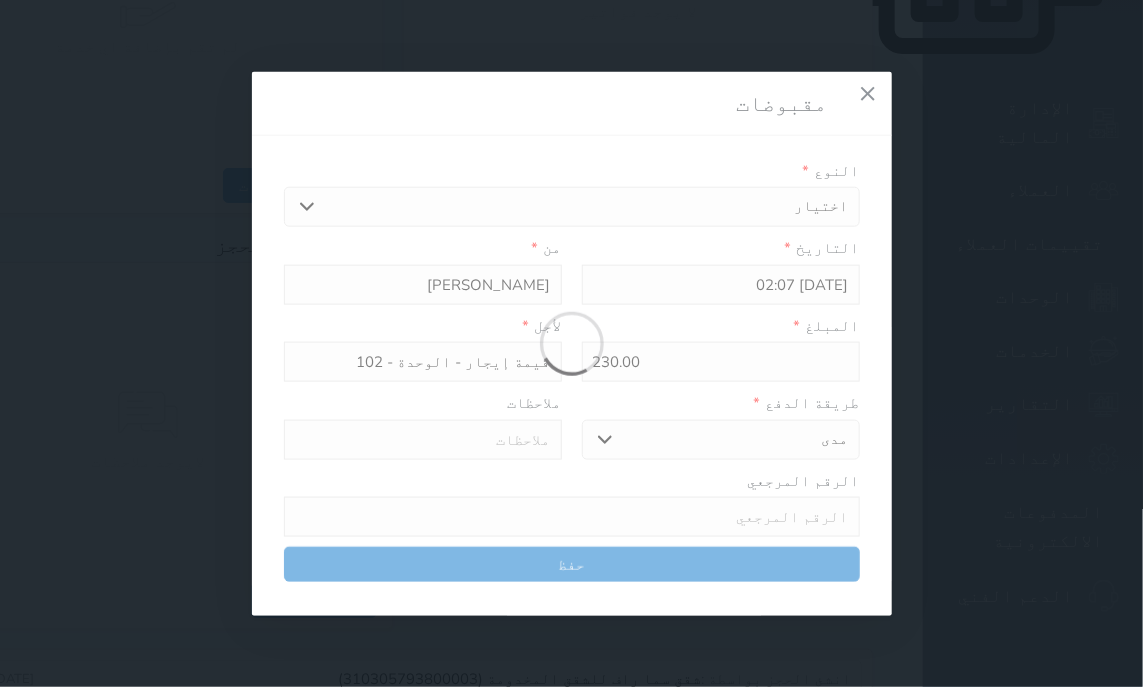select 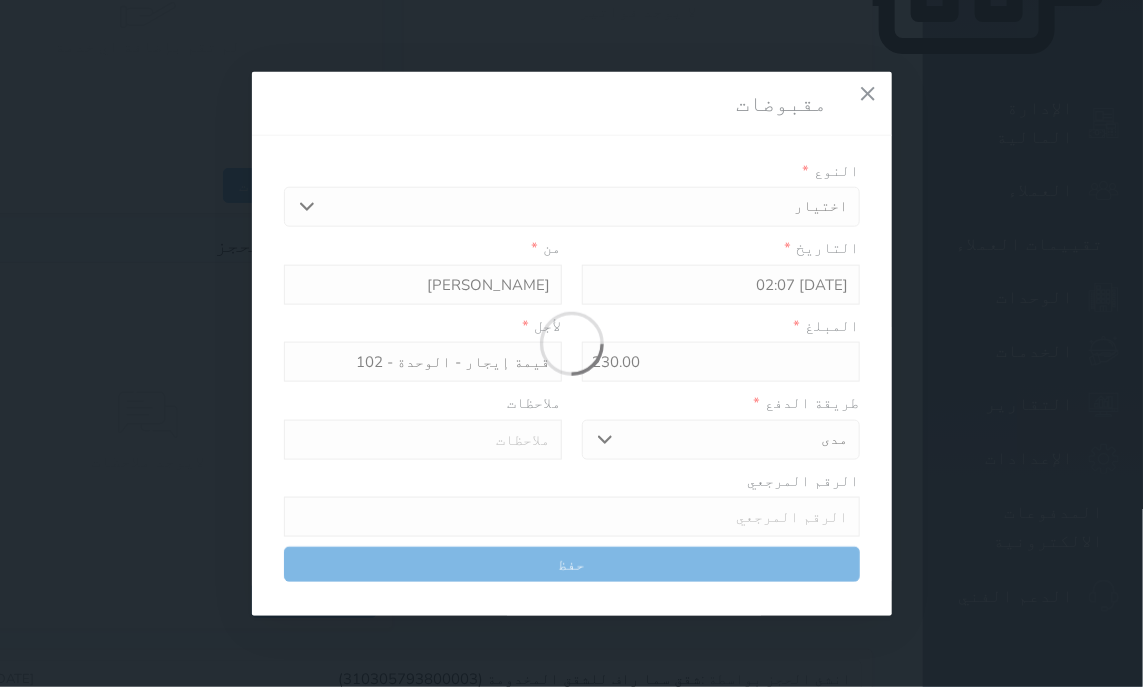 type on "0" 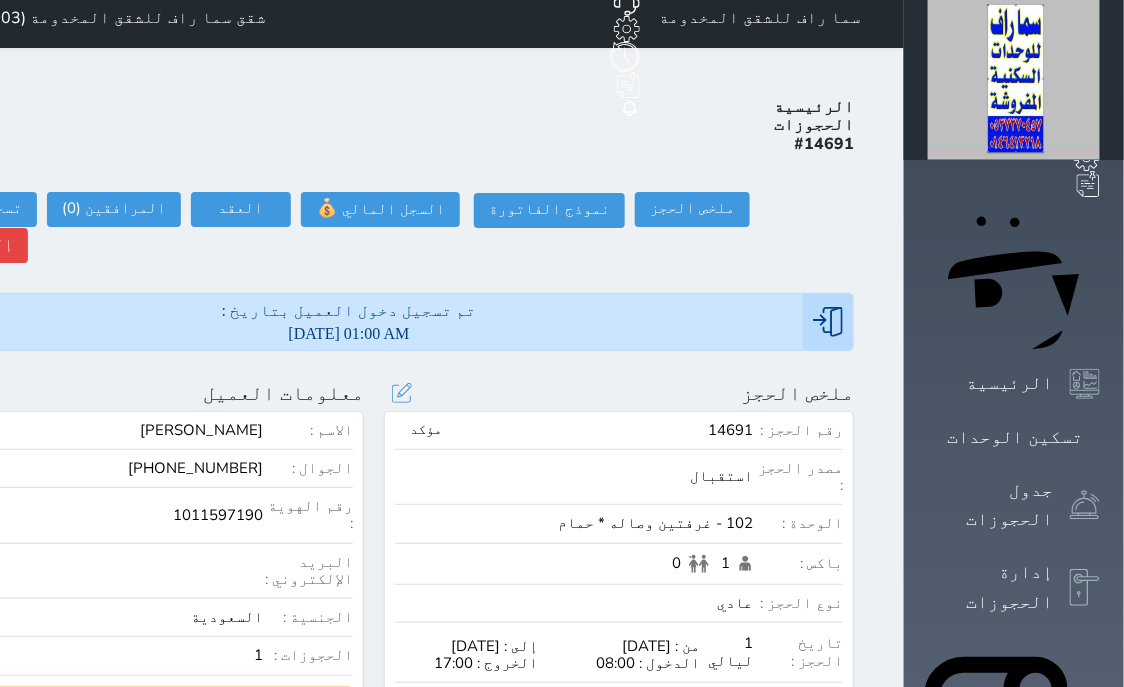 scroll, scrollTop: 0, scrollLeft: 0, axis: both 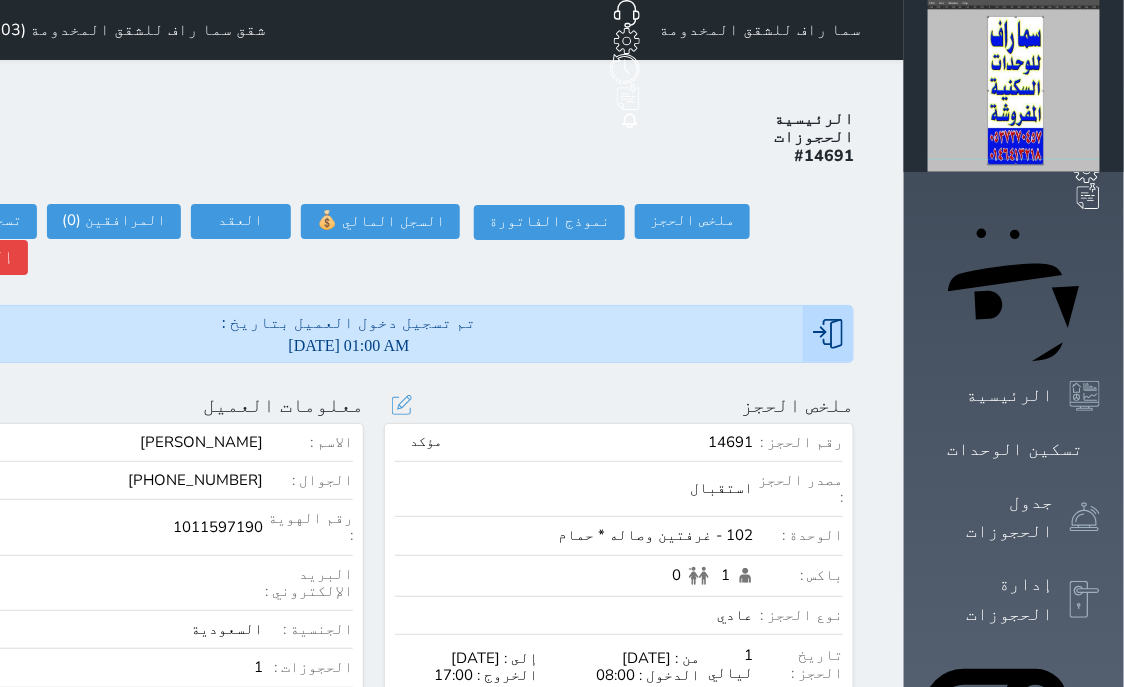 click on "باكس :           1                 0" at bounding box center [619, 581] 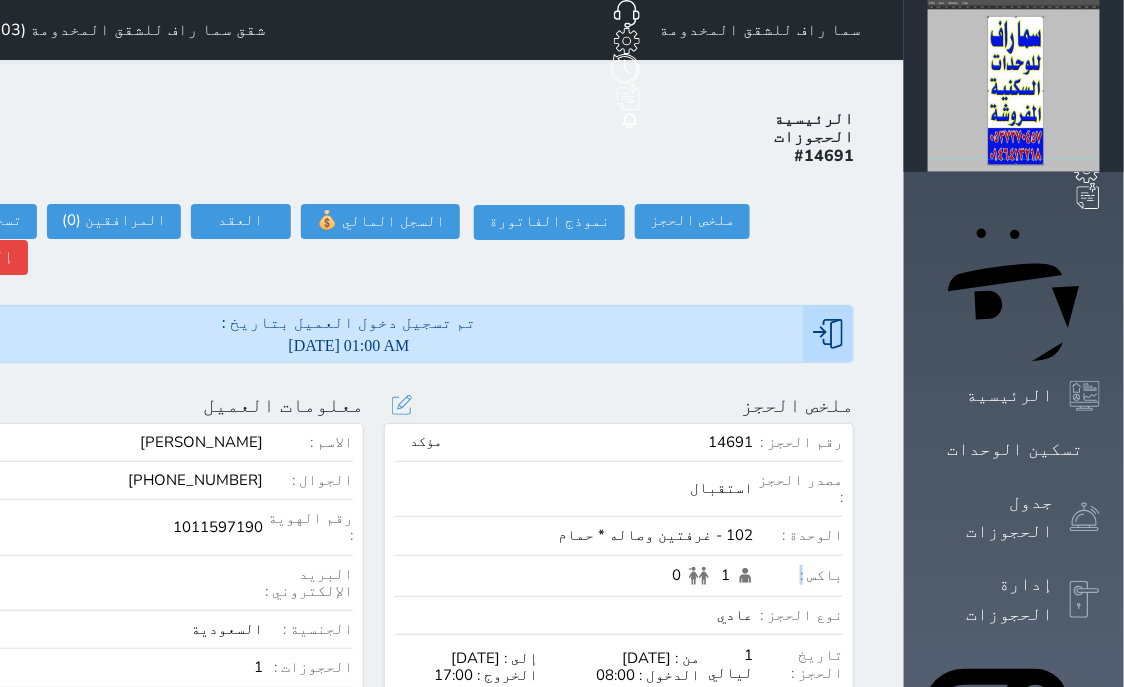 click on "باكس :           1                 0" at bounding box center (619, 581) 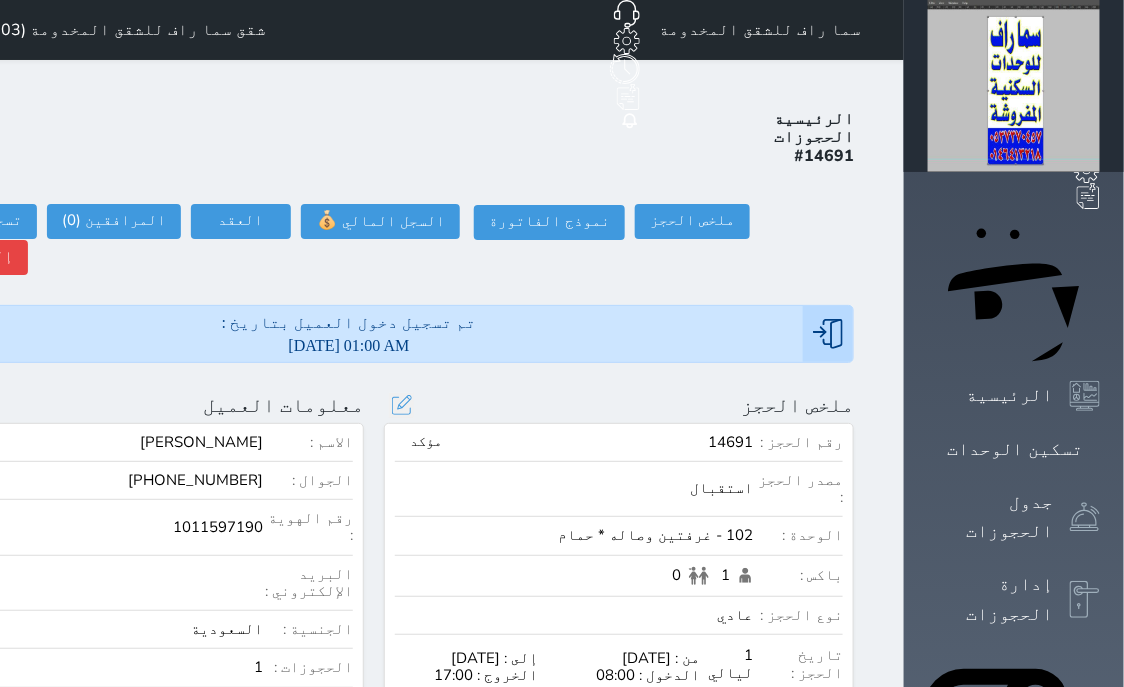click on "رقم الحجز :
14691
مؤكد     مصدر الحجز :   استقبال
الوحدة :   102 - غرفتين وصاله * حمام   باكس :           1                 0   نوع الحجز :
عادي
تاريخ الحجز :   1 ليالي      من : [DATE]   الدخول : 08:00   إلى : [DATE]   الخروج : 17:00   التأجير :   195.12    تفاصيل سعر الأيام         تفاصيل سعر الأيام                   [DATE]   195.12   Grand Total For All Nights   230.00                           هل انت متأكد ؟   This action will change the specified price on targetted dates, would you like to continue ?   Yes, confirm !    لا تراجع !     الخدمات :   0.00    الاجمالي :   230.00    الرصيد :    0.00" at bounding box center [619, 640] 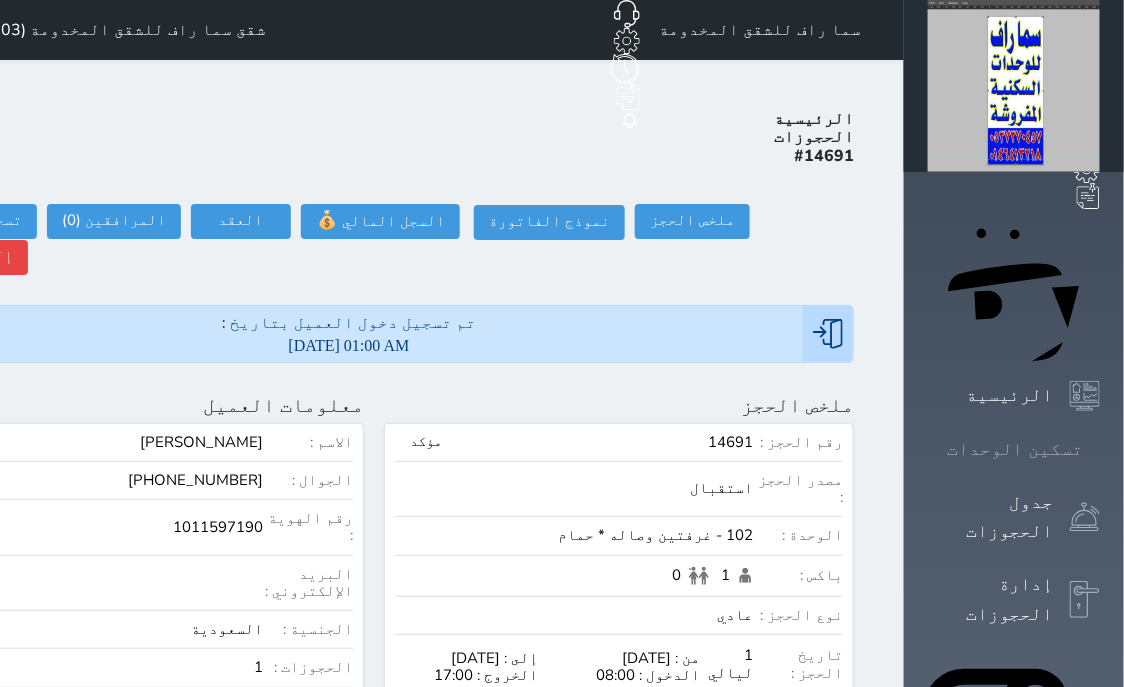 click on "تسكين الوحدات" at bounding box center [1015, 449] 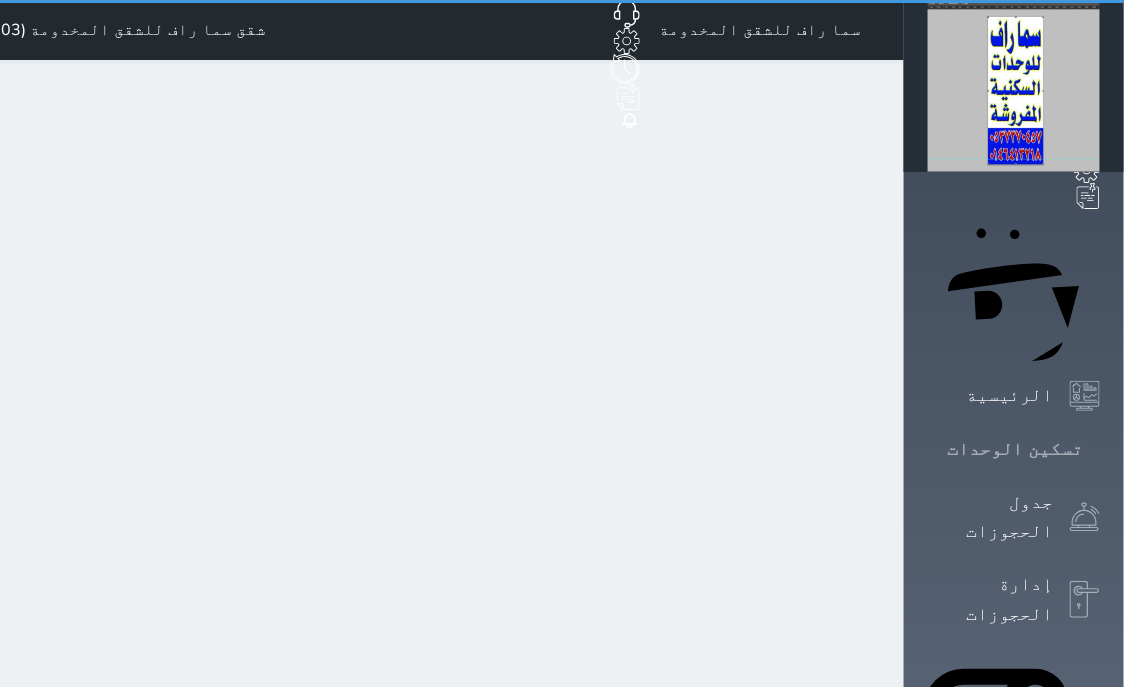 click on "تسكين الوحدات" at bounding box center [1015, 449] 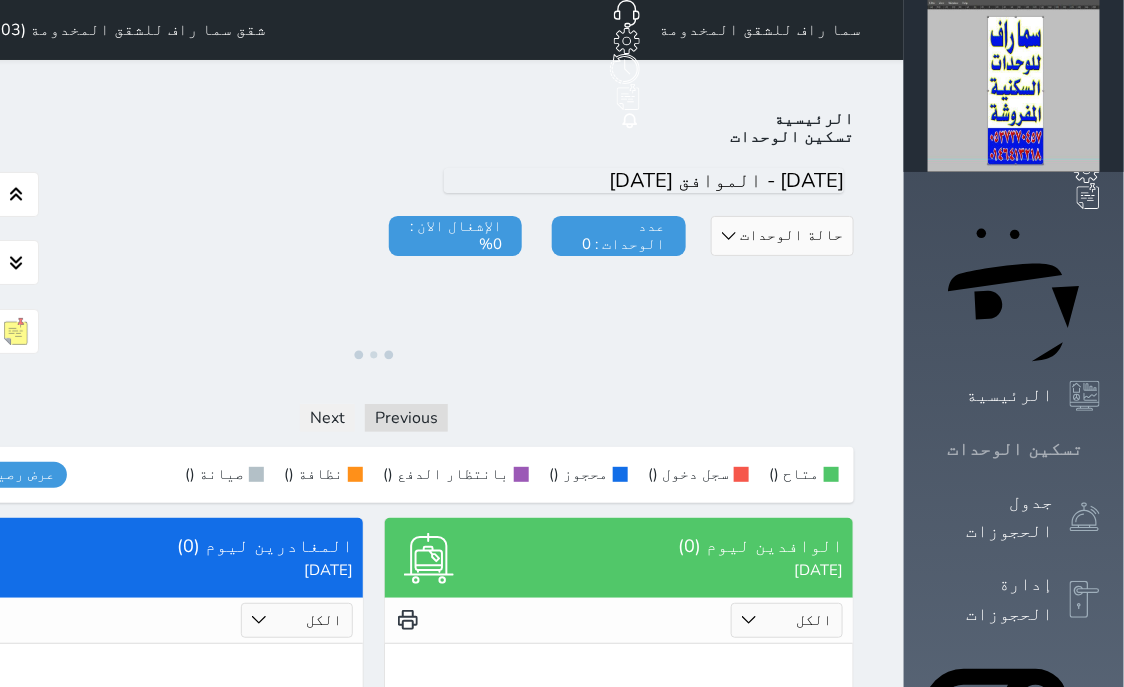 click on "تسكين الوحدات" at bounding box center (1015, 449) 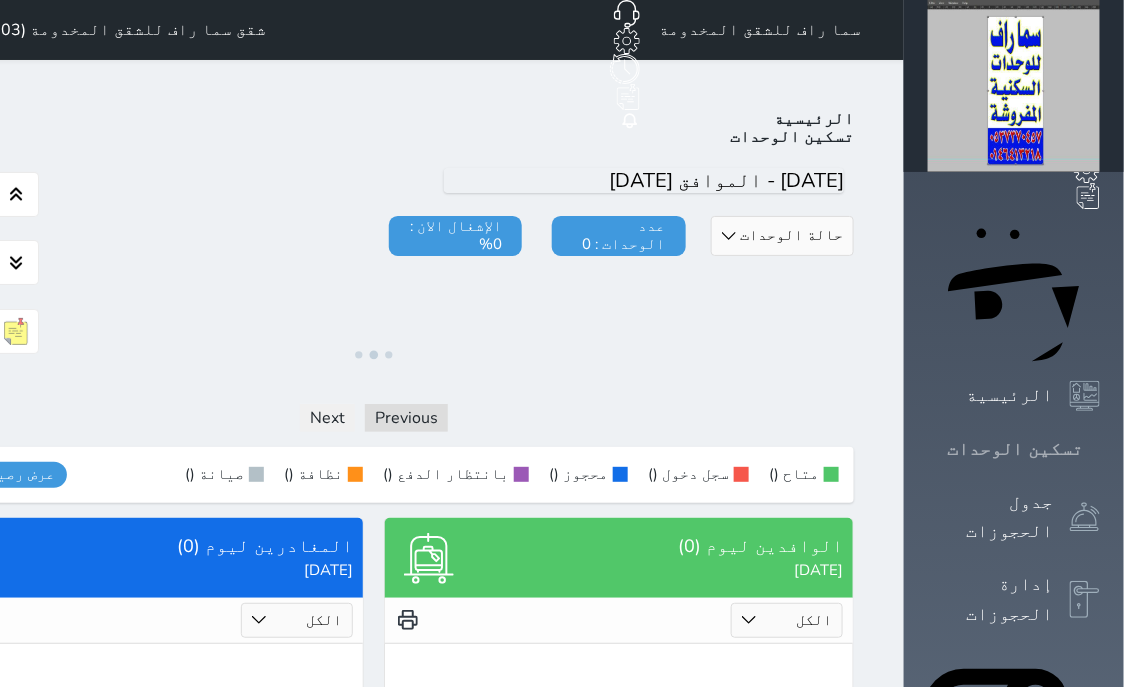 click on "تسكين الوحدات" at bounding box center (1015, 449) 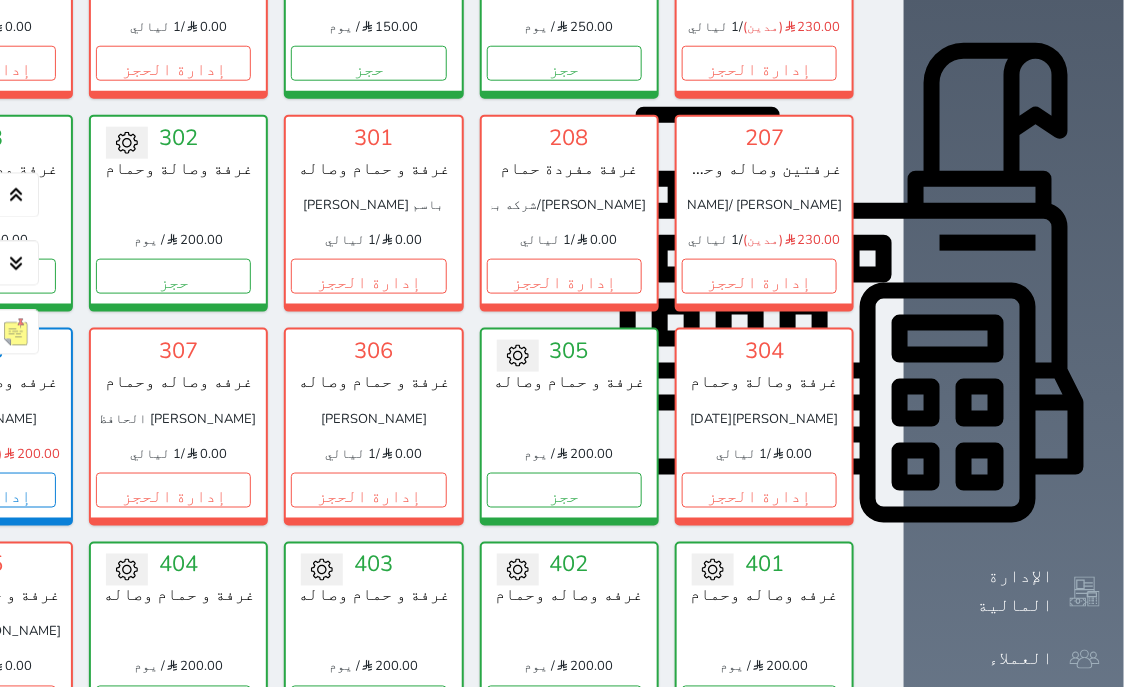 scroll, scrollTop: 671, scrollLeft: 0, axis: vertical 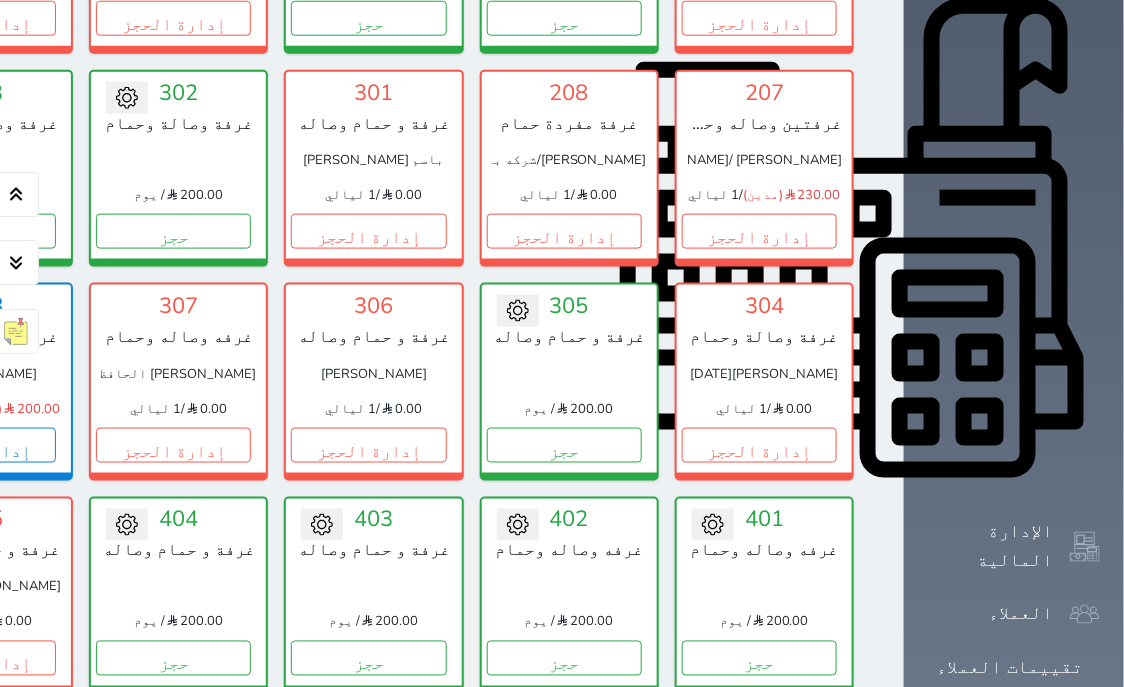 click on "تسكين الوحدات" at bounding box center [1014, -222] 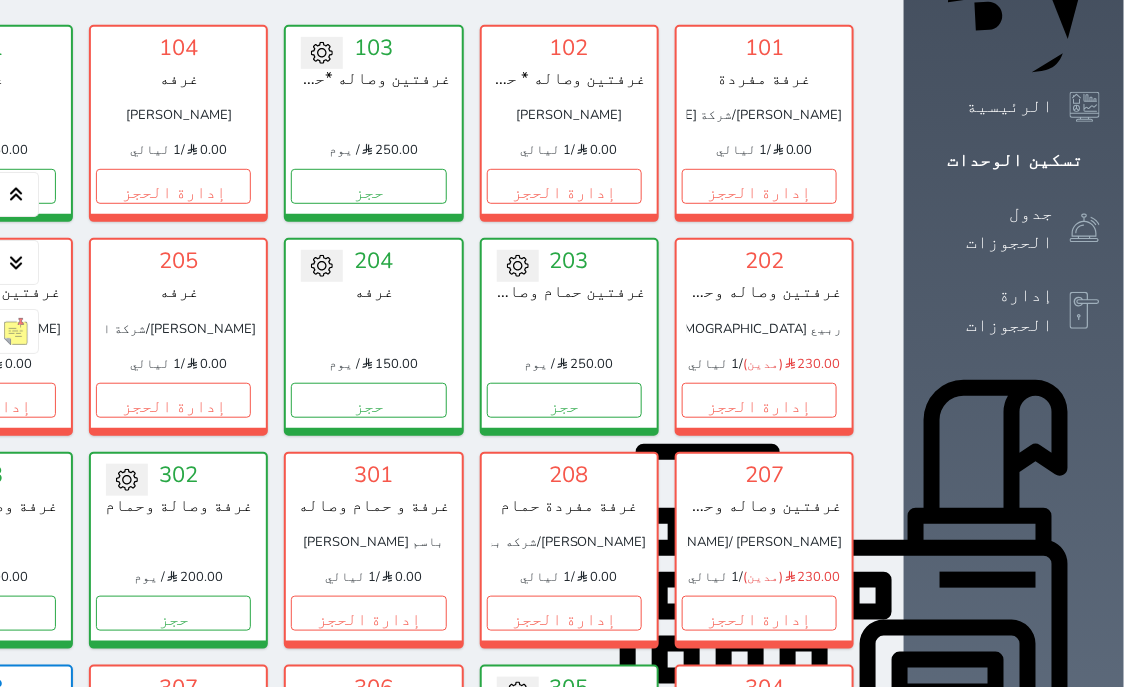 scroll, scrollTop: 0, scrollLeft: 0, axis: both 